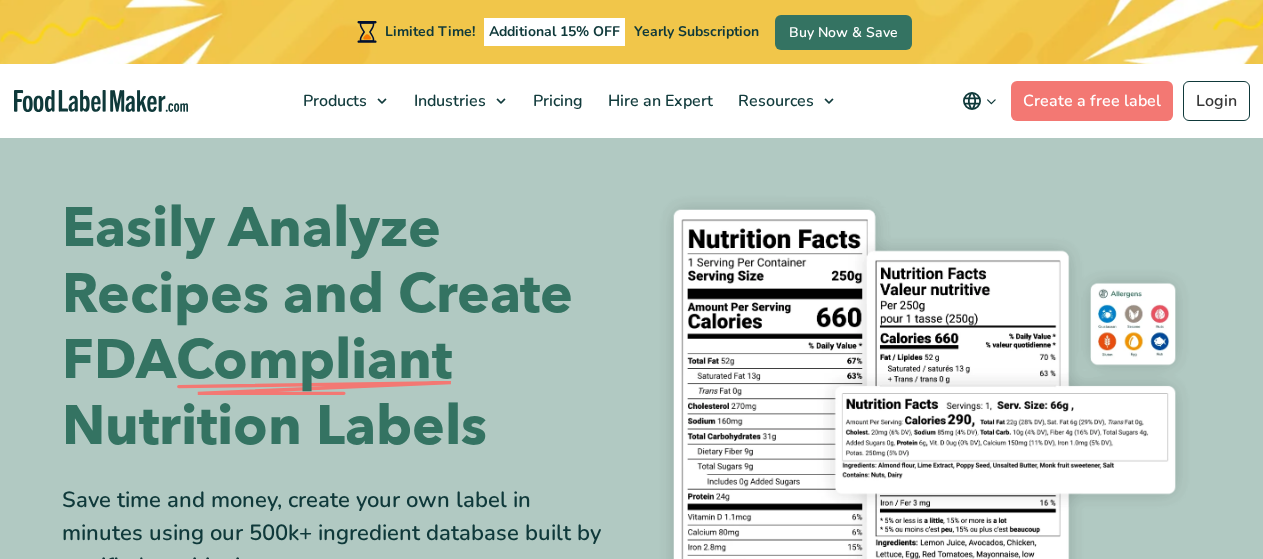 scroll, scrollTop: 0, scrollLeft: 0, axis: both 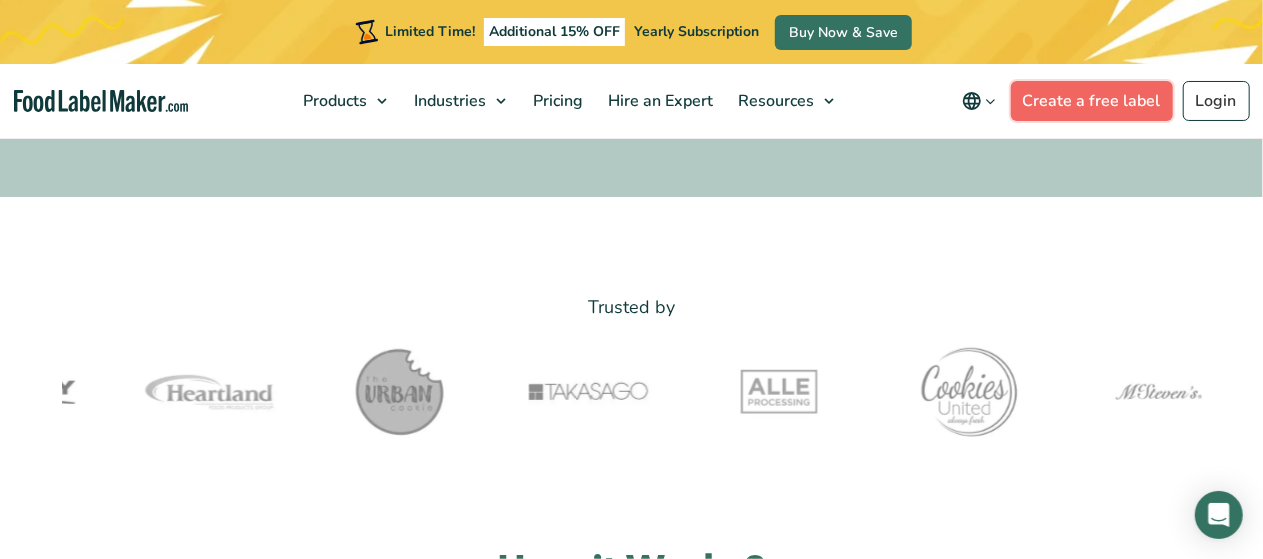click on "Create a free label" at bounding box center [1092, 101] 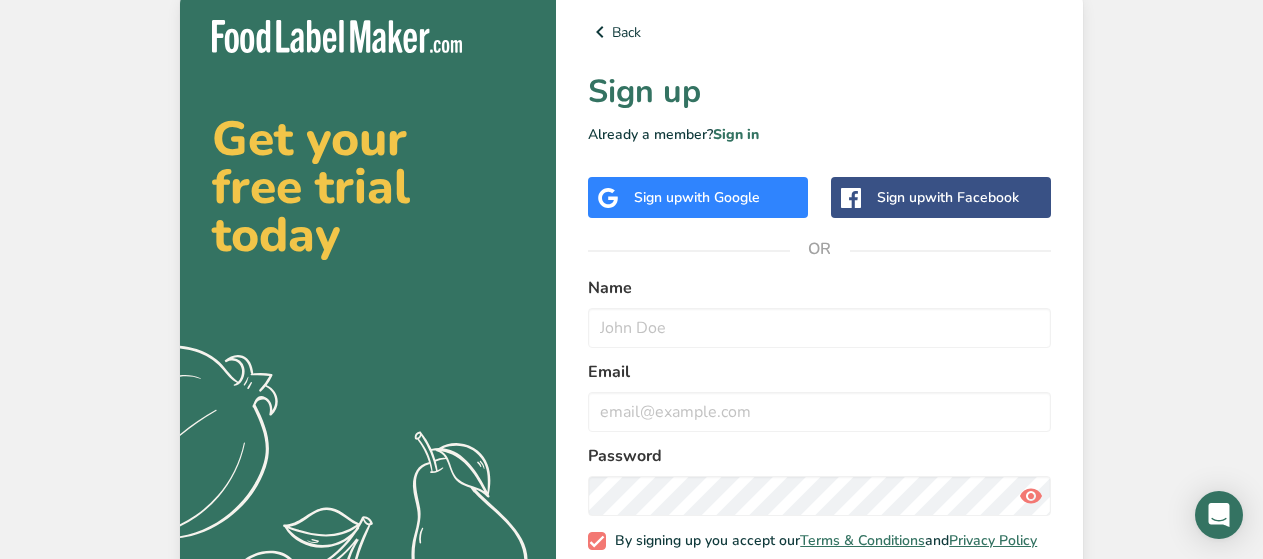scroll, scrollTop: 0, scrollLeft: 0, axis: both 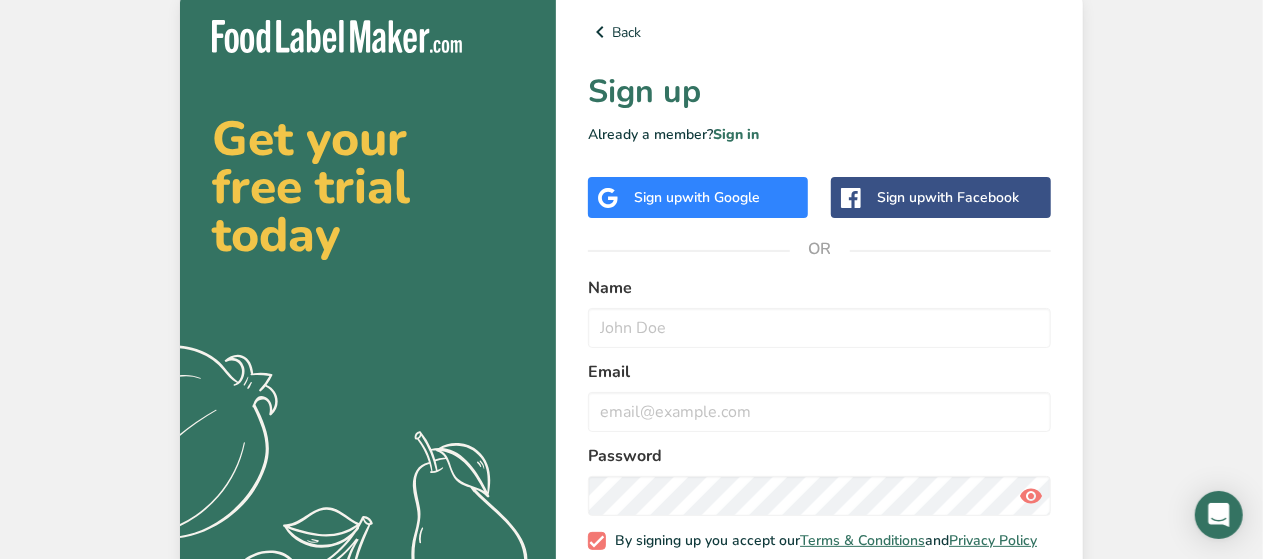 click on "with Google" at bounding box center (721, 197) 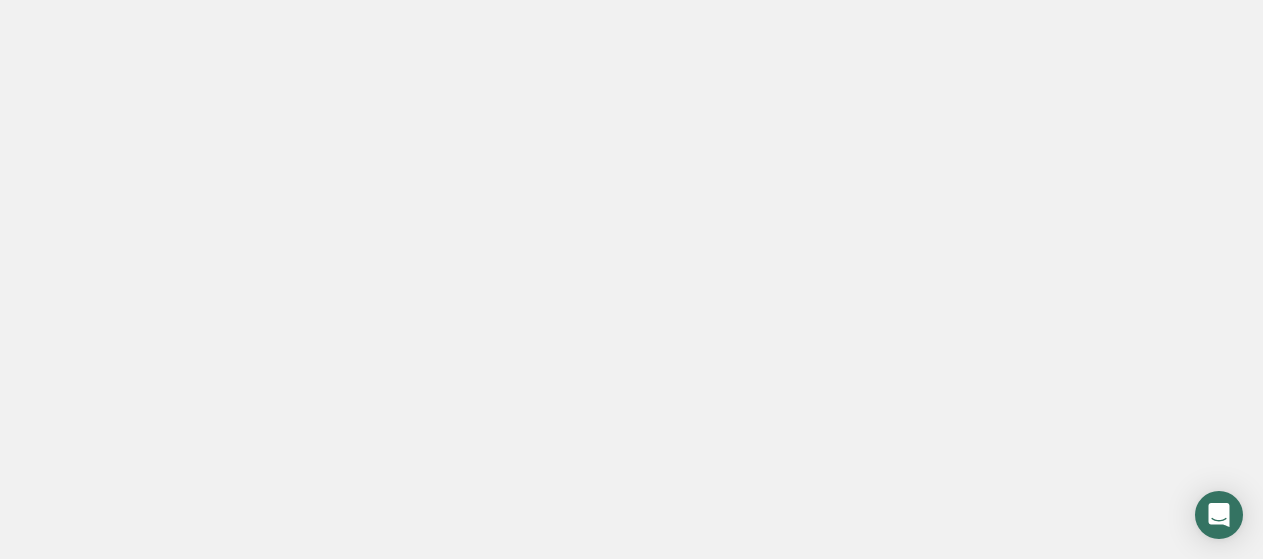scroll, scrollTop: 0, scrollLeft: 0, axis: both 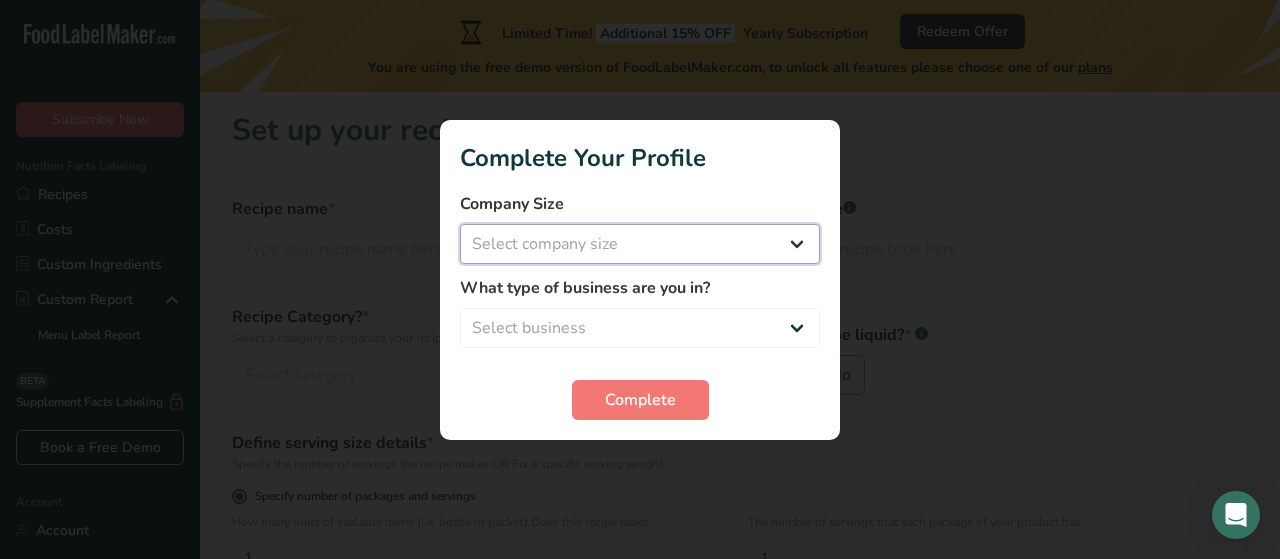 click on "Select company size
Fewer than 10 Employees
10 to 50 Employees
51 to 500 Employees
Over 500 Employees" at bounding box center (640, 244) 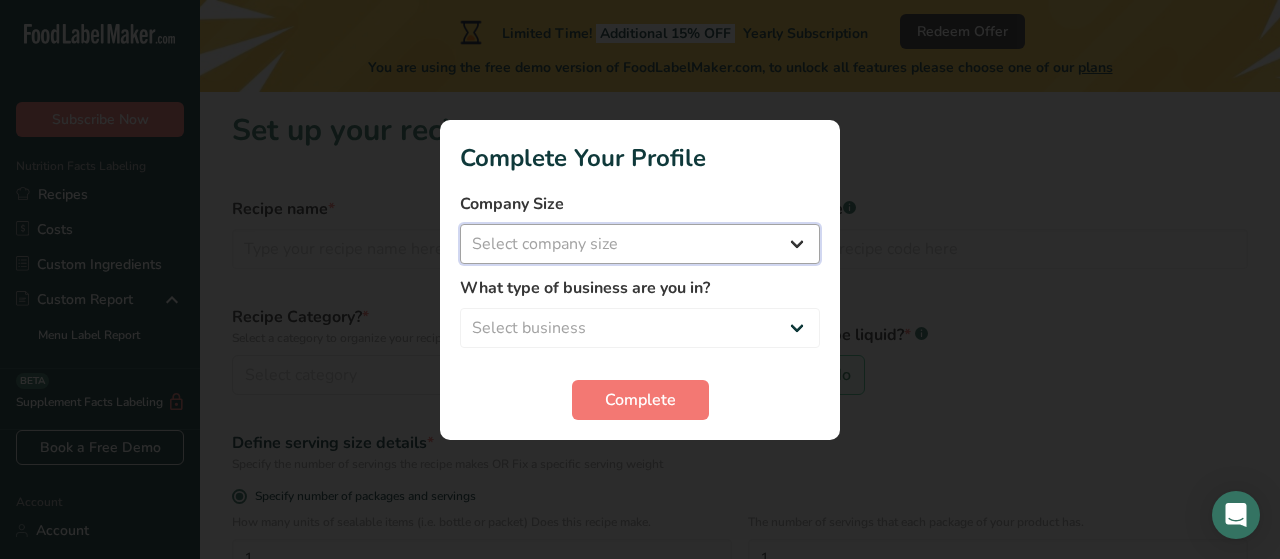 select on "1" 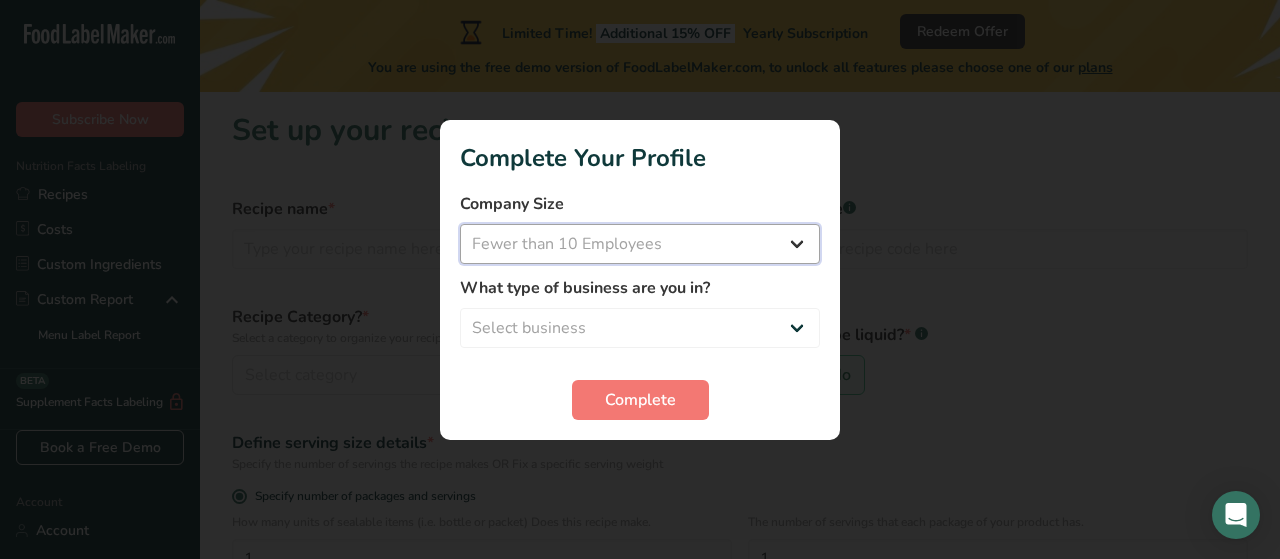 click on "Select company size
Fewer than 10 Employees
10 to 50 Employees
51 to 500 Employees
Over 500 Employees" at bounding box center [640, 244] 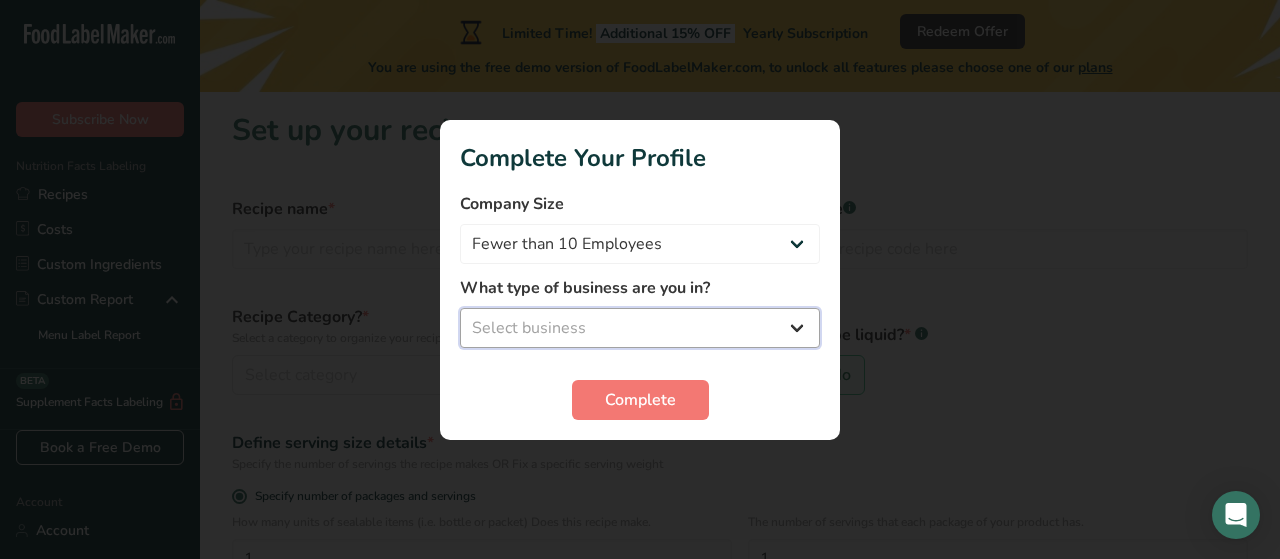 click on "Select business
Packaged Food Manufacturer
Restaurant & Cafe
Bakery
Meal Plans & Catering Company
Nutritionist
Food Blogger
Personal Trainer
Other" at bounding box center (640, 328) 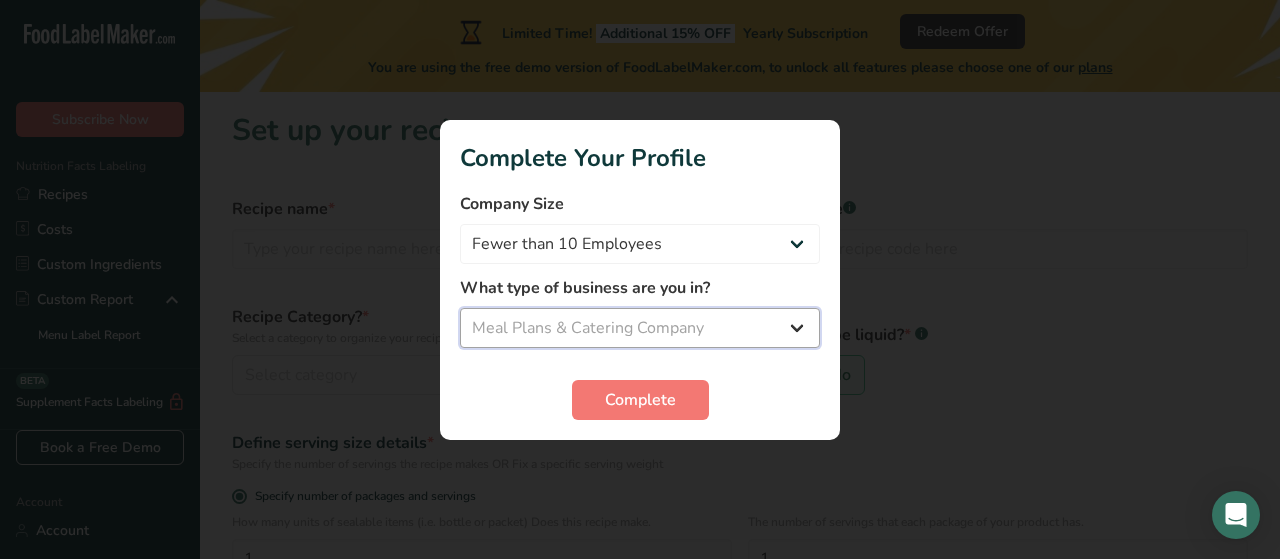 click on "Select business
Packaged Food Manufacturer
Restaurant & Cafe
Bakery
Meal Plans & Catering Company
Nutritionist
Food Blogger
Personal Trainer
Other" at bounding box center [640, 328] 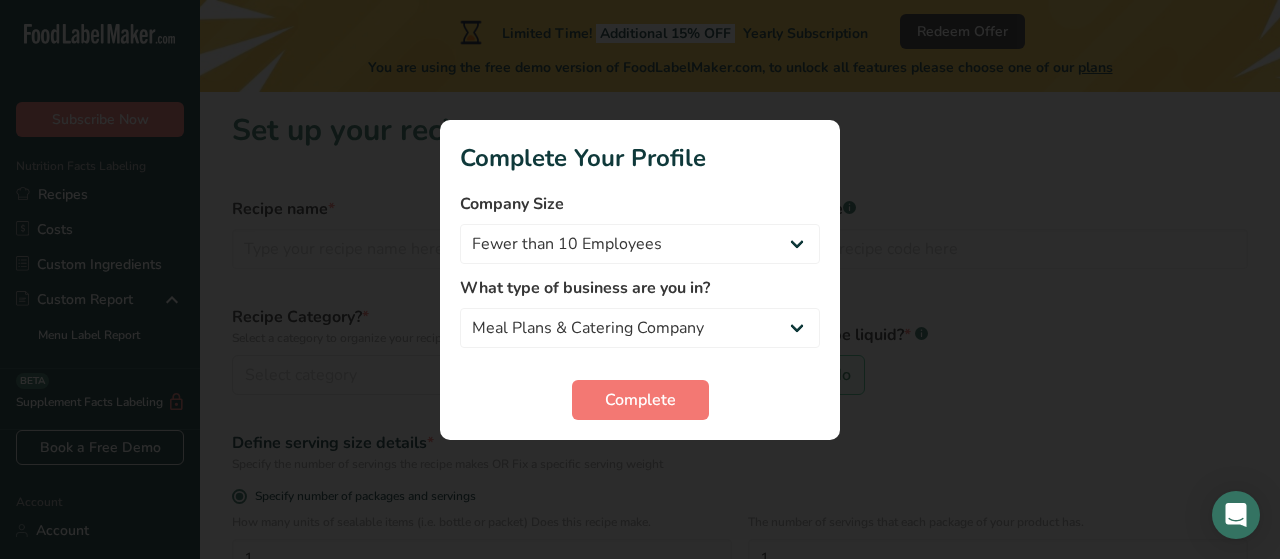click on "Company Size
Fewer than 10 Employees
10 to 50 Employees
51 to 500 Employees
Over 500 Employees
What type of business are you in?
Packaged Food Manufacturer
Restaurant & Cafe
Bakery
Meal Plans & Catering Company
Nutritionist
Food Blogger
Personal Trainer
Other
Complete" at bounding box center [640, 306] 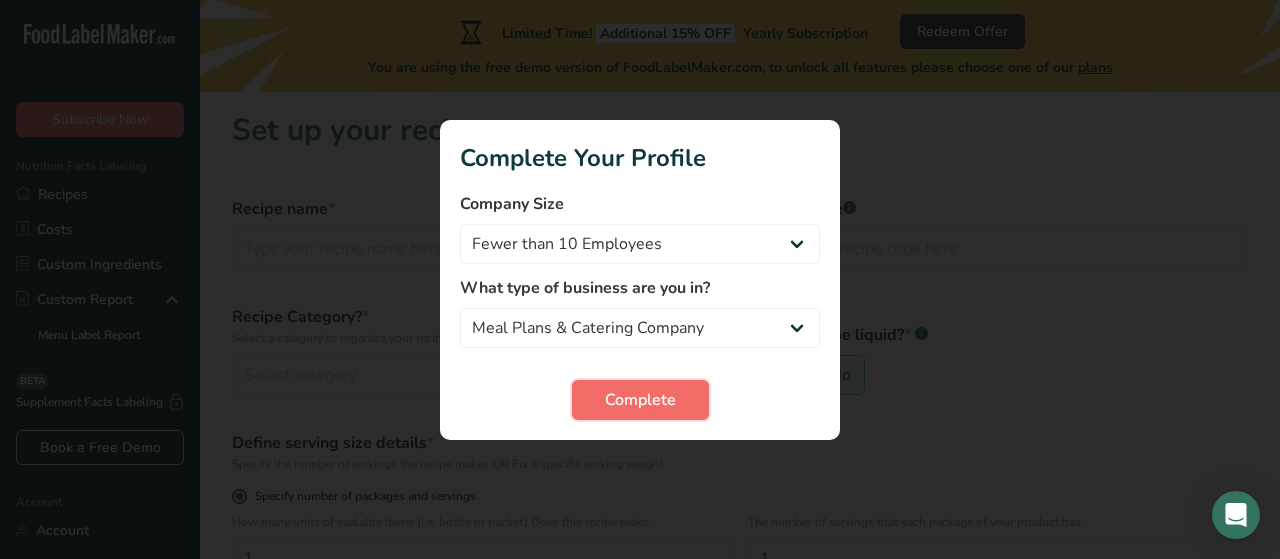 click on "Complete" at bounding box center (640, 400) 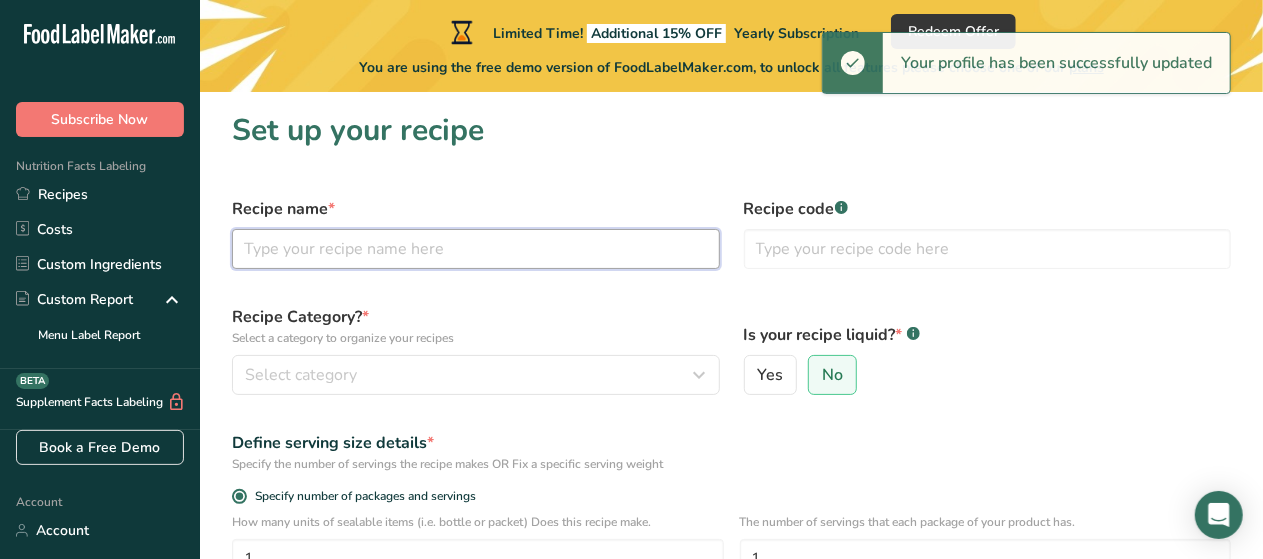 click at bounding box center [476, 249] 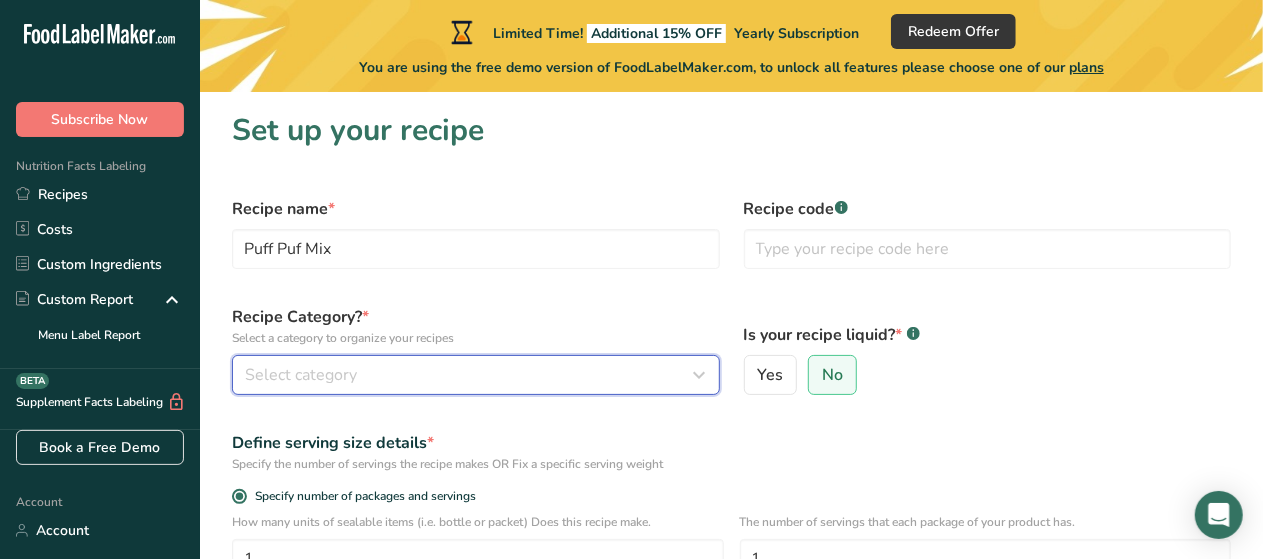 click on "Select category" at bounding box center (470, 375) 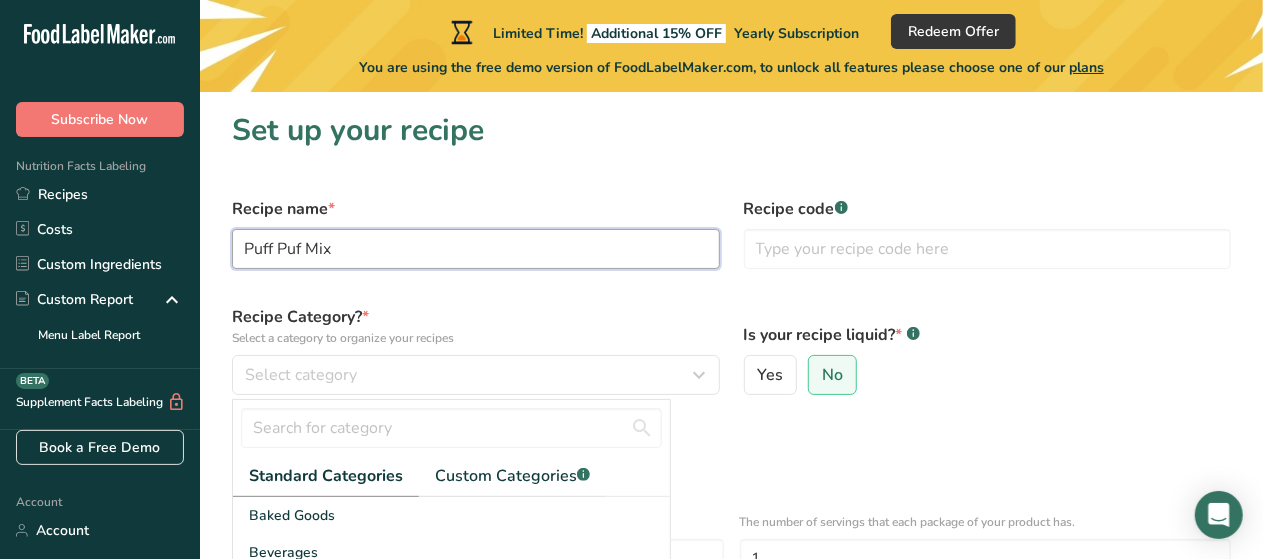 click on "Puff Puf Mix" at bounding box center [476, 249] 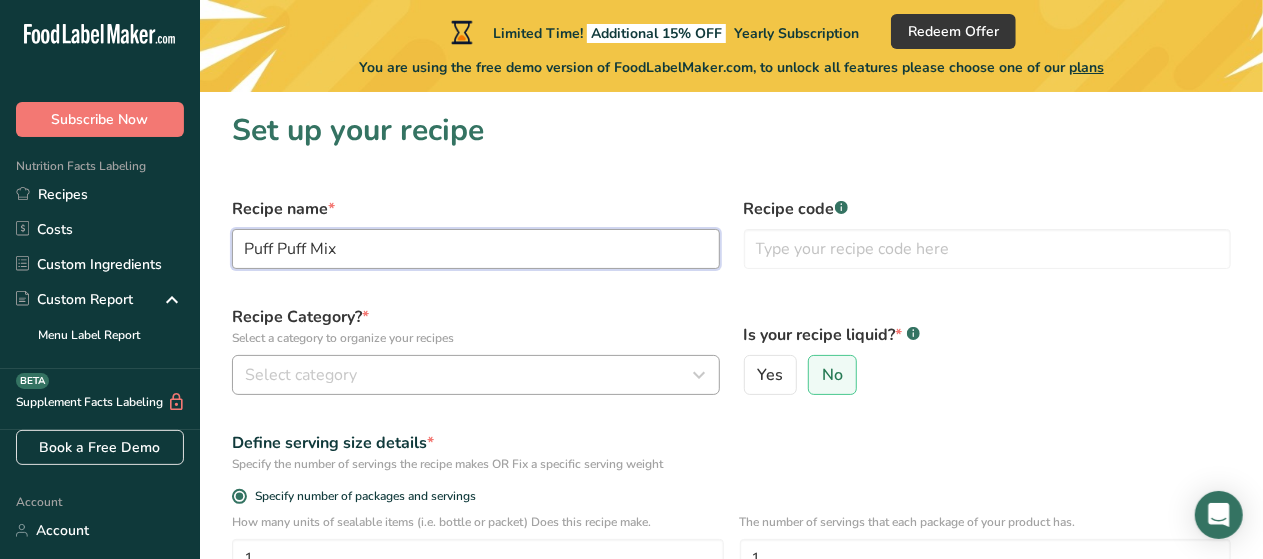 type on "Puff Puff Mix" 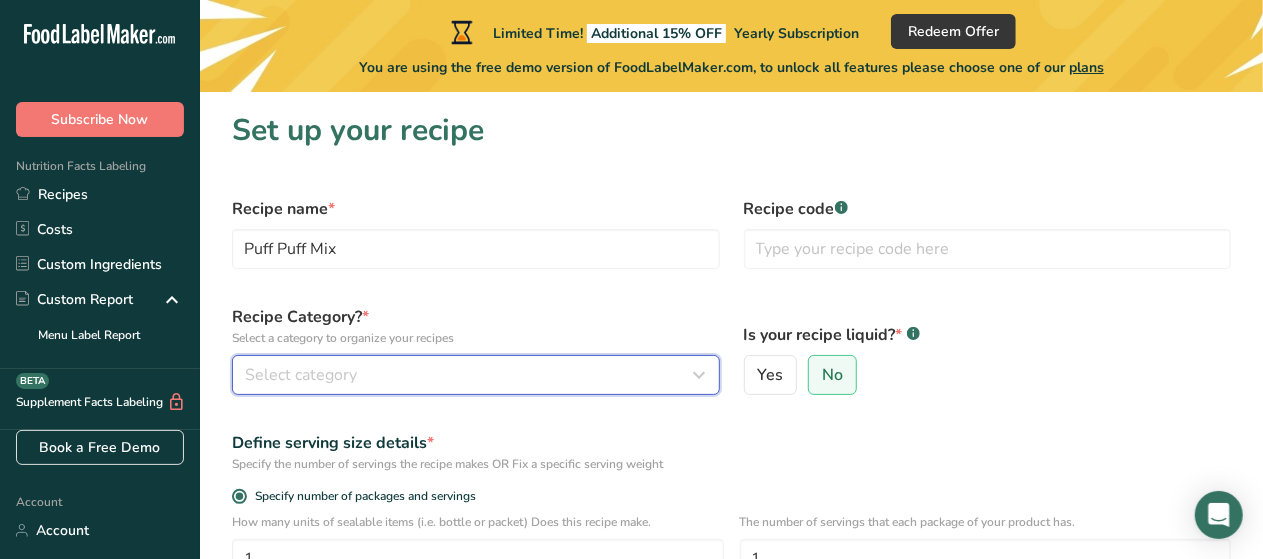 click on "Select category" at bounding box center (301, 375) 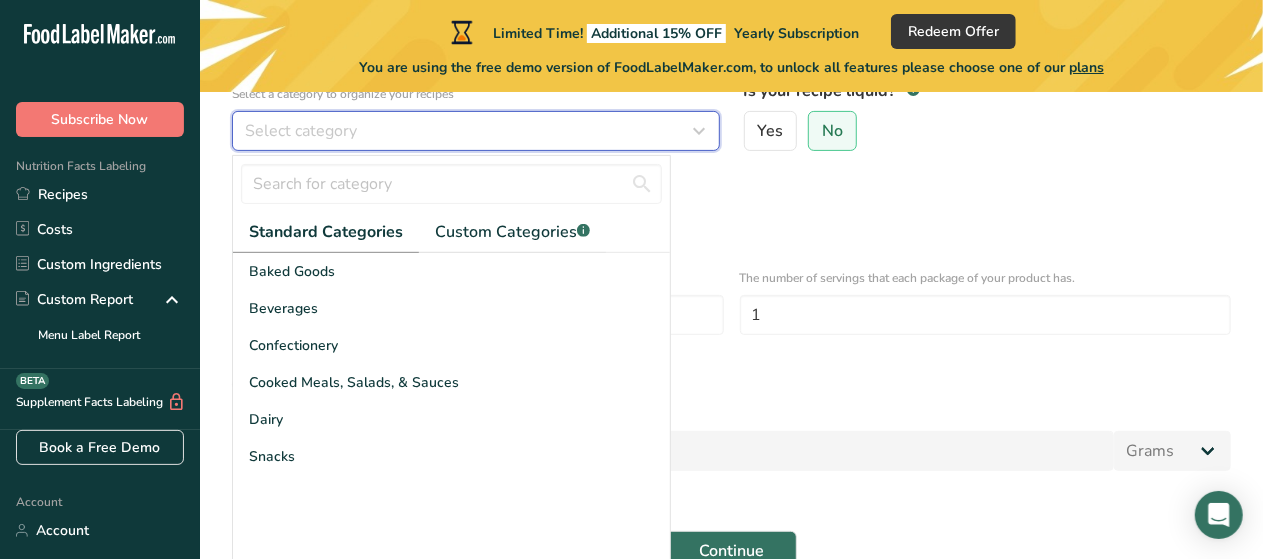 scroll, scrollTop: 248, scrollLeft: 0, axis: vertical 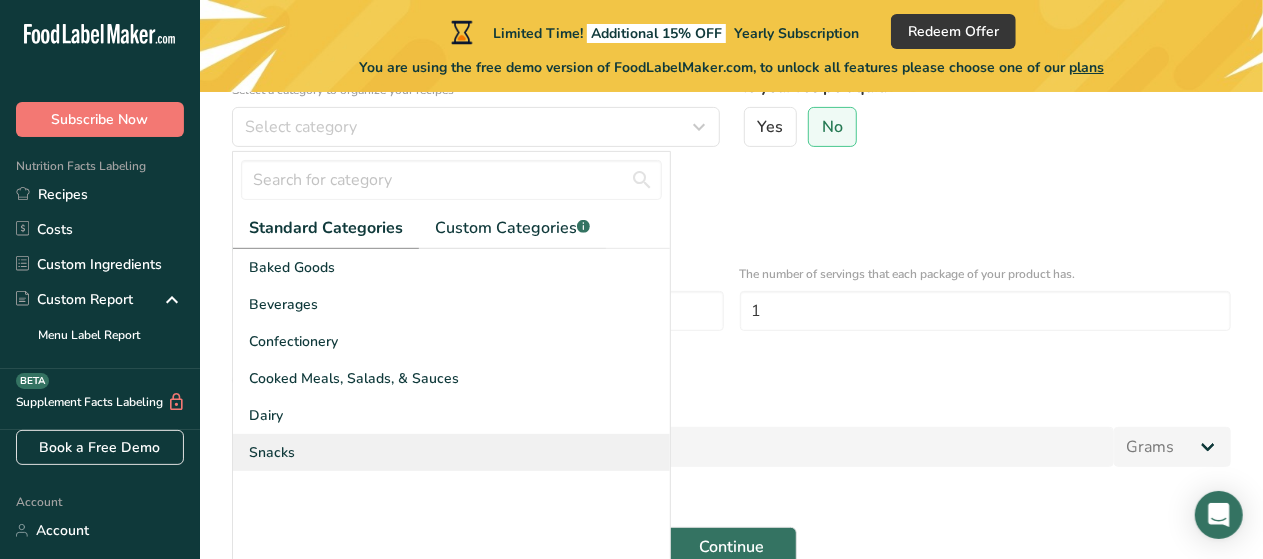 click on "Snacks" at bounding box center [272, 452] 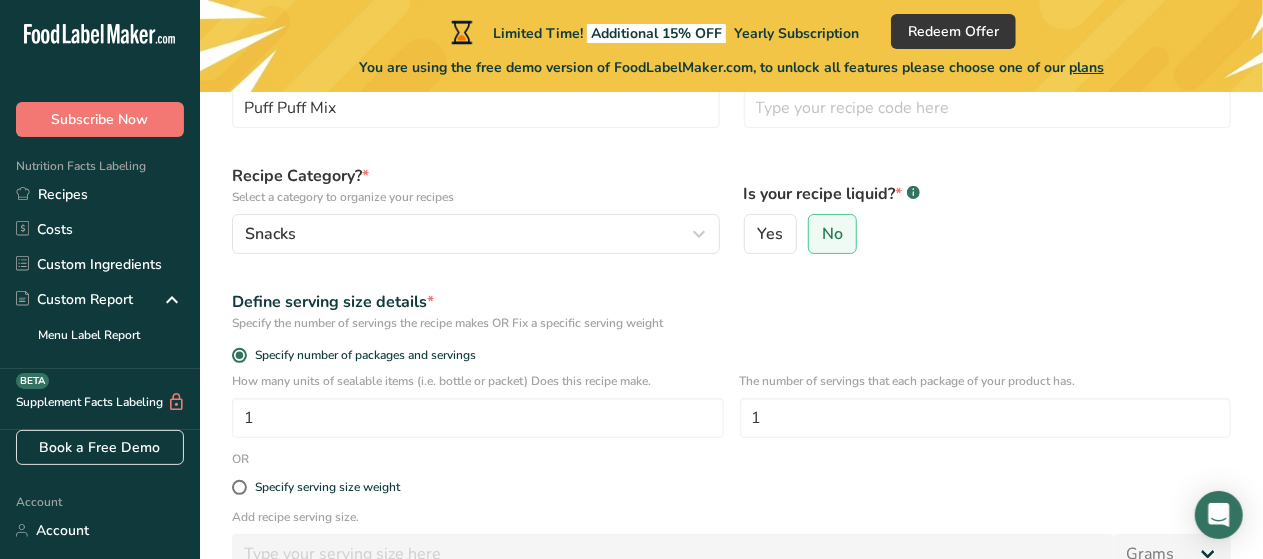 scroll, scrollTop: 124, scrollLeft: 0, axis: vertical 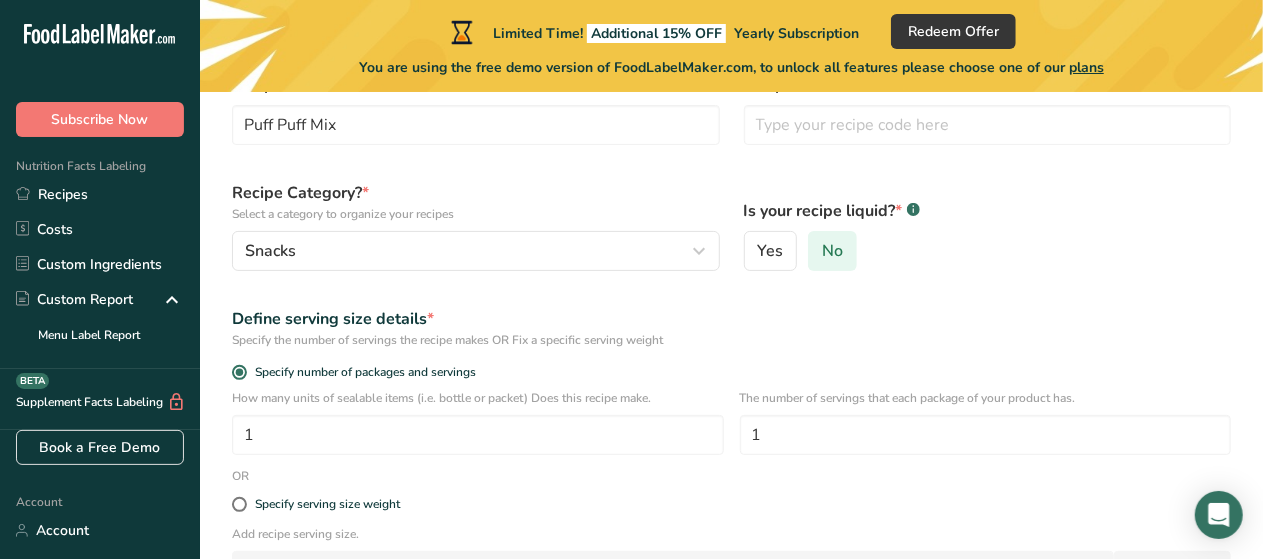 click on "No" at bounding box center [832, 251] 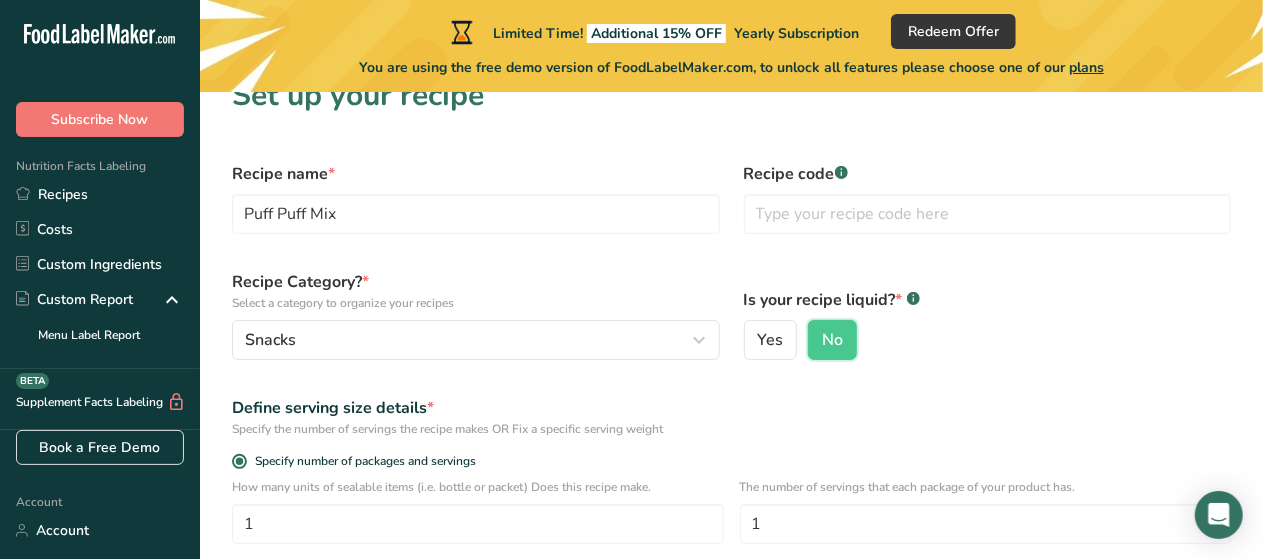 scroll, scrollTop: 64, scrollLeft: 0, axis: vertical 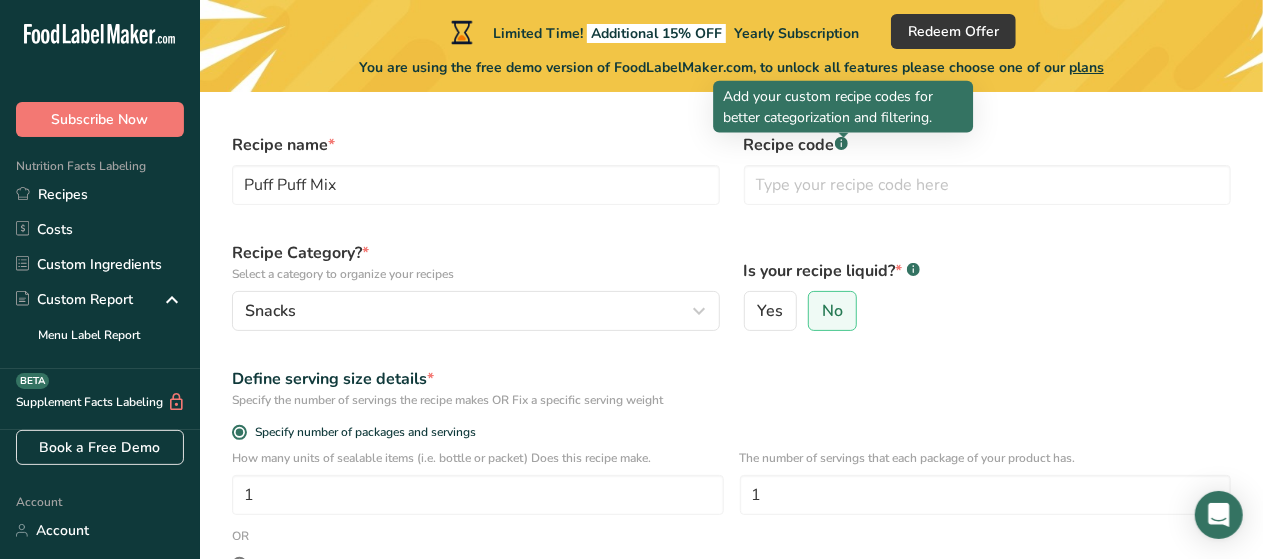 click at bounding box center [844, 138] 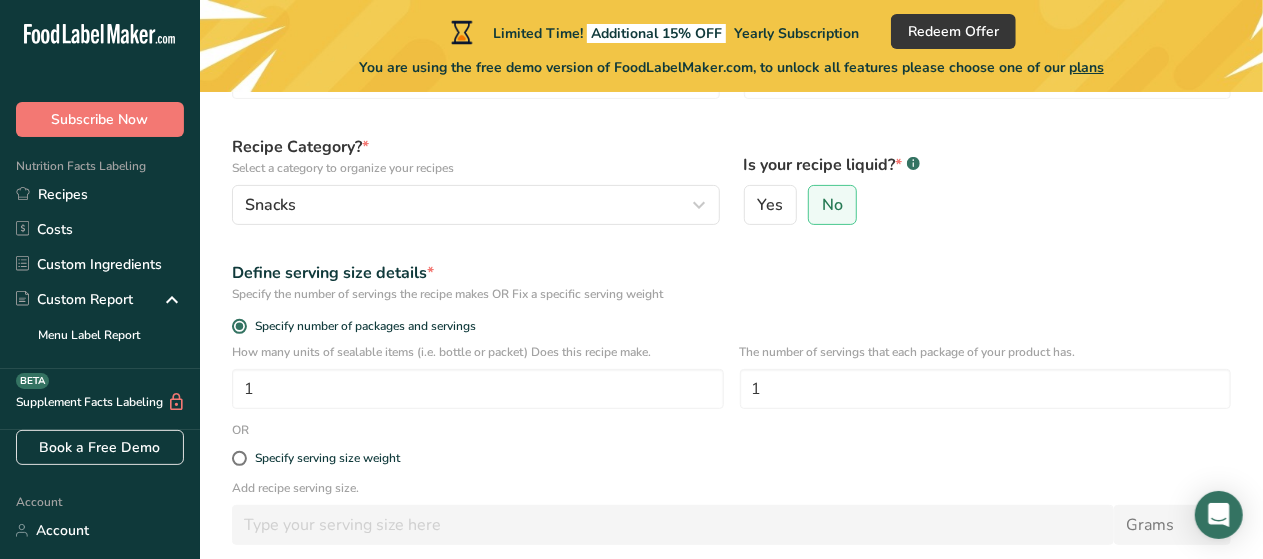 scroll, scrollTop: 172, scrollLeft: 0, axis: vertical 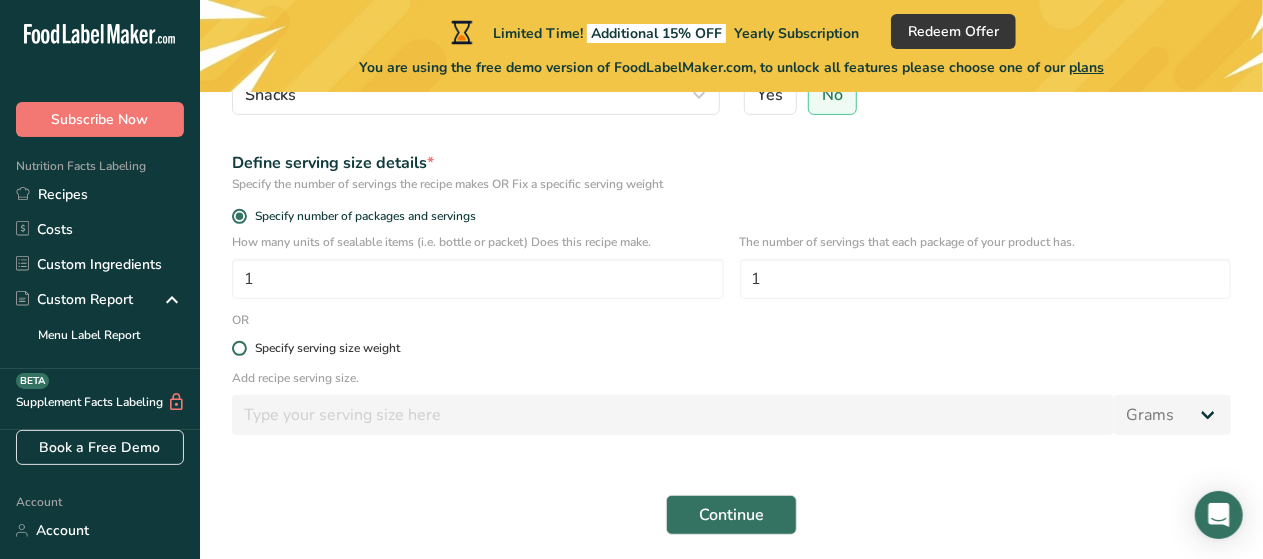 click at bounding box center (239, 348) 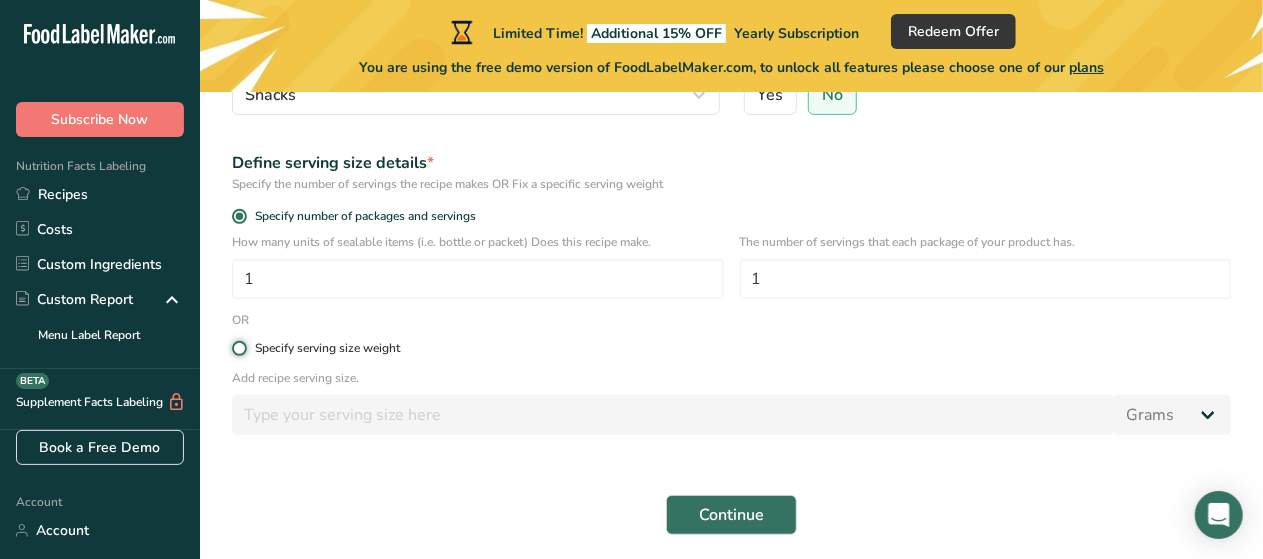 click on "Specify serving size weight" at bounding box center (238, 348) 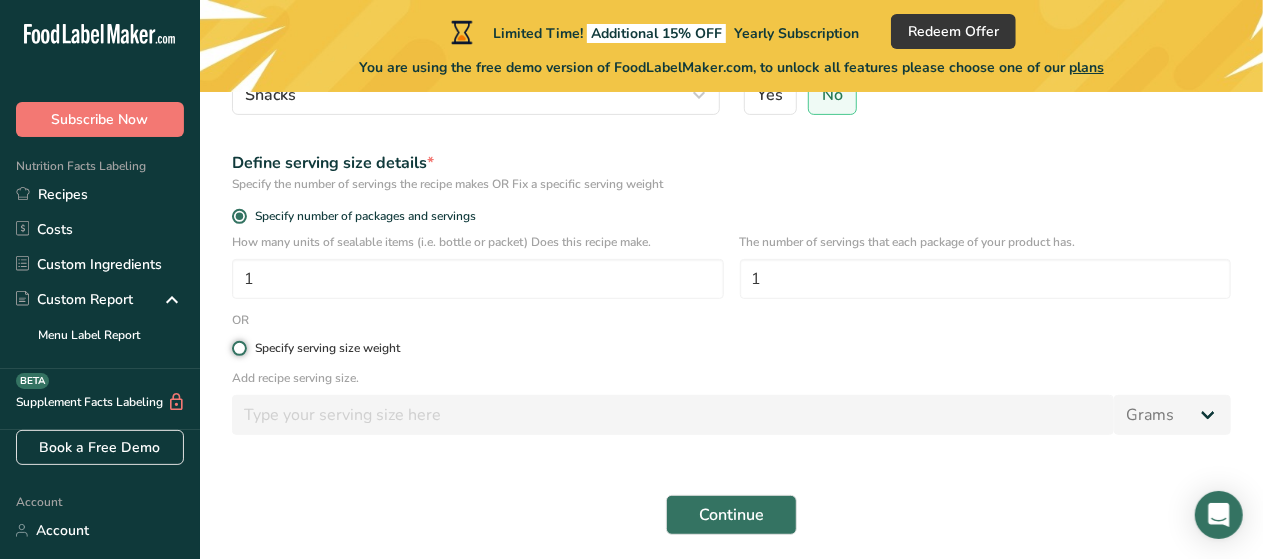 radio on "true" 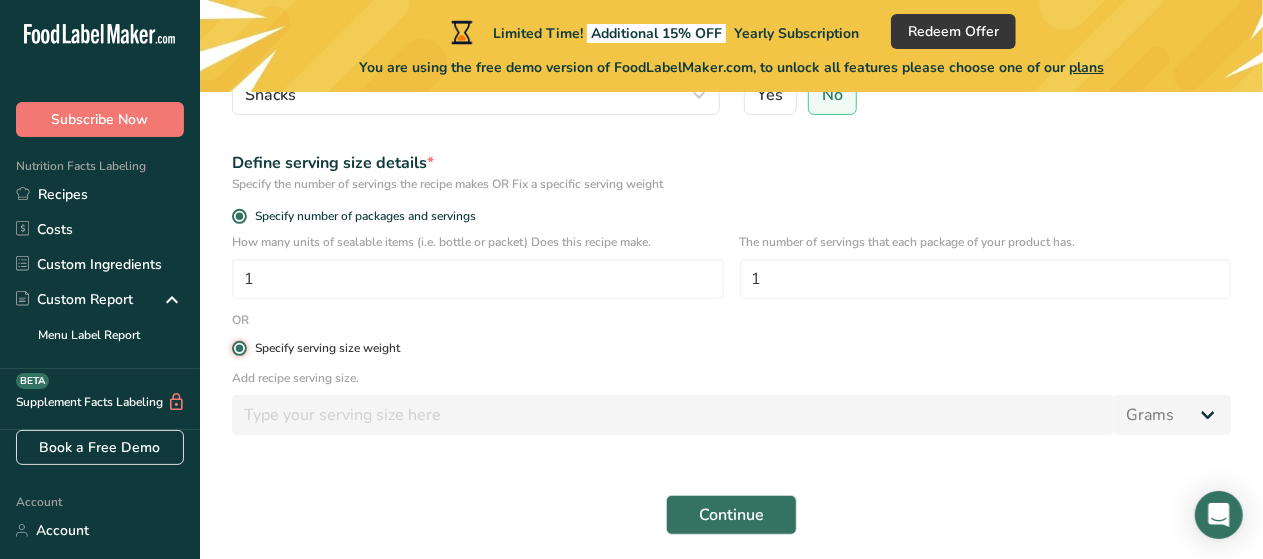 radio on "false" 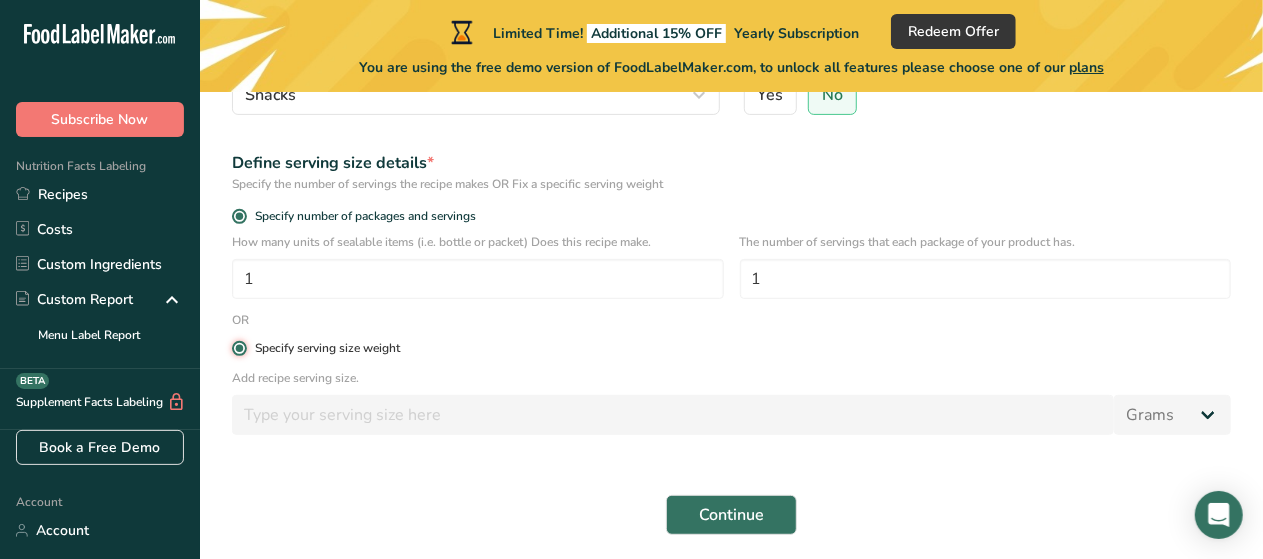type 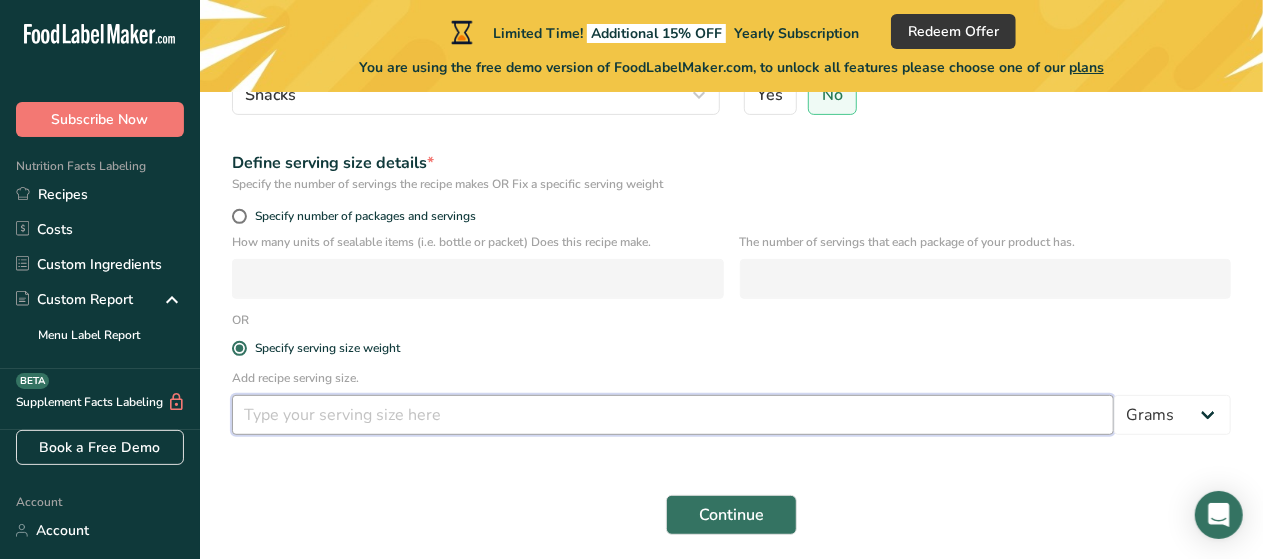 click at bounding box center (673, 415) 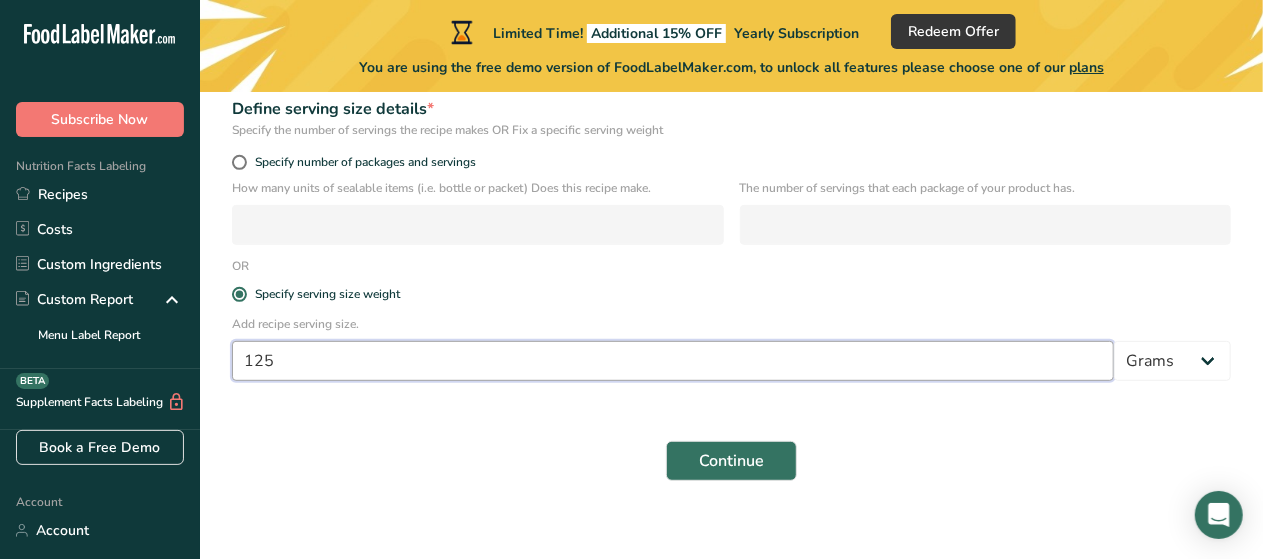 scroll, scrollTop: 352, scrollLeft: 0, axis: vertical 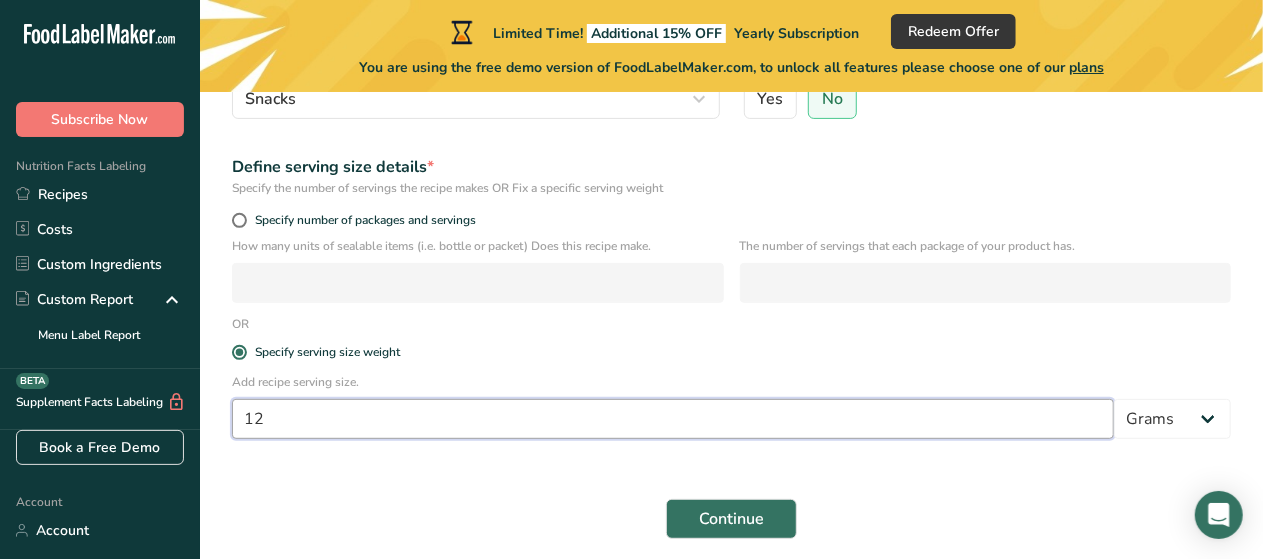 type on "1" 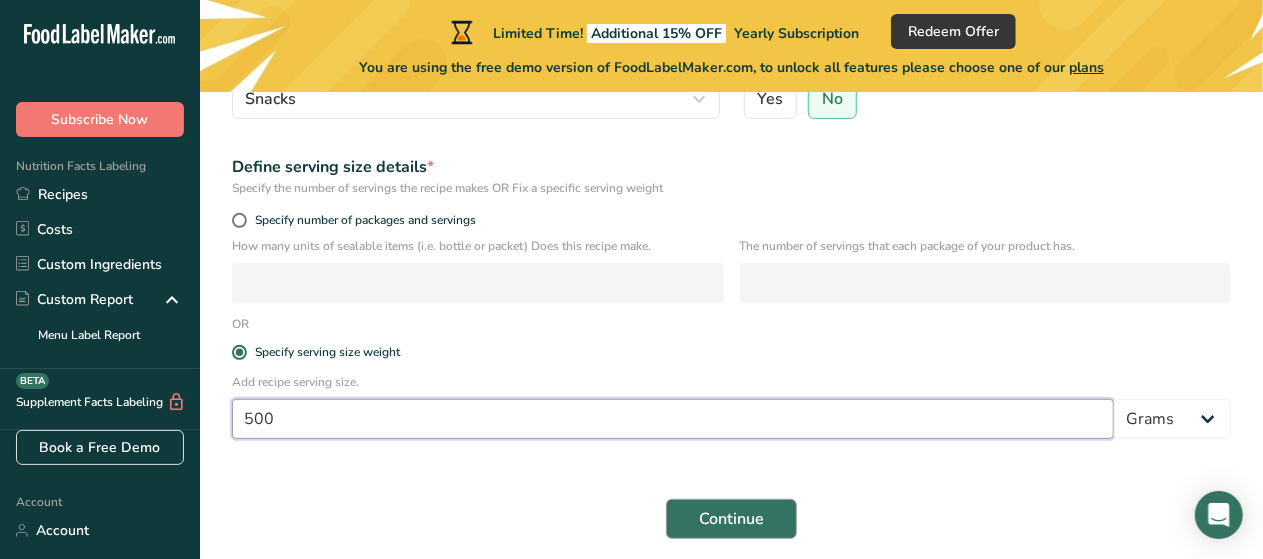 type on "500" 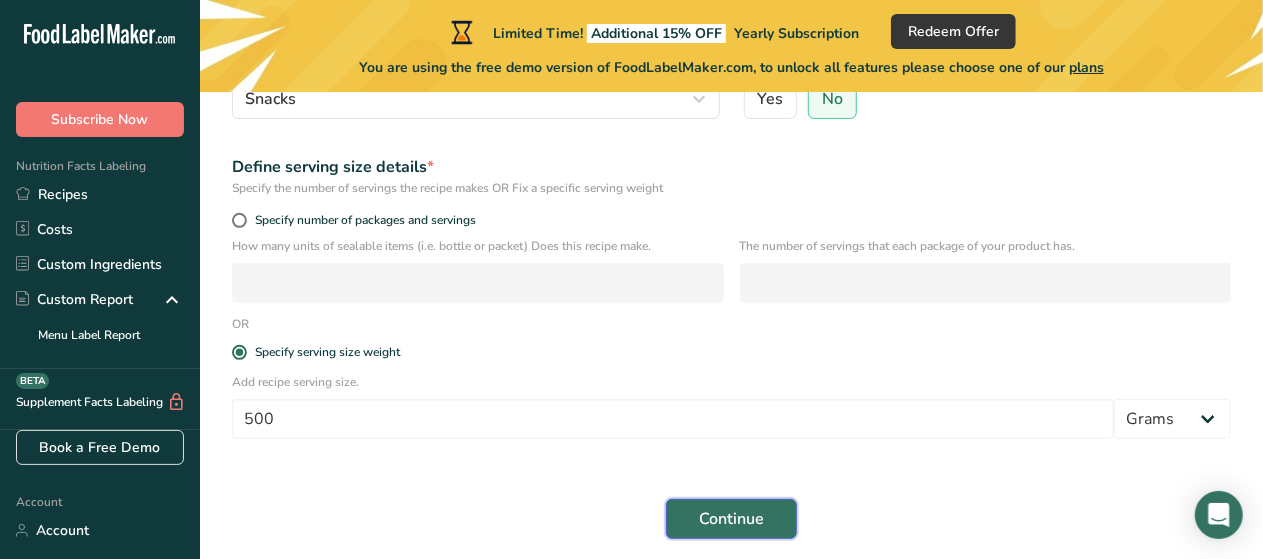 click on "Continue" at bounding box center (731, 519) 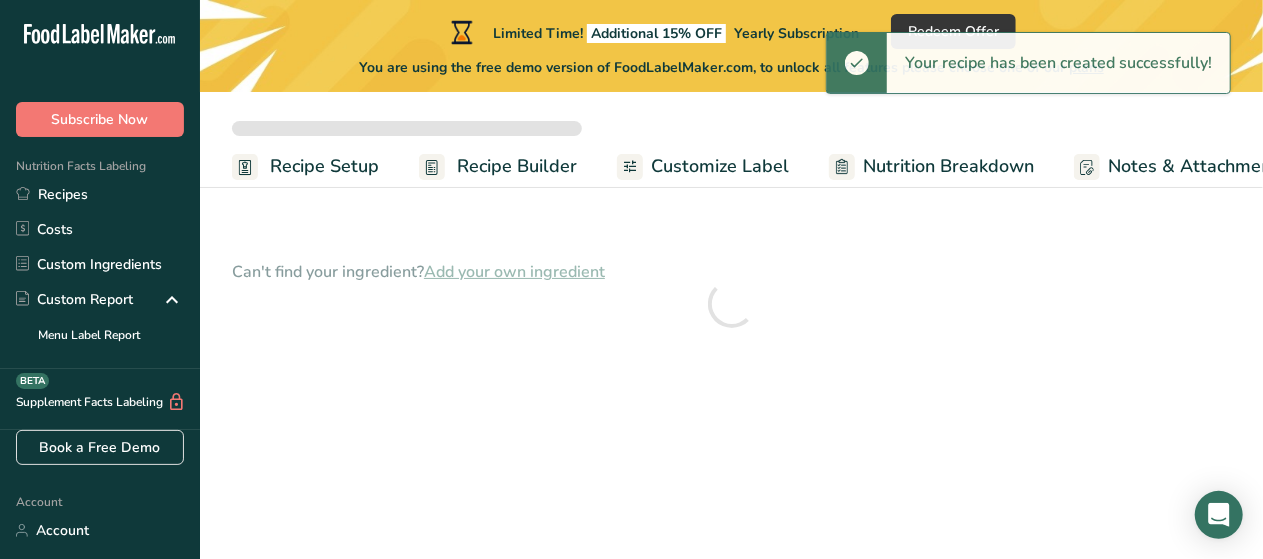 scroll, scrollTop: 0, scrollLeft: 0, axis: both 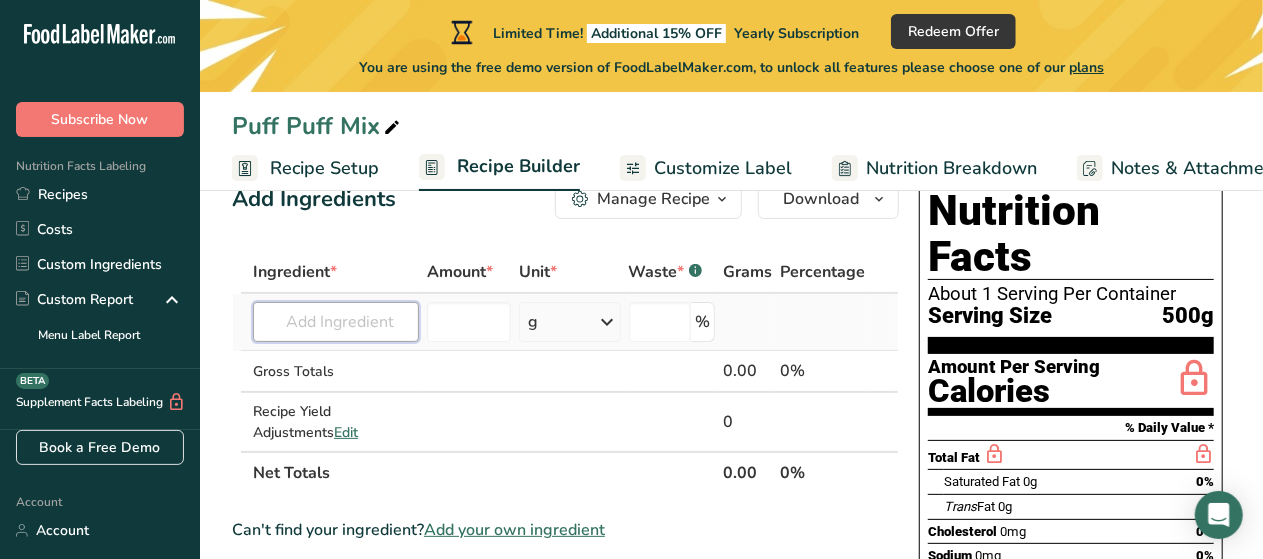 click at bounding box center (336, 322) 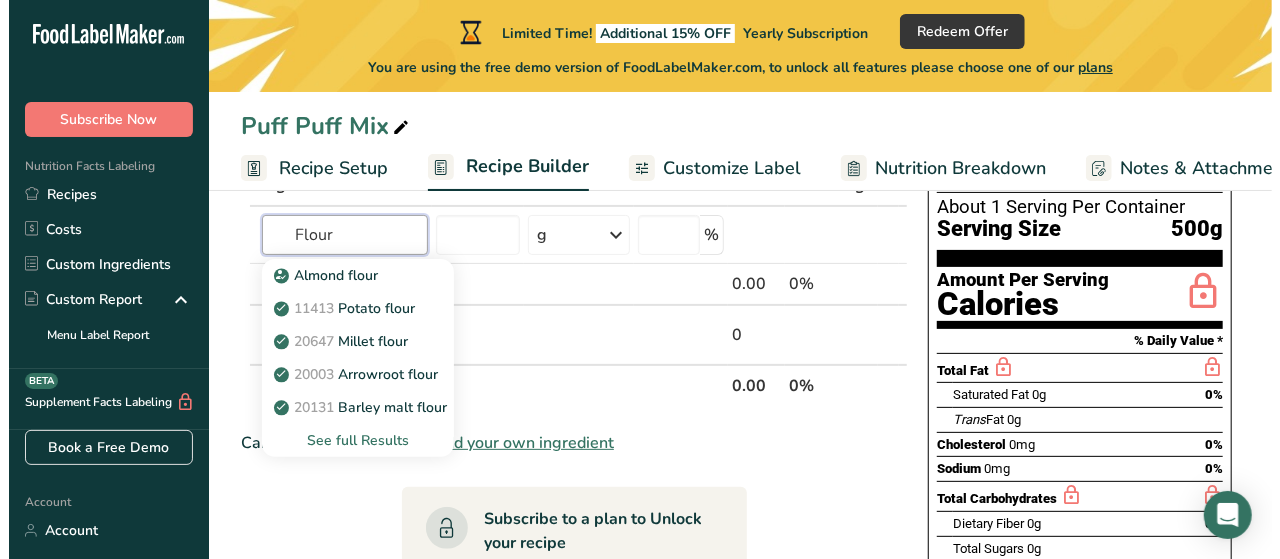 scroll, scrollTop: 162, scrollLeft: 0, axis: vertical 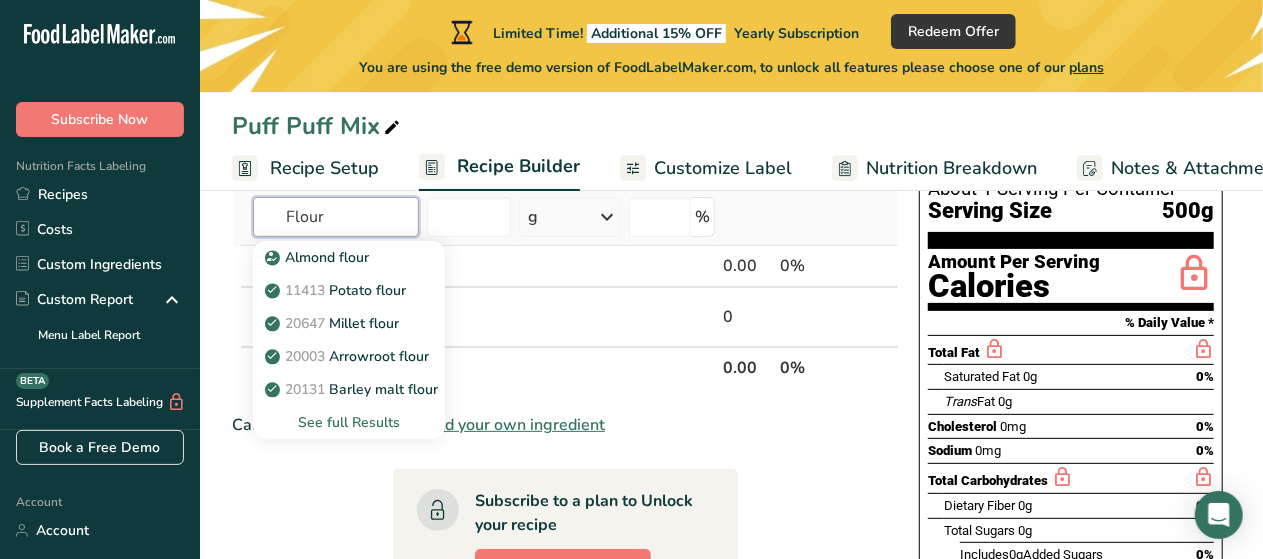 type on "Flour" 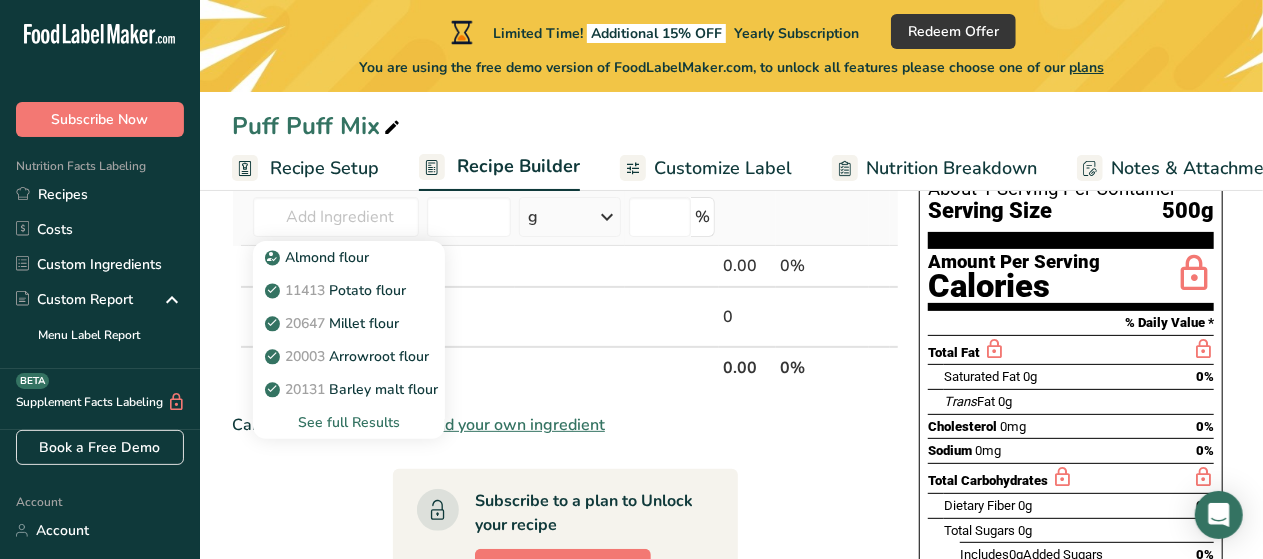click on "See full Results" at bounding box center (349, 422) 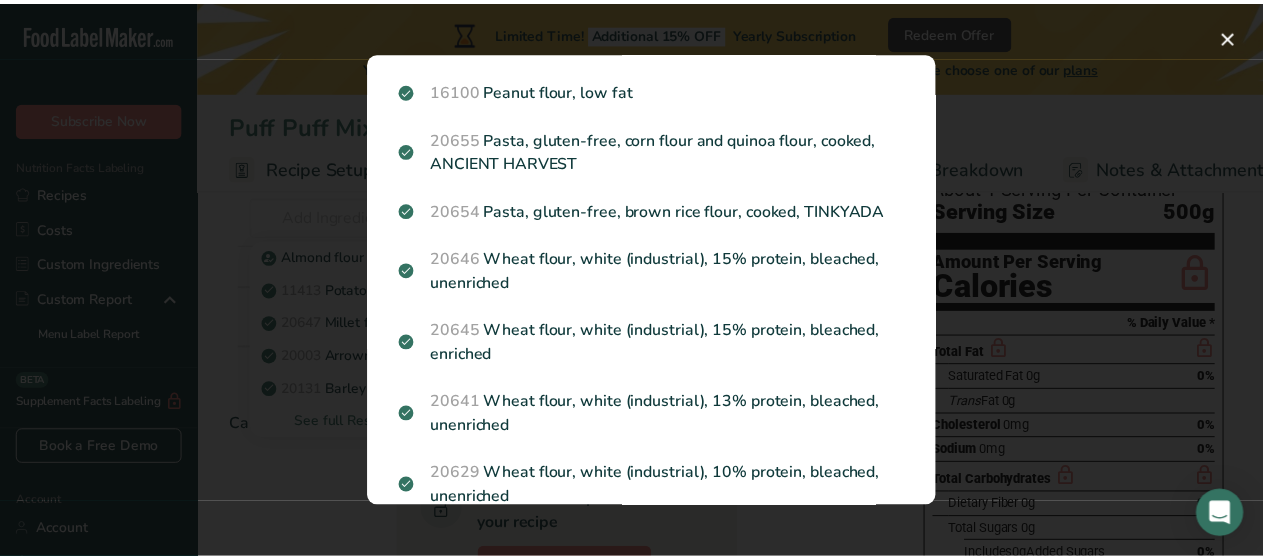 scroll, scrollTop: 2306, scrollLeft: 0, axis: vertical 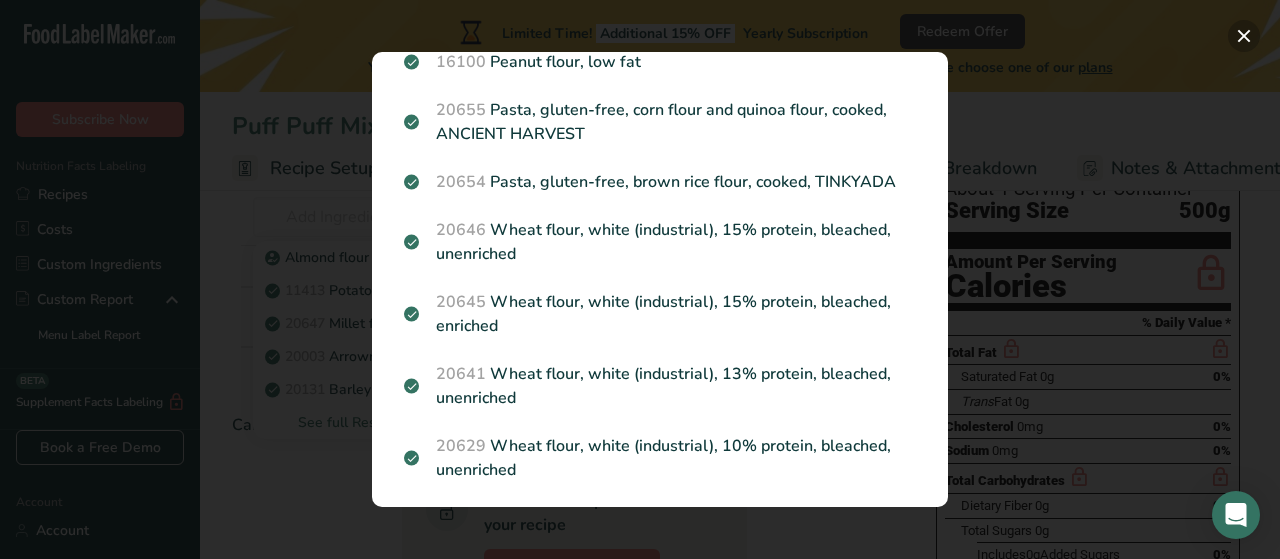 click at bounding box center (1244, 36) 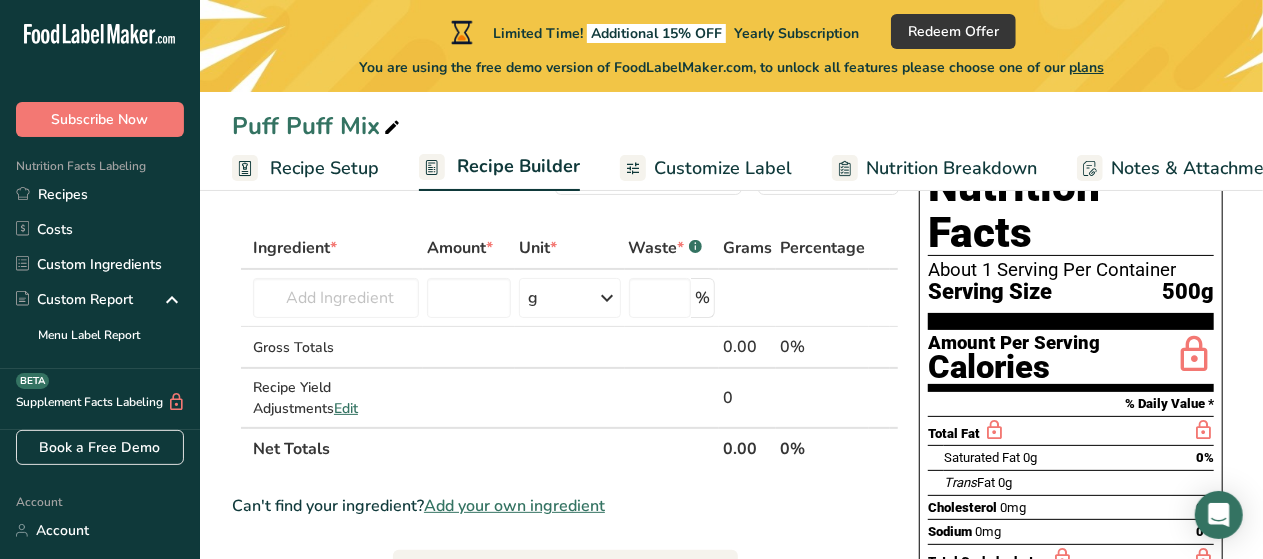scroll, scrollTop: 0, scrollLeft: 0, axis: both 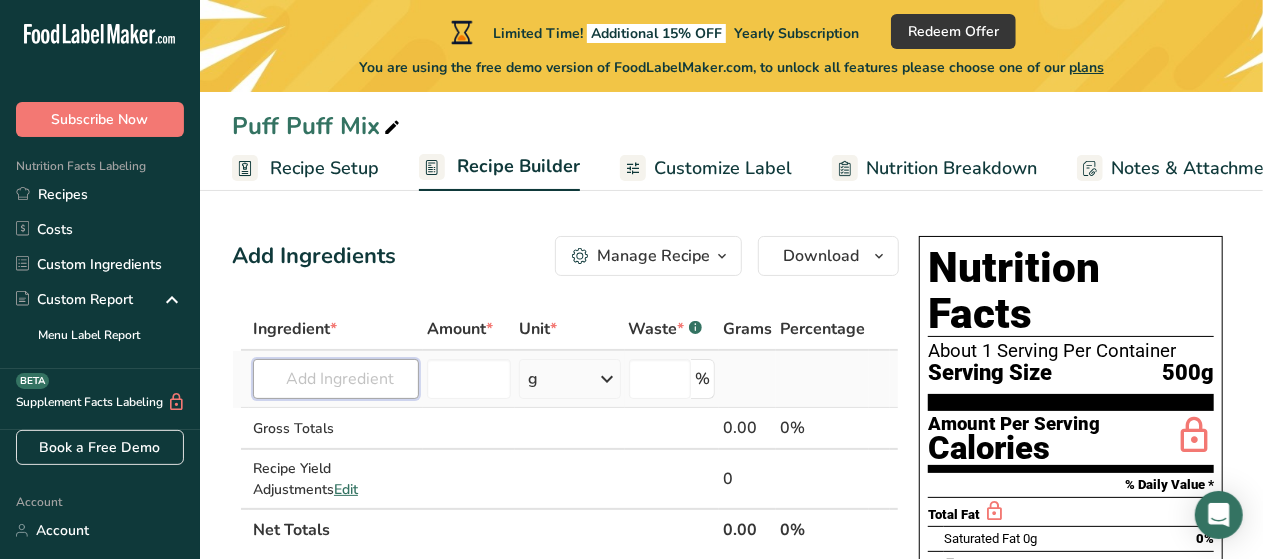 click at bounding box center (336, 379) 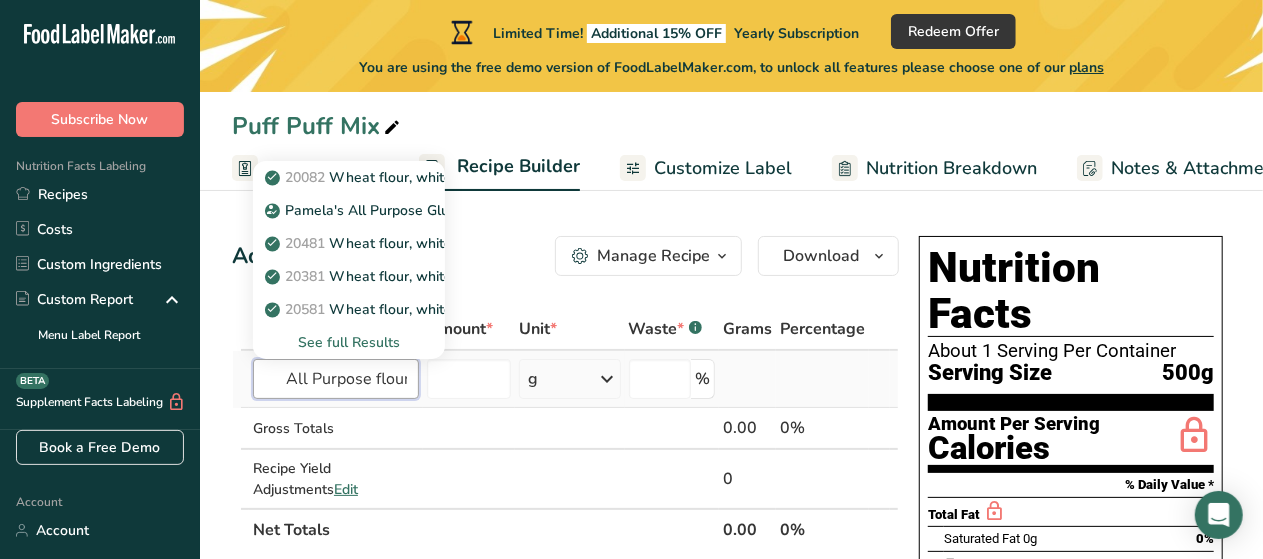 scroll, scrollTop: 0, scrollLeft: 2, axis: horizontal 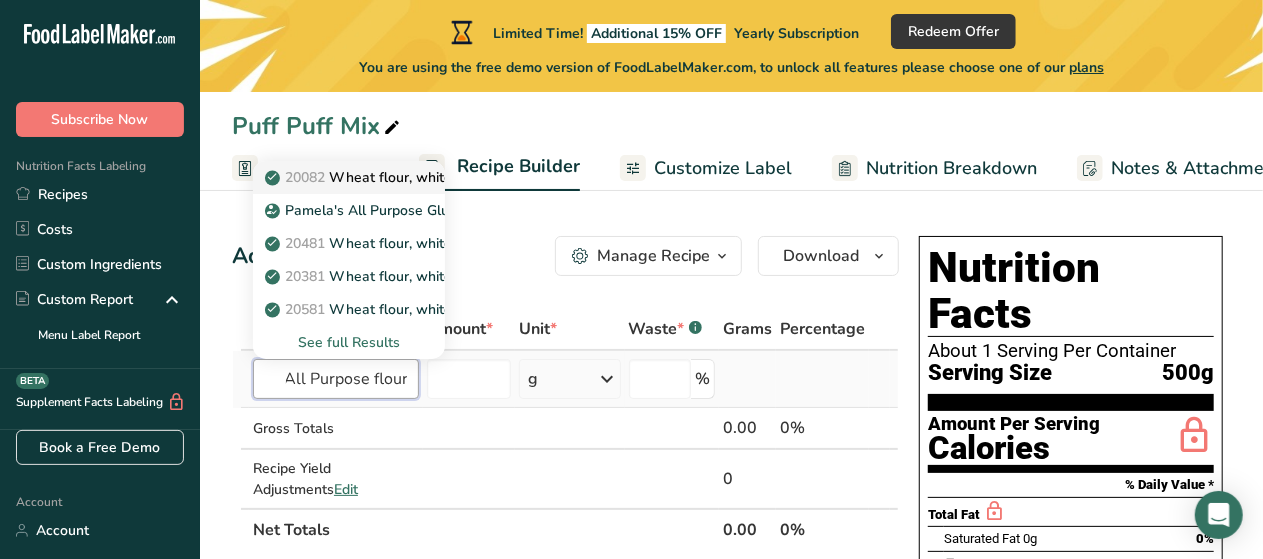 type on "All Purpose flour" 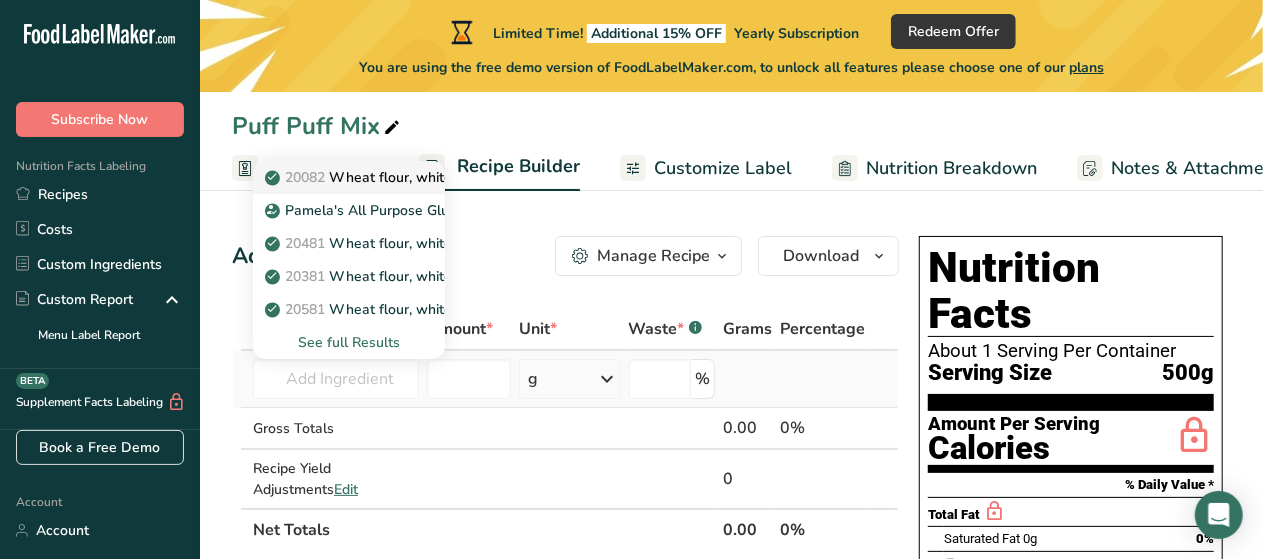 scroll, scrollTop: 0, scrollLeft: 0, axis: both 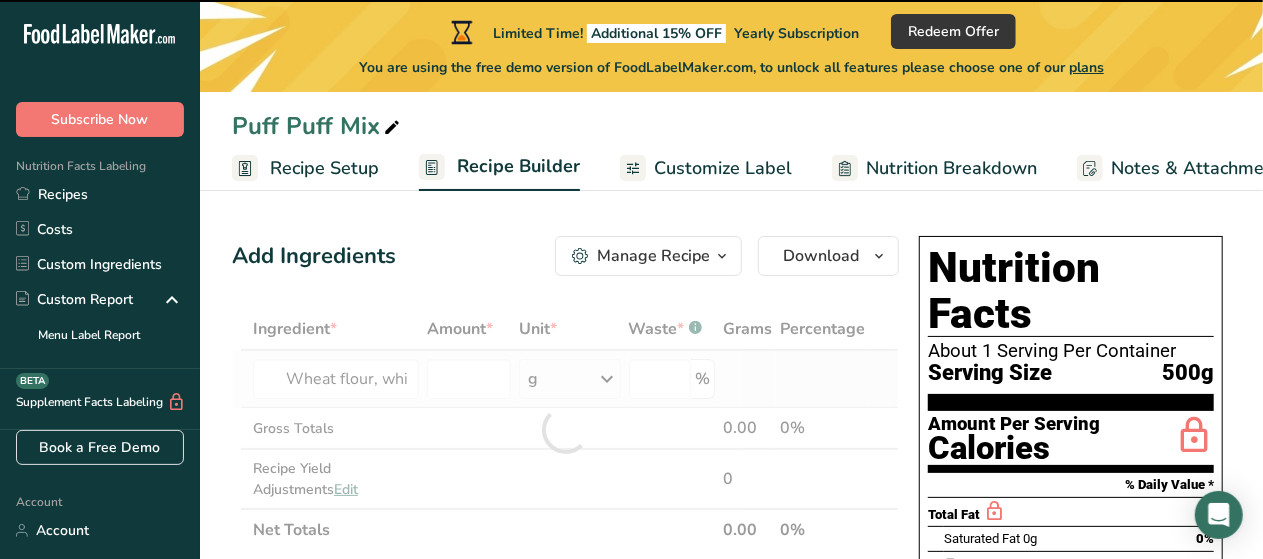 type on "0" 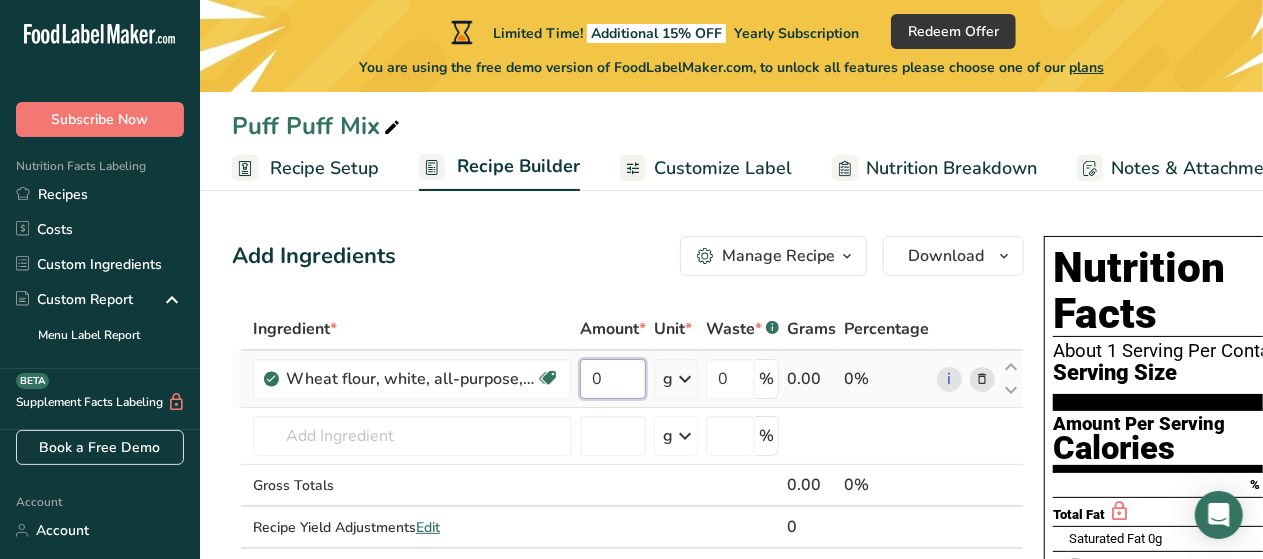 click on "0" at bounding box center [613, 379] 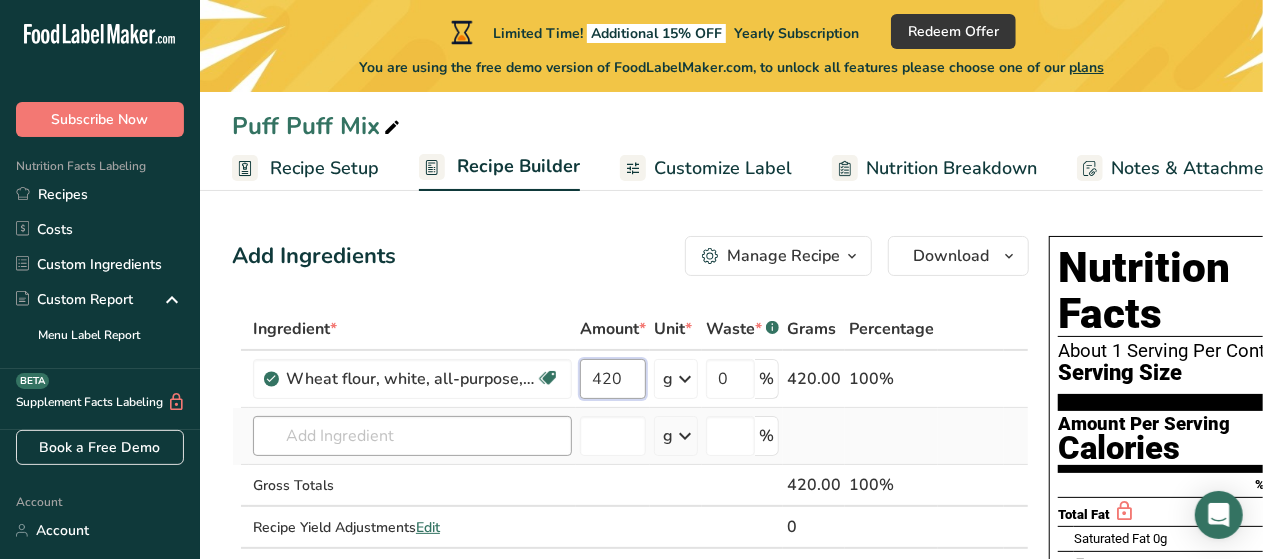 type on "420" 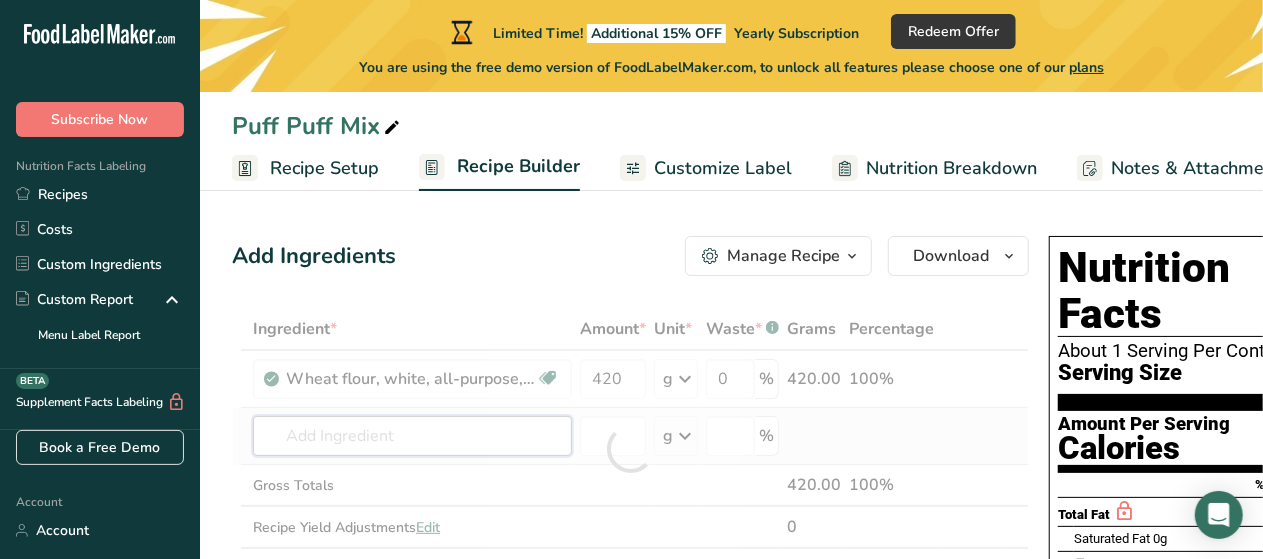 click on "Ingredient *
Amount *
Unit *
Waste *   .a-a{fill:#347362;}.b-a{fill:#fff;}          Grams
Percentage
Wheat flour, white, all-purpose, self-rising, enriched
Dairy free
Vegan
Vegetarian
Soy free
420
g
Portions
1 cup
Weight Units
g
kg
mg
See more
Volume Units
l
Volume units require a density conversion. If you know your ingredient's density enter it below. Otherwise, click on "RIA" our AI Regulatory bot - she will be able to help you
lb/ft3
g/cm3
Confirm
mL
lb/ft3
0" at bounding box center [630, 449] 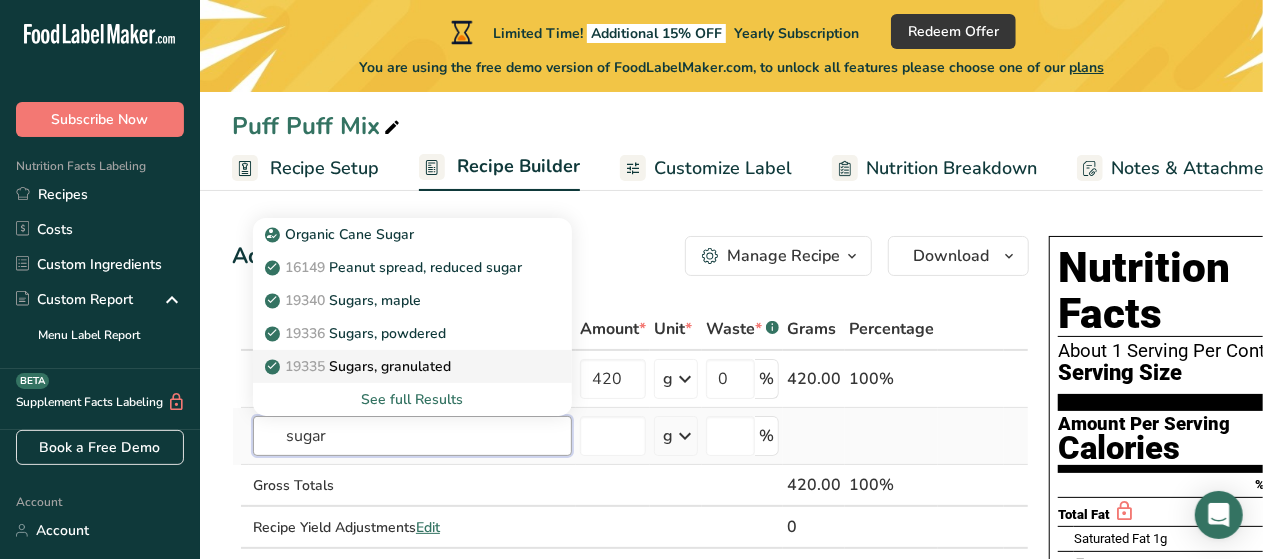 type on "sugar" 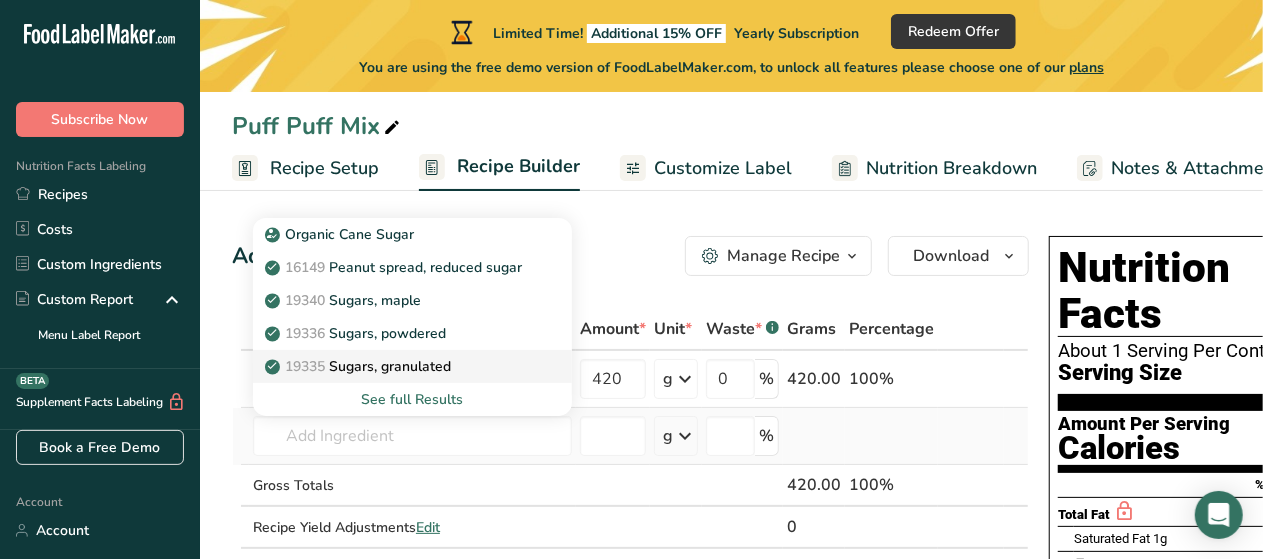 click on "19335
Sugars, granulated" at bounding box center (360, 366) 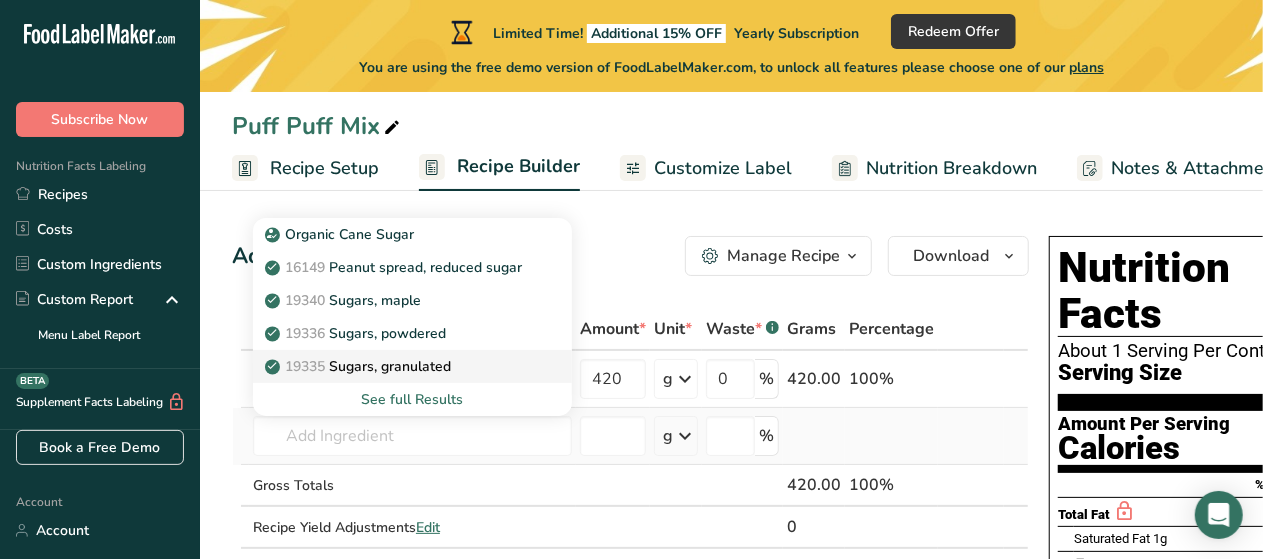 type on "Sugars, granulated" 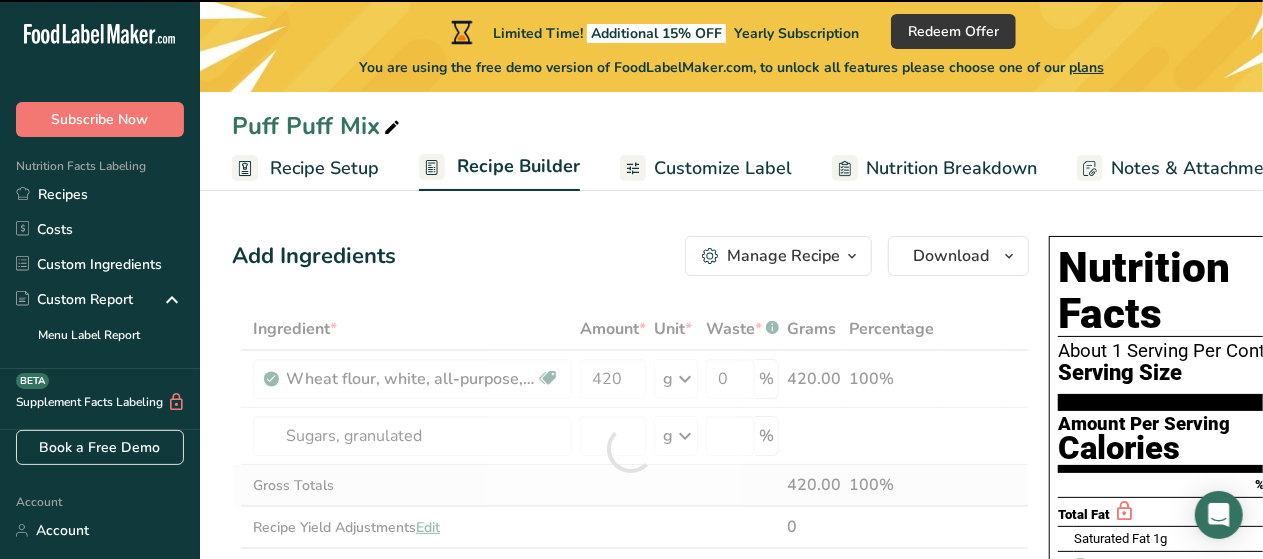 type on "0" 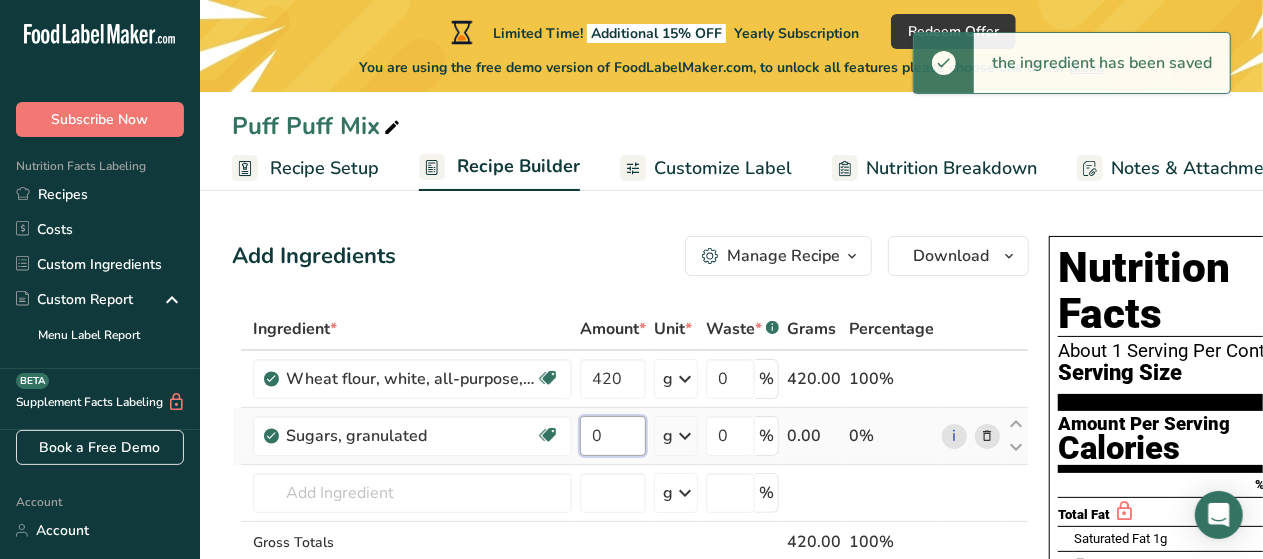 click on "0" at bounding box center (613, 436) 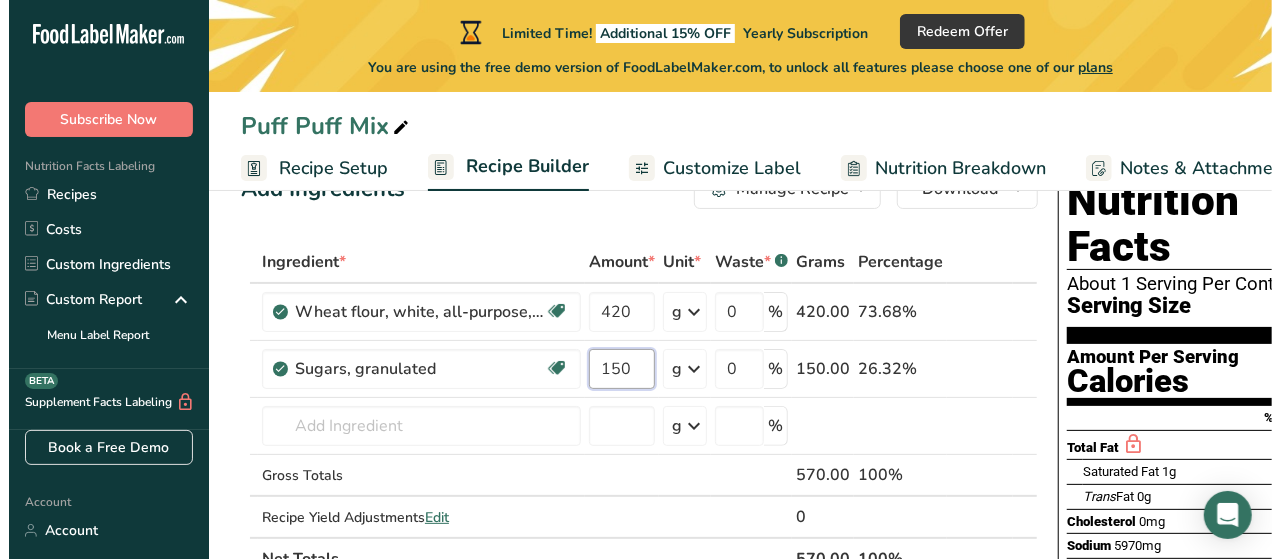scroll, scrollTop: 80, scrollLeft: 0, axis: vertical 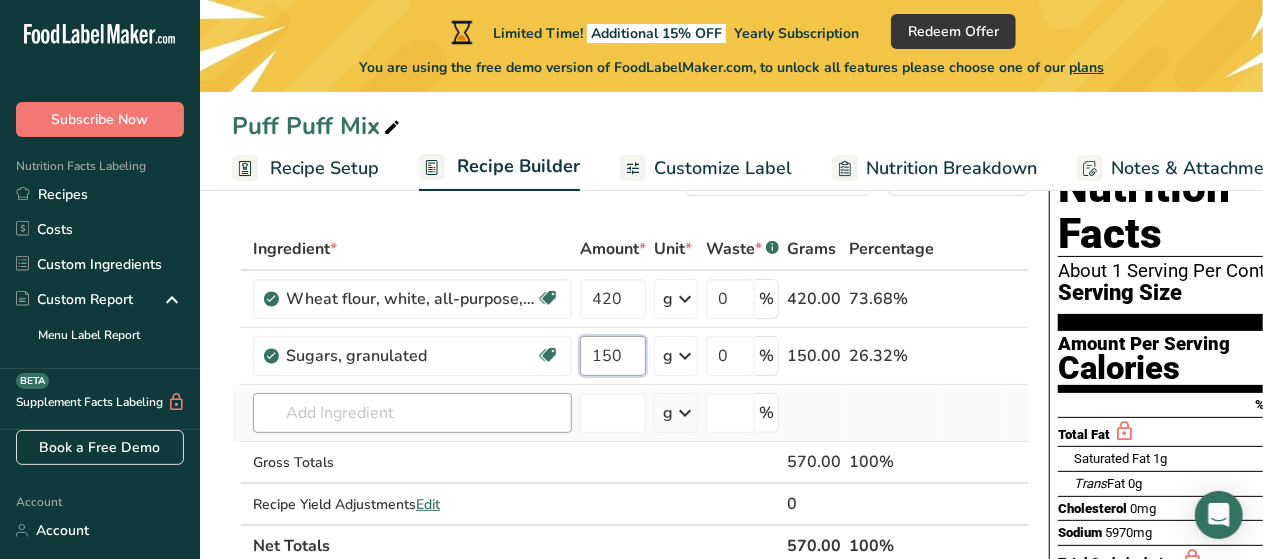 type on "150" 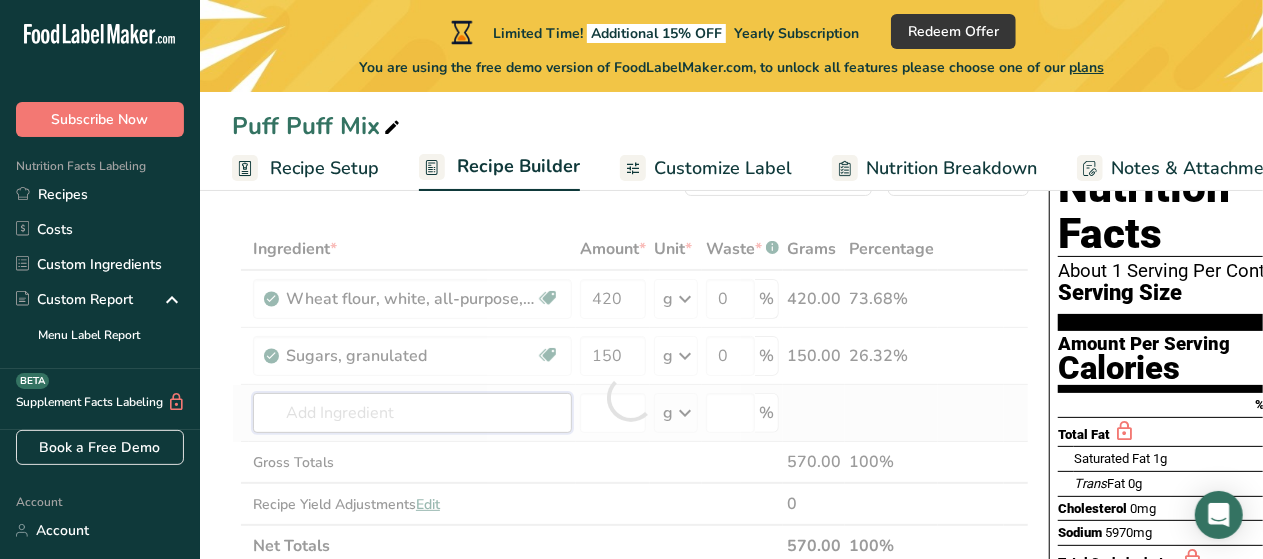 click on "Ingredient *
Amount *
Unit *
Waste *   .a-a{fill:#347362;}.b-a{fill:#fff;}          Grams
Percentage
Wheat flour, white, all-purpose, self-rising, enriched
Dairy free
Vegan
Vegetarian
Soy free
420
g
Portions
1 cup
Weight Units
g
kg
mg
See more
Volume Units
l
Volume units require a density conversion. If you know your ingredient's density enter it below. Otherwise, click on "RIA" our AI Regulatory bot - she will be able to help you
lb/ft3
g/cm3
Confirm
mL
lb/ft3
0" at bounding box center [630, 397] 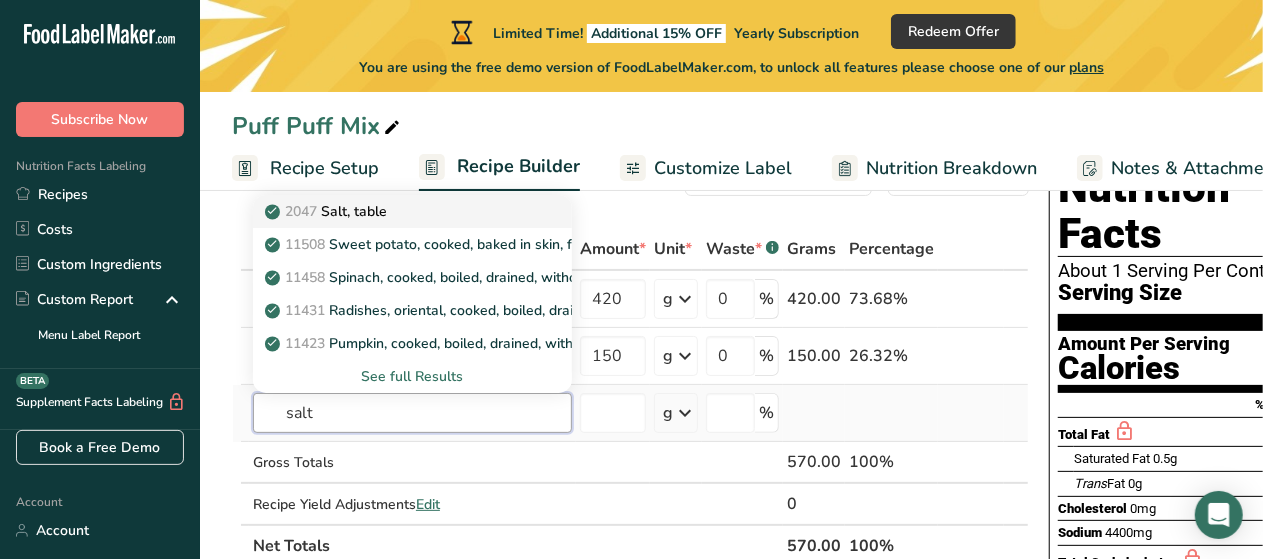 type on "salt" 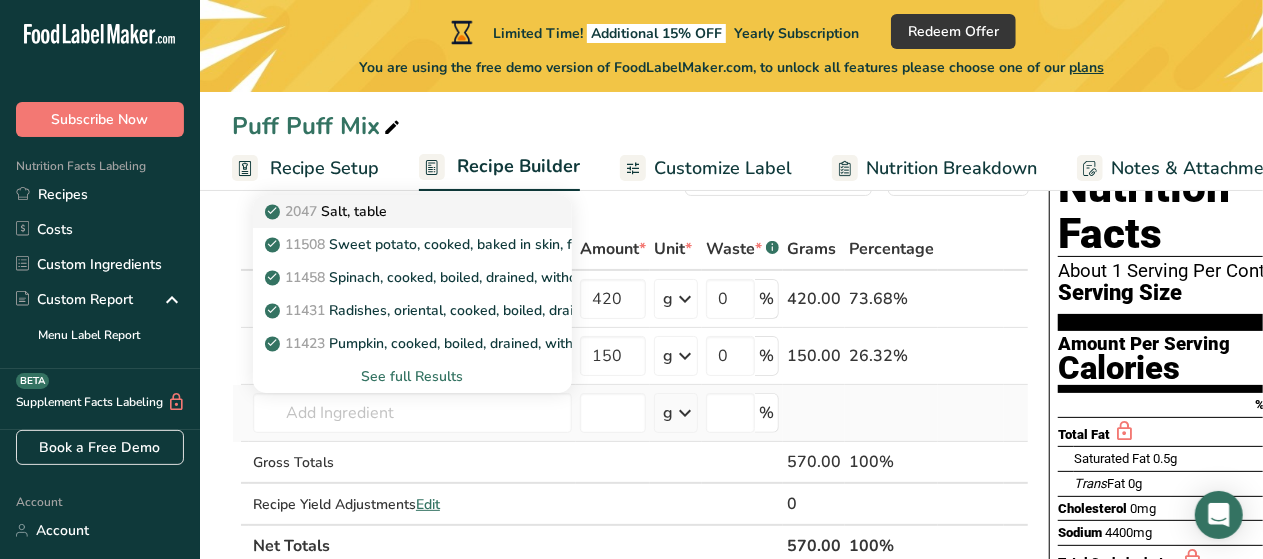 click on "2047
Salt, table" at bounding box center (328, 211) 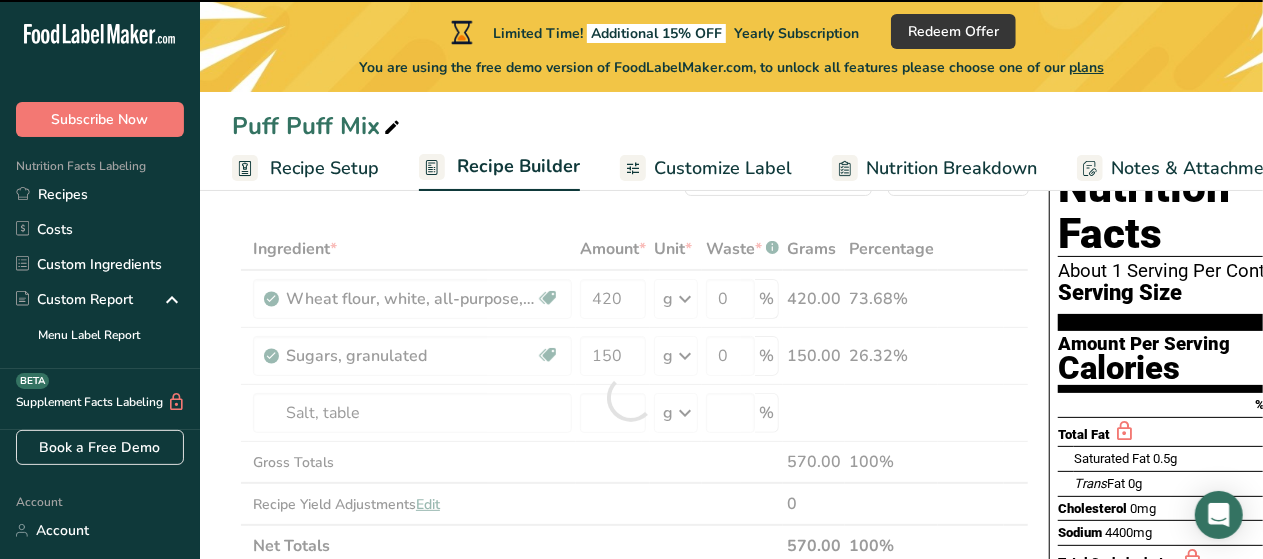 type on "0" 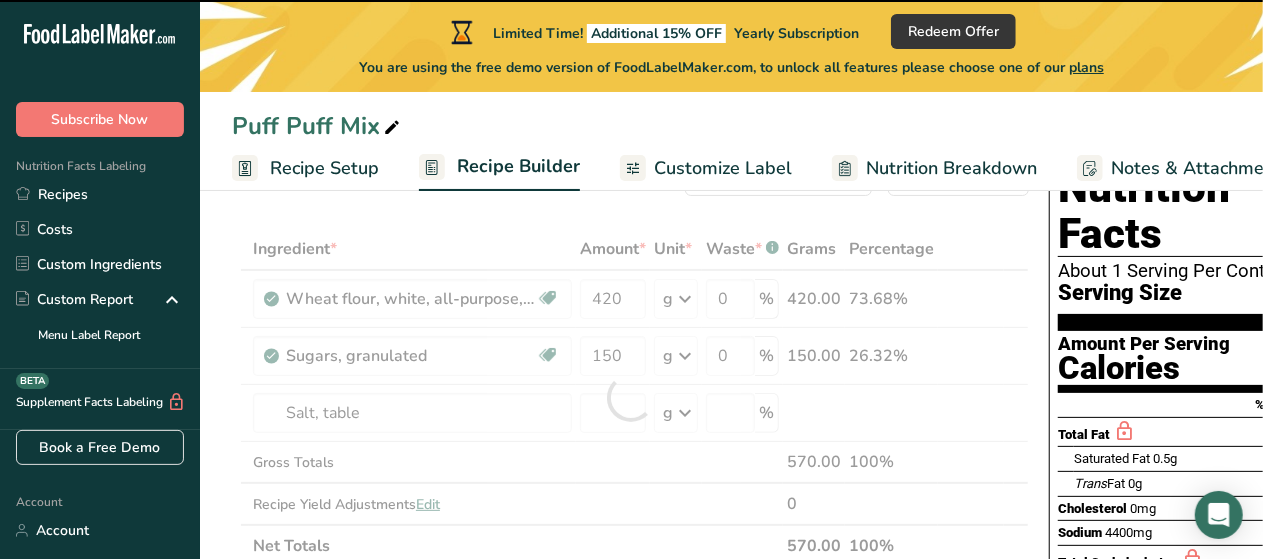 type on "0" 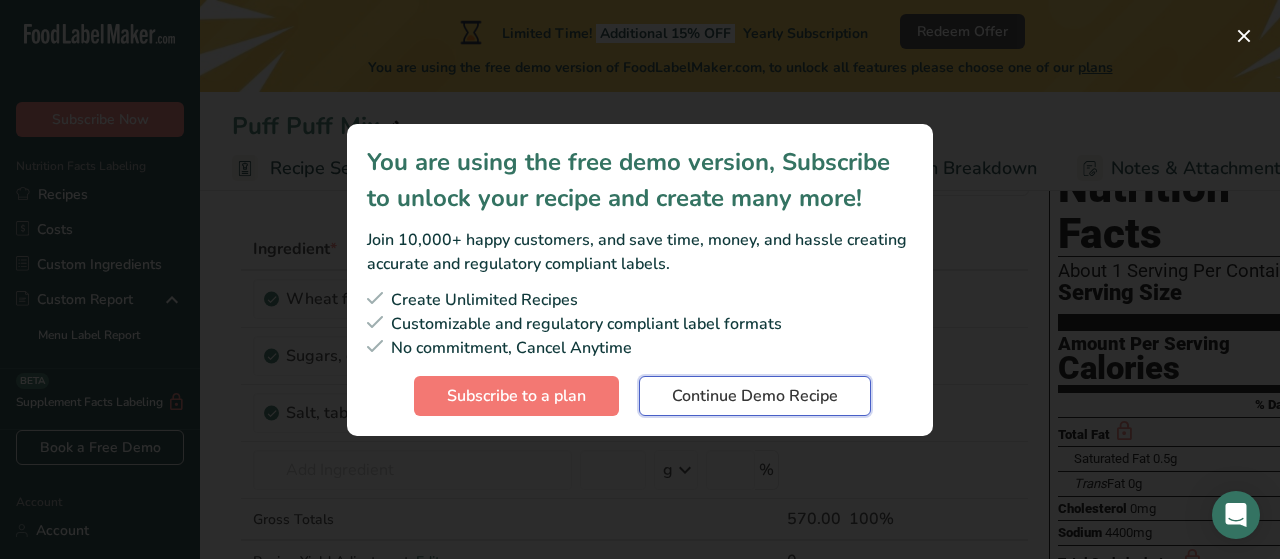 click on "Continue Demo Recipe" at bounding box center (755, 396) 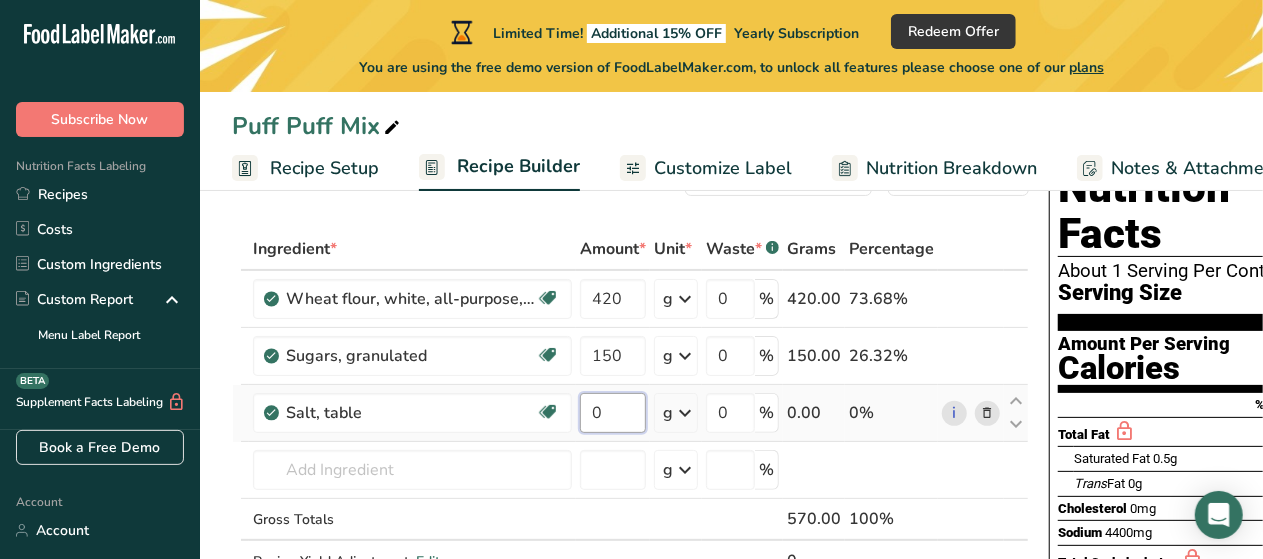 click on "0" at bounding box center [613, 413] 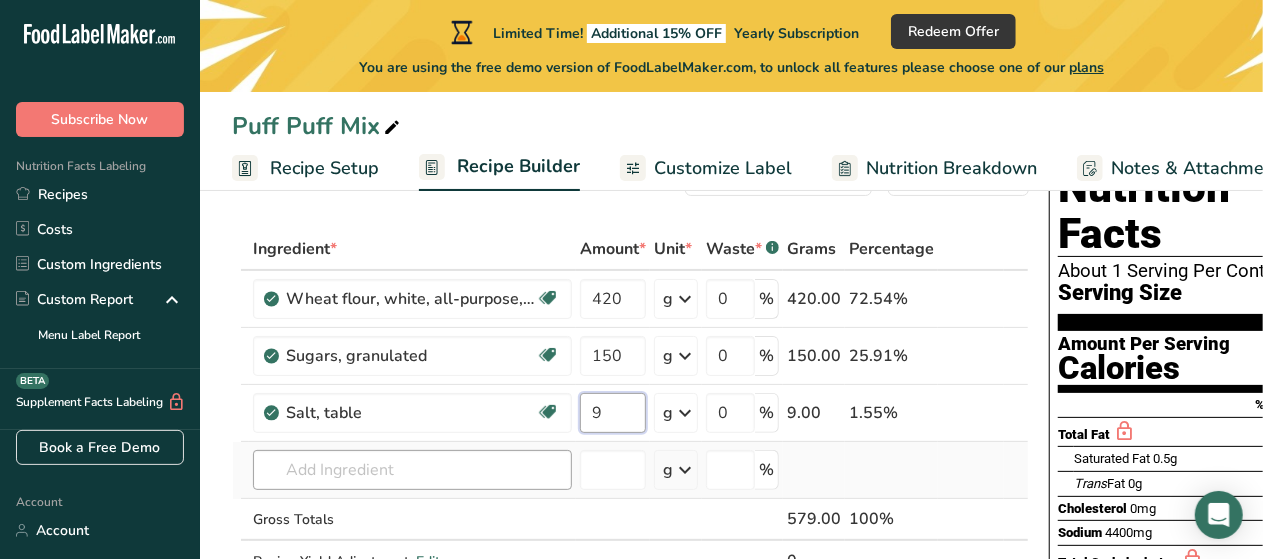 type on "9" 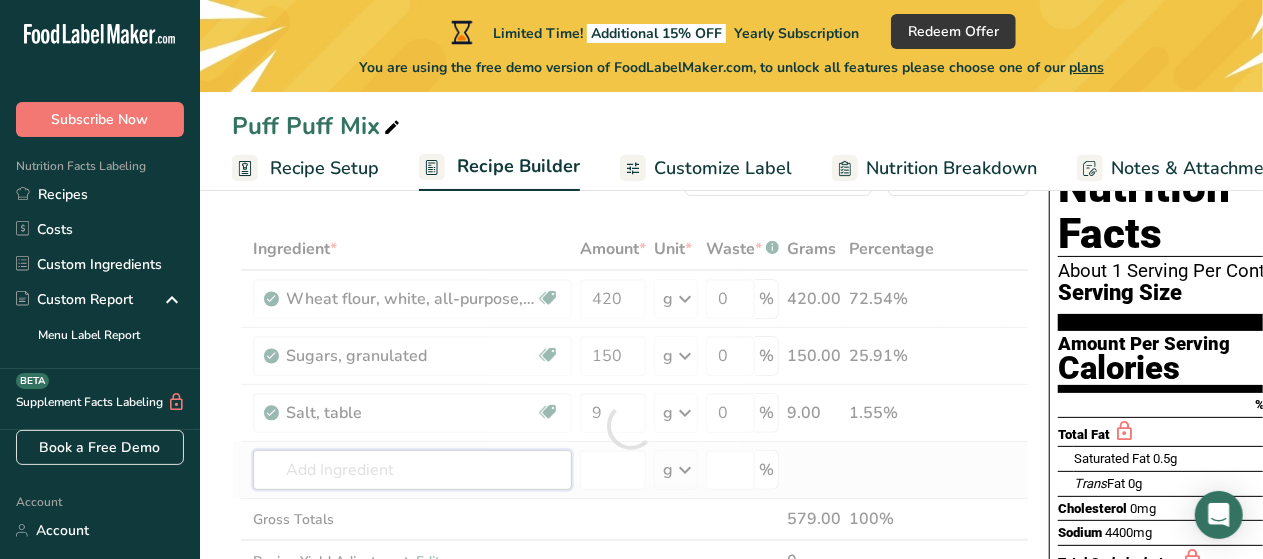 click on "Ingredient *
Amount *
Unit *
Waste *   .a-a{fill:#347362;}.b-a{fill:#fff;}          Grams
Percentage
Wheat flour, white, all-purpose, self-rising, enriched
Dairy free
Vegan
Vegetarian
Soy free
420
g
Portions
1 cup
Weight Units
g
kg
mg
See more
Volume Units
l
Volume units require a density conversion. If you know your ingredient's density enter it below. Otherwise, click on "RIA" our AI Regulatory bot - she will be able to help you
lb/ft3
g/cm3
Confirm
mL
lb/ft3
0" at bounding box center [630, 426] 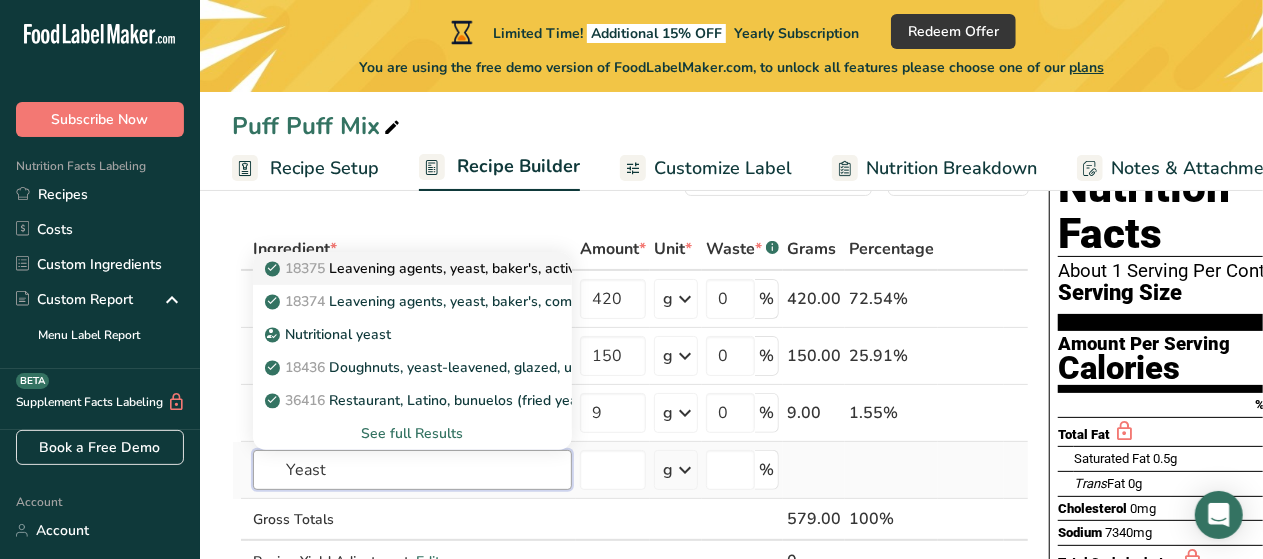 type on "Yeast" 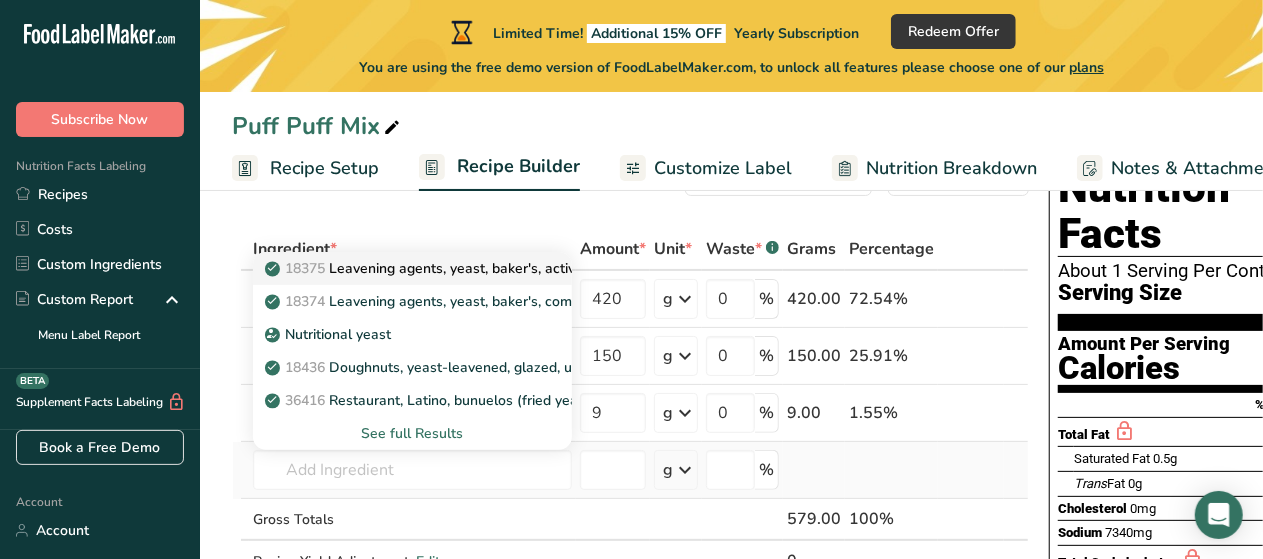click on "18375
Leavening agents, yeast, baker's, active dry" at bounding box center [412, 268] 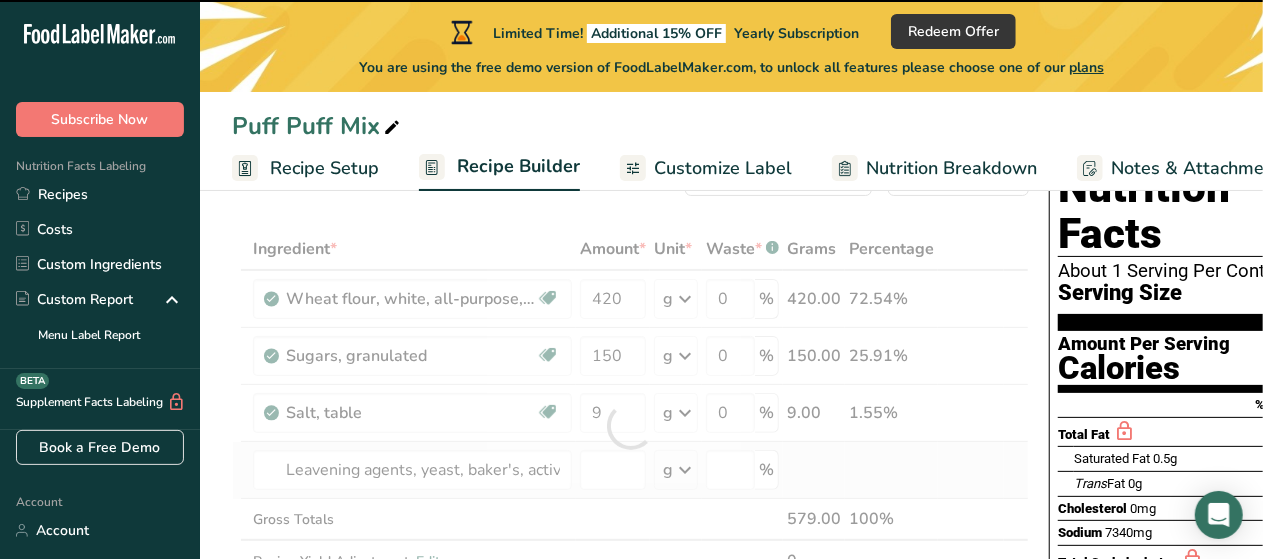 type on "0" 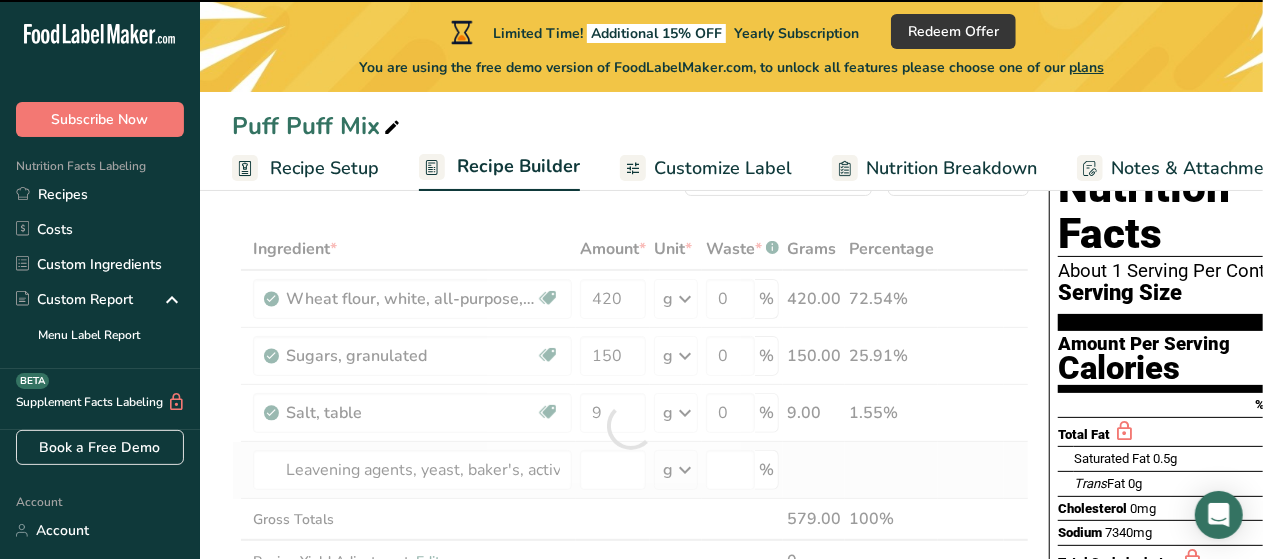 type on "0" 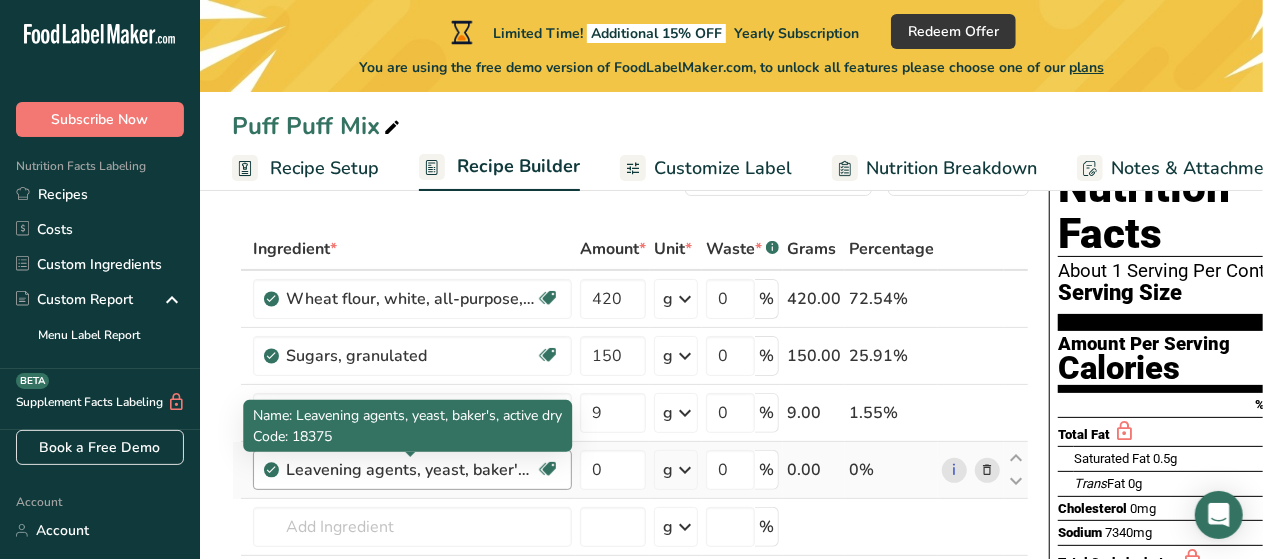 click on "Leavening agents, yeast, baker's, active dry" at bounding box center (411, 470) 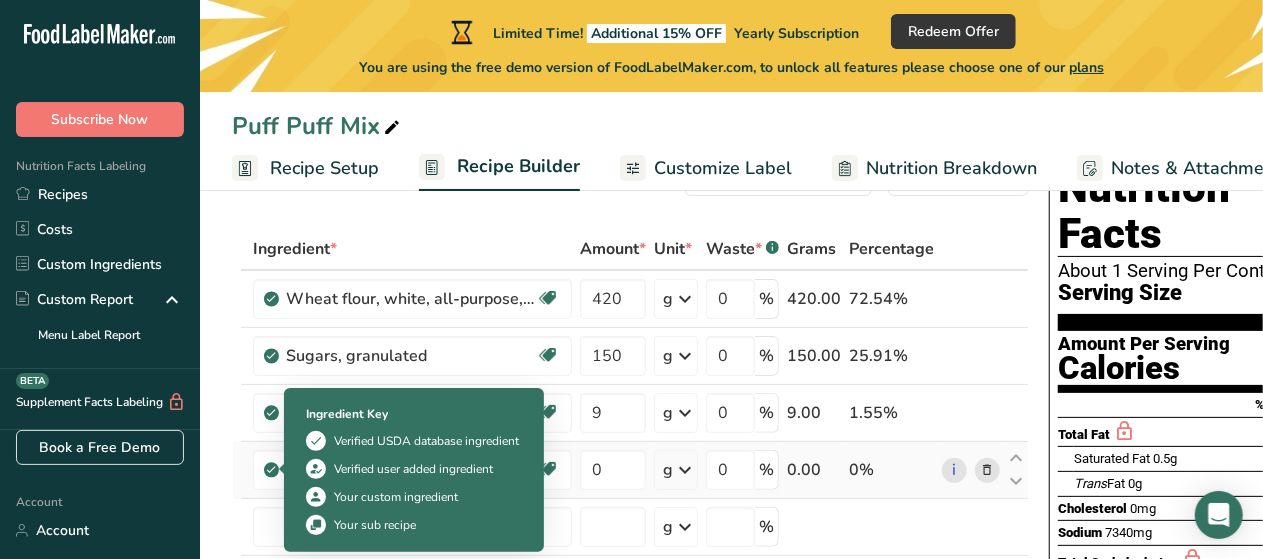 drag, startPoint x: 528, startPoint y: 469, endPoint x: 266, endPoint y: 469, distance: 262 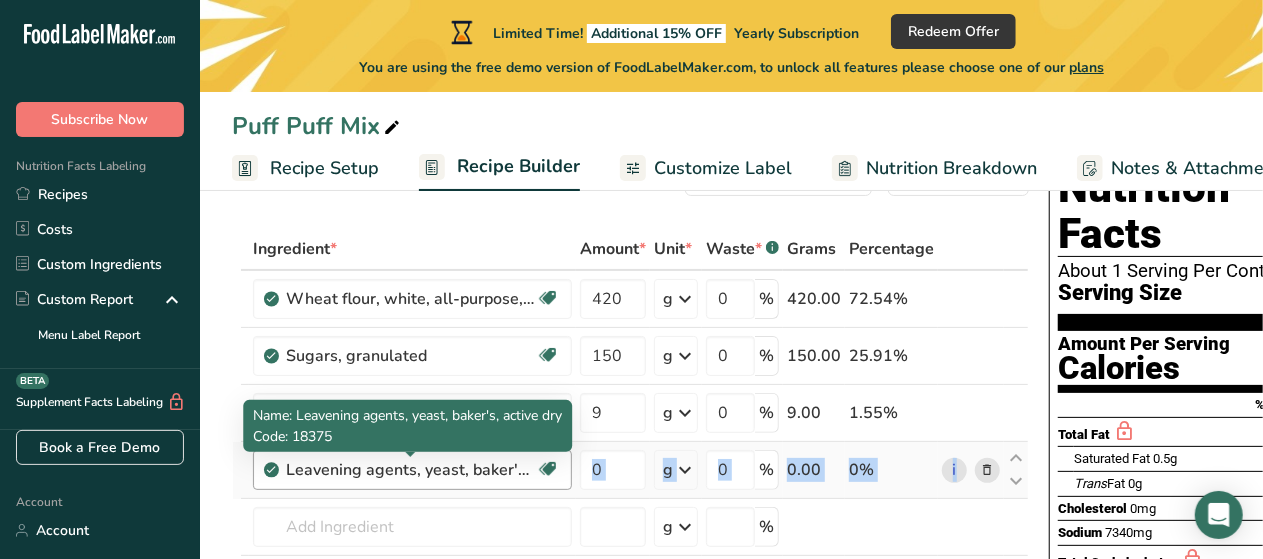 drag, startPoint x: 440, startPoint y: 499, endPoint x: 507, endPoint y: 472, distance: 72.235725 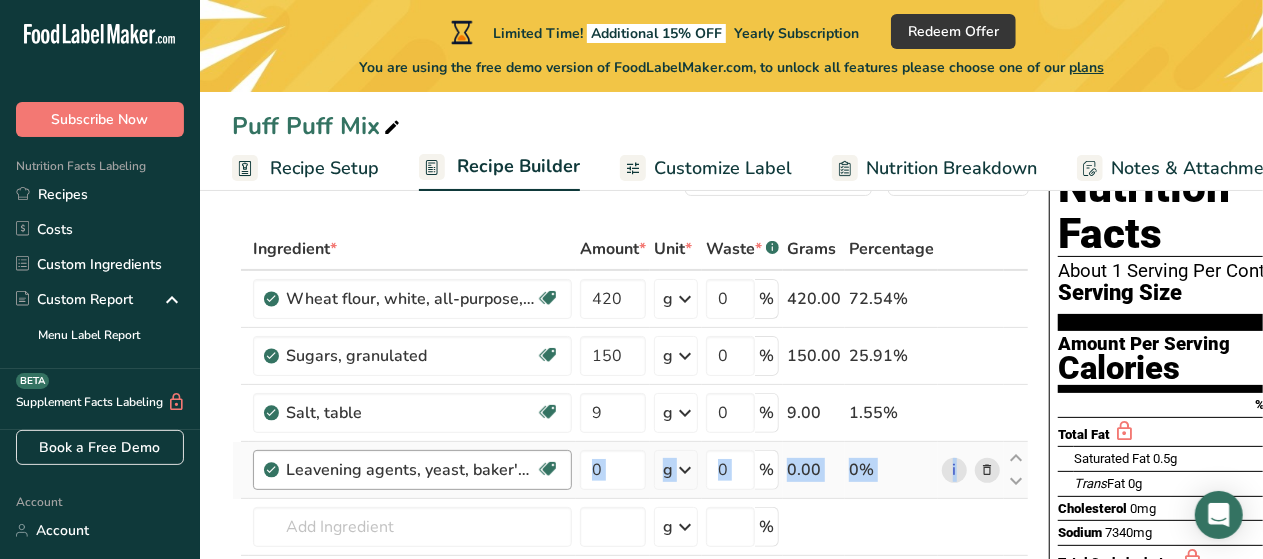 click on "Leavening agents, yeast, baker's, active dry" at bounding box center [411, 470] 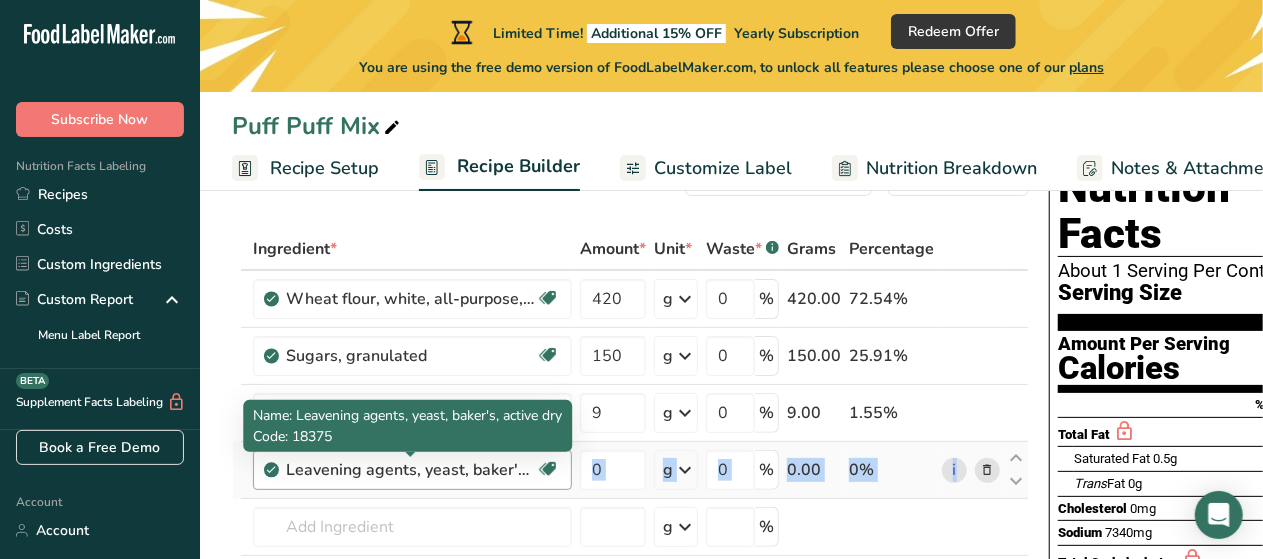 click on "Leavening agents, yeast, baker's, active dry" at bounding box center (411, 470) 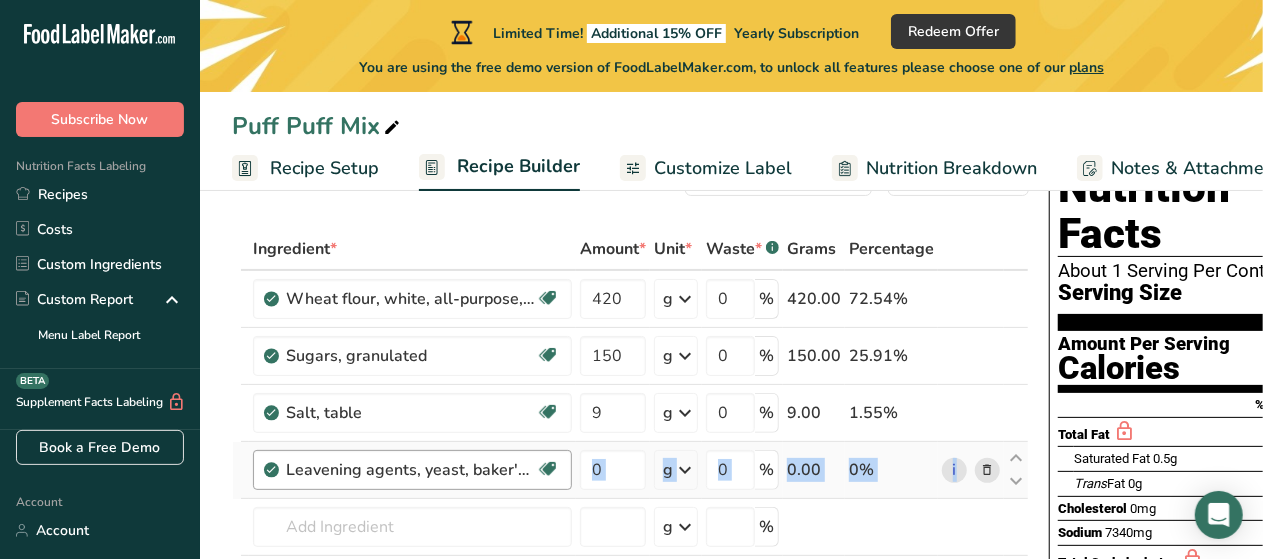click on "Leavening agents, yeast, baker's, active dry" at bounding box center (411, 470) 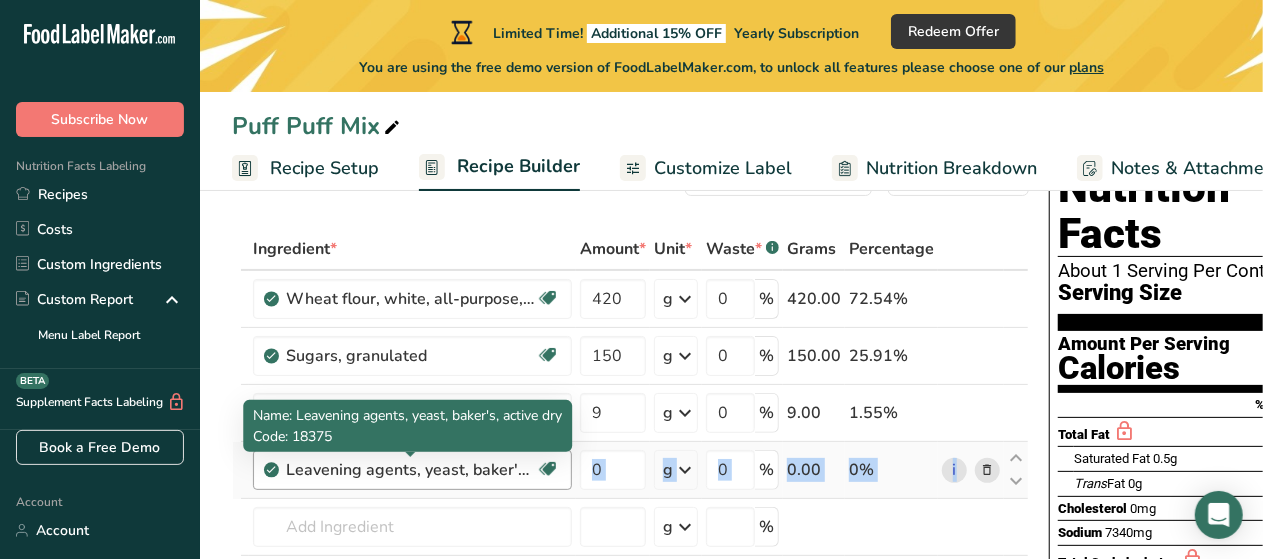 click on "Leavening agents, yeast, baker's, active dry" at bounding box center [411, 470] 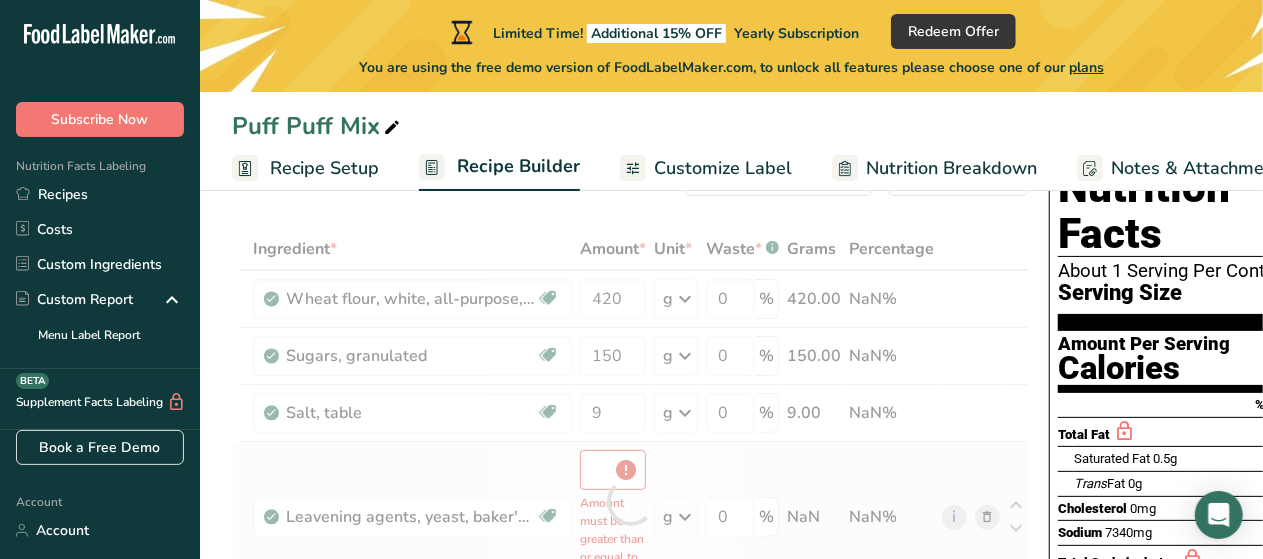 click on "Ingredient *
Amount *
Unit *
Waste *   .a-a{fill:#347362;}.b-a{fill:#fff;}          Grams
Percentage
Wheat flour, white, all-purpose, self-rising, enriched
Dairy free
Vegan
Vegetarian
Soy free
420
g
Portions
1 cup
Weight Units
g
kg
mg
See more
Volume Units
l
Volume units require a density conversion. If you know your ingredient's density enter it below. Otherwise, click on "RIA" our AI Regulatory bot - she will be able to help you
lb/ft3
g/cm3
Confirm
mL
lb/ft3
0" at bounding box center (630, 501) 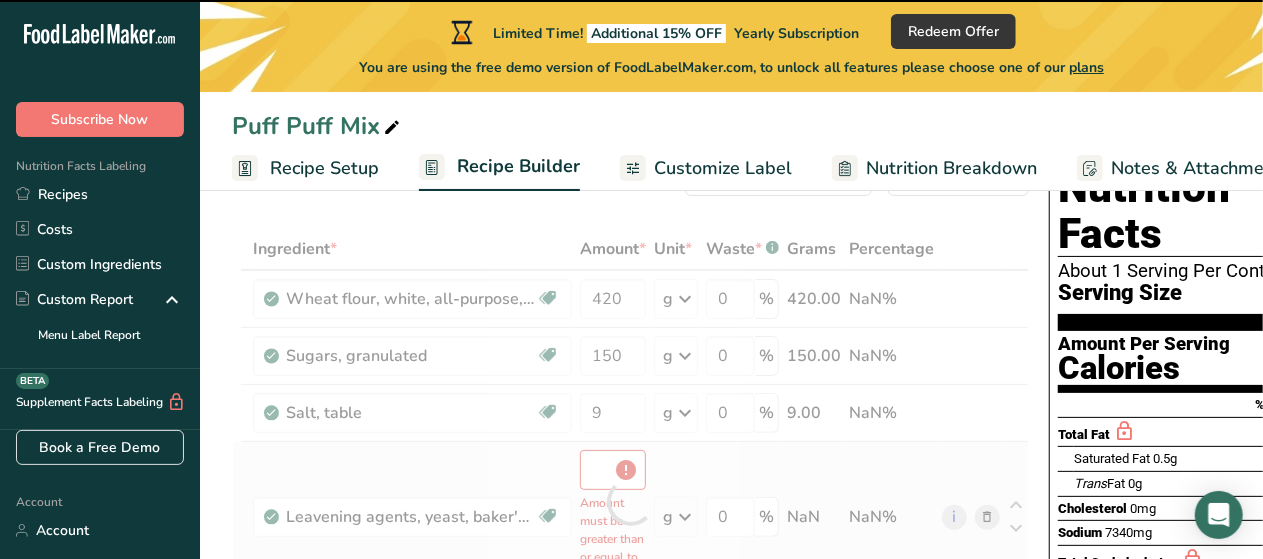 type on "0" 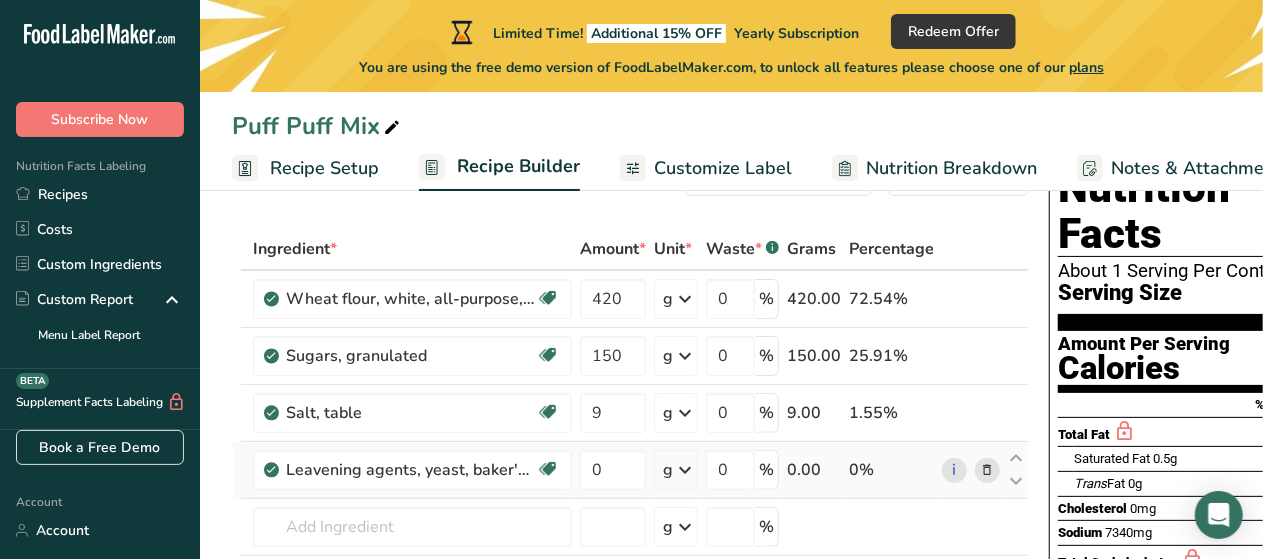 click at bounding box center (988, 470) 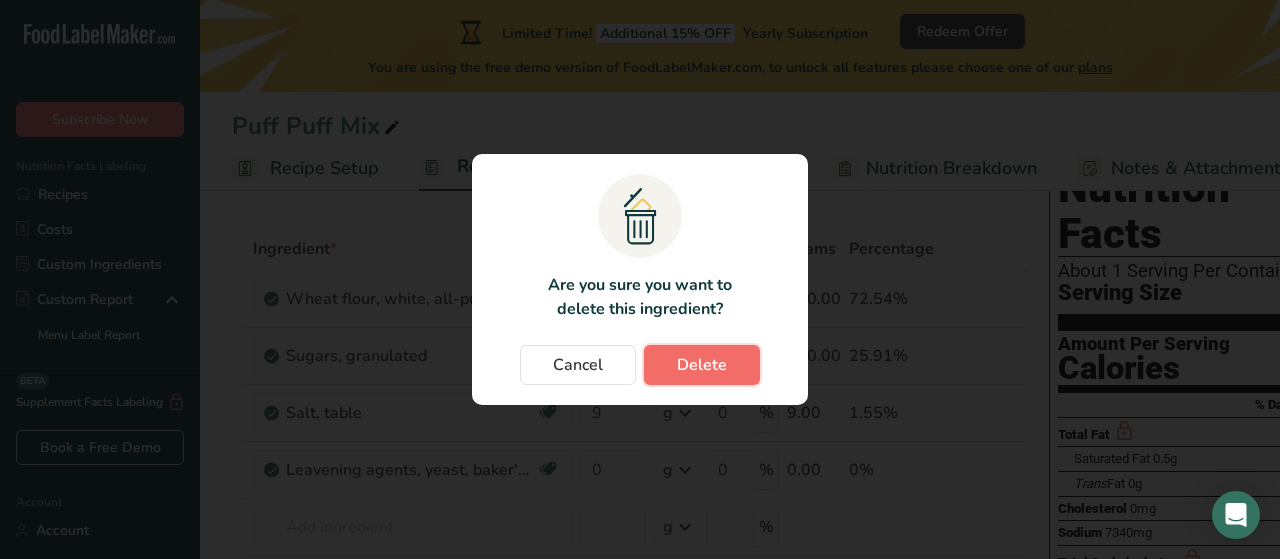 click on "Delete" at bounding box center [702, 365] 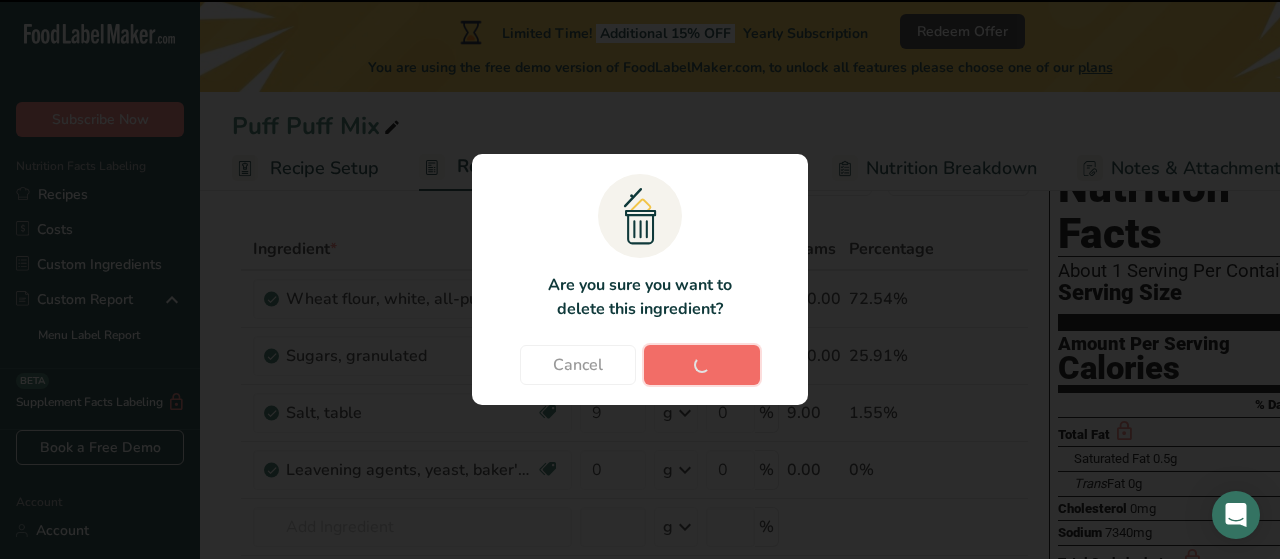 type 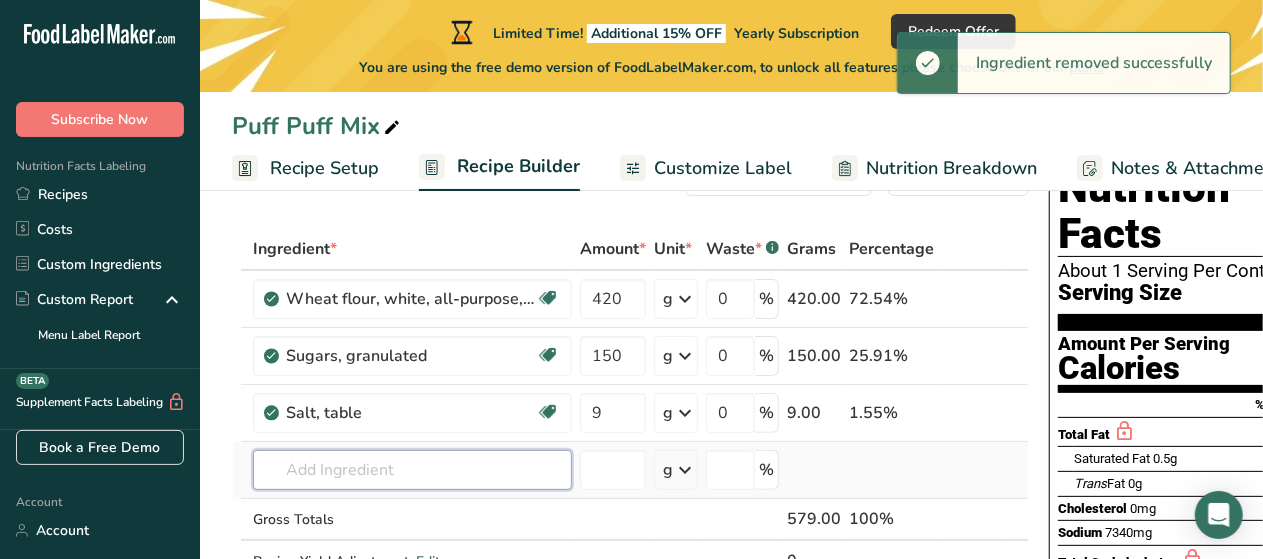 click at bounding box center (412, 470) 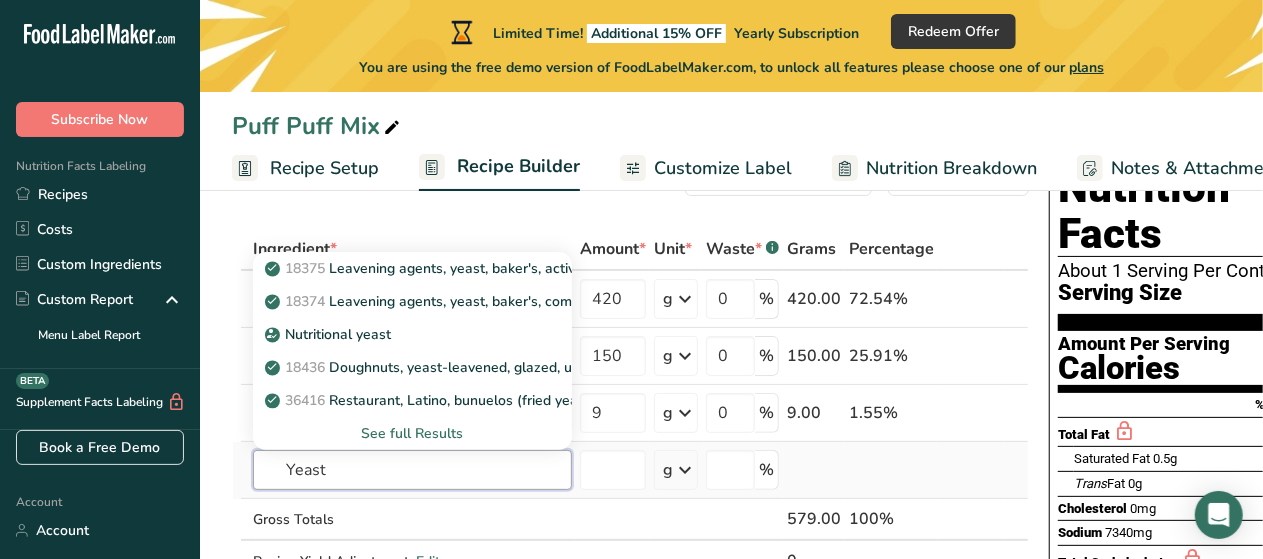 type on "Yeast" 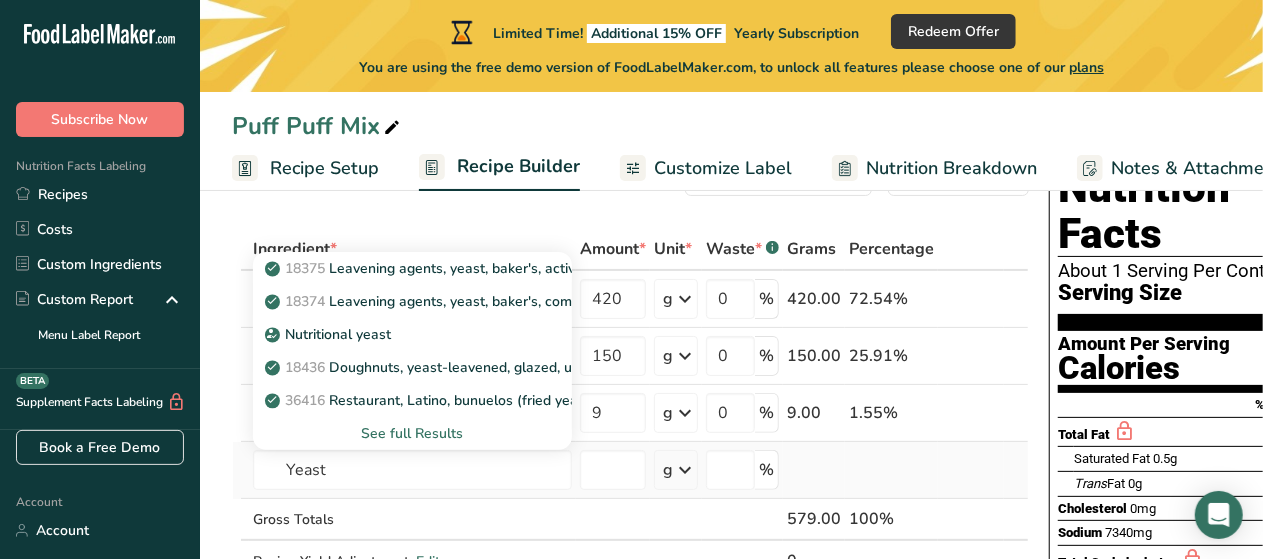 type 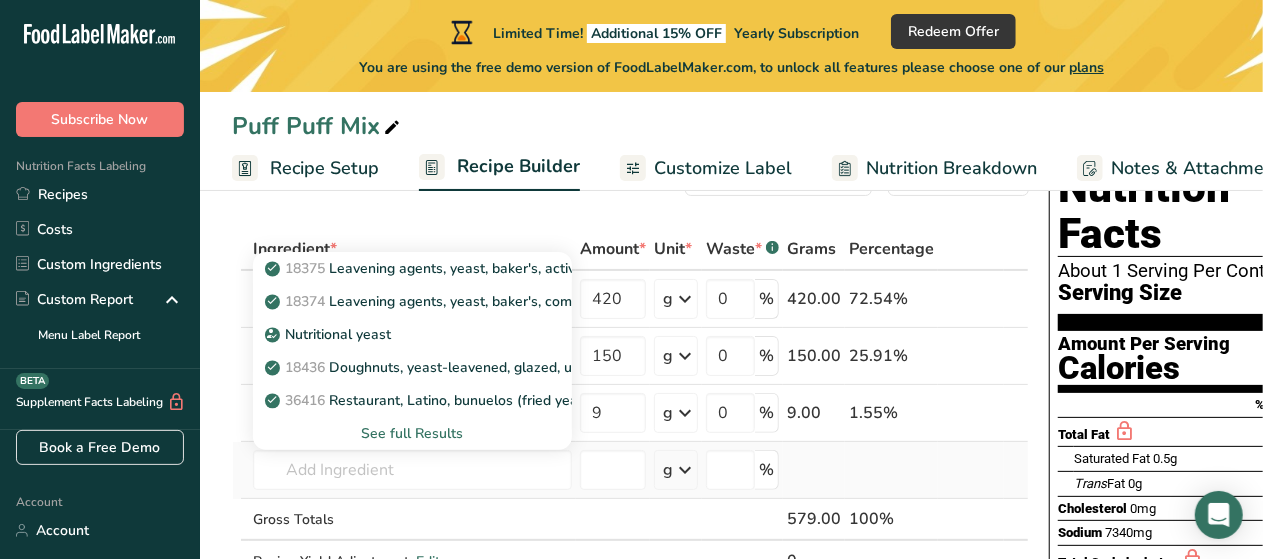 click on "See full Results" at bounding box center (412, 433) 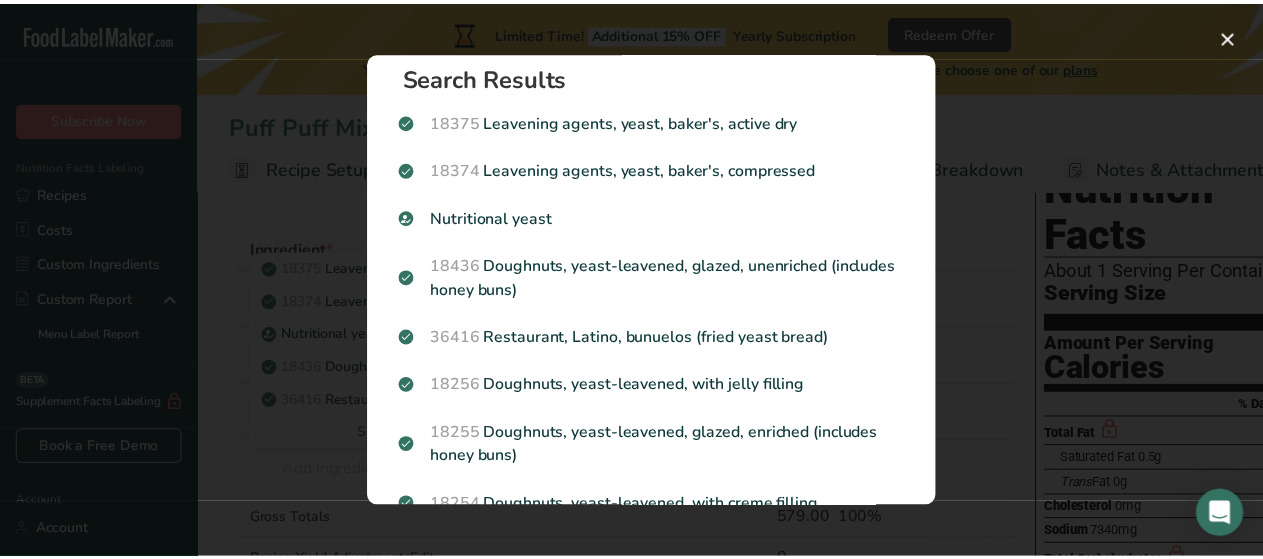 scroll, scrollTop: 0, scrollLeft: 0, axis: both 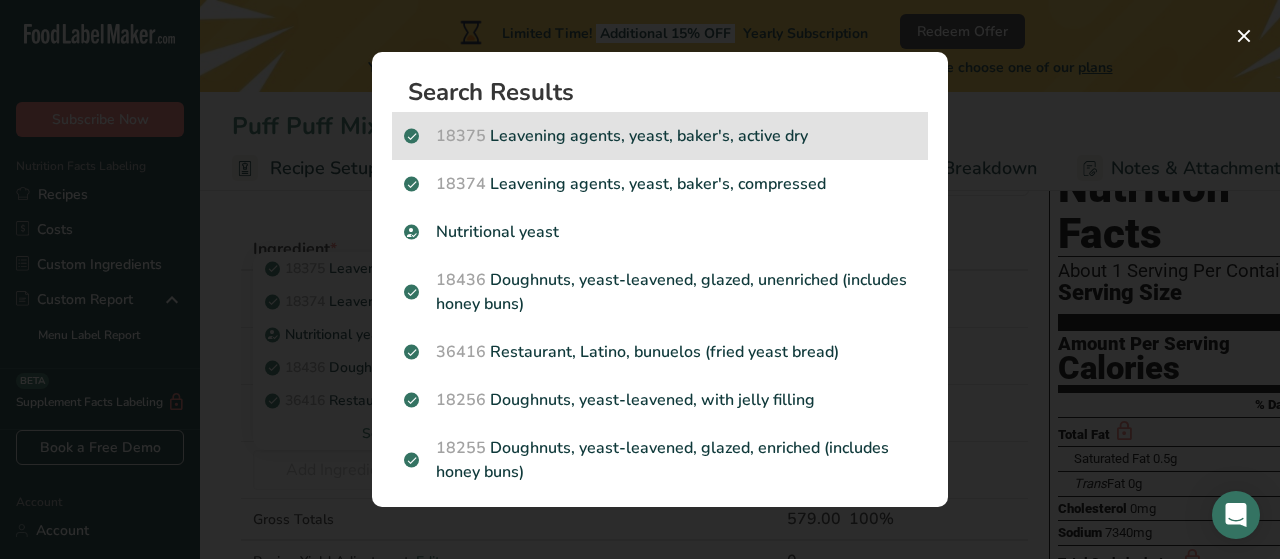 click on "18375
Leavening agents, yeast, baker's, active dry" at bounding box center [660, 136] 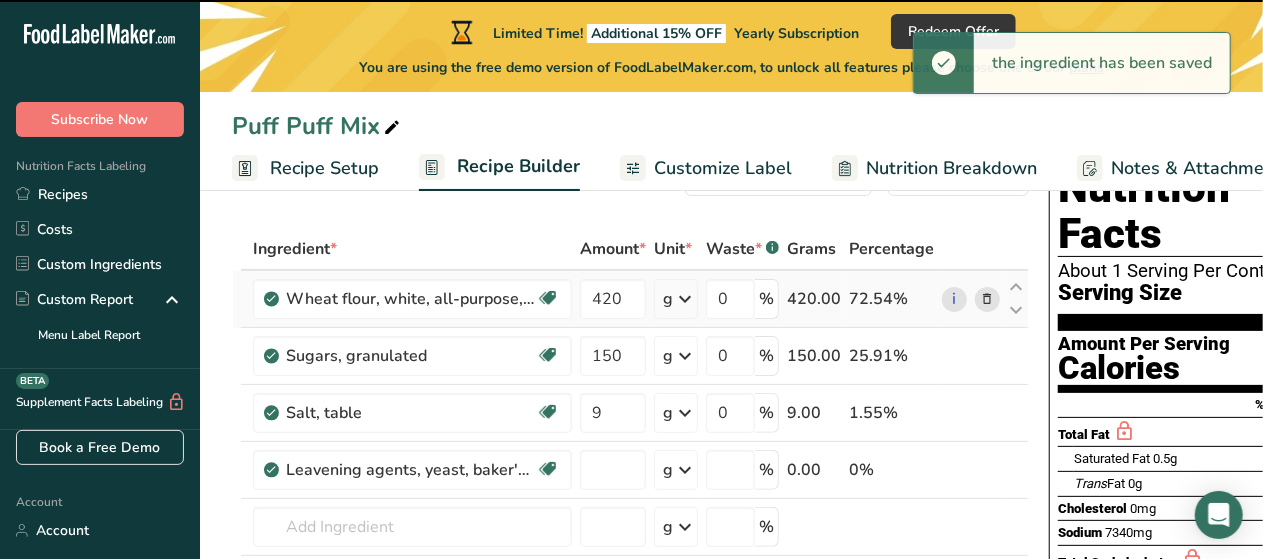 type on "0" 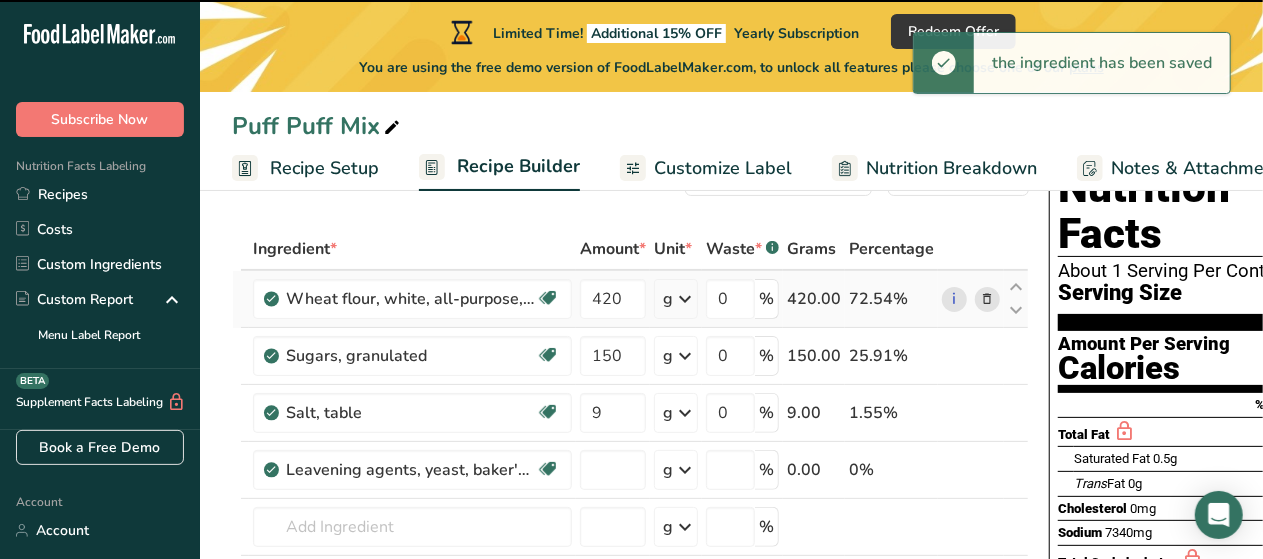 type on "0" 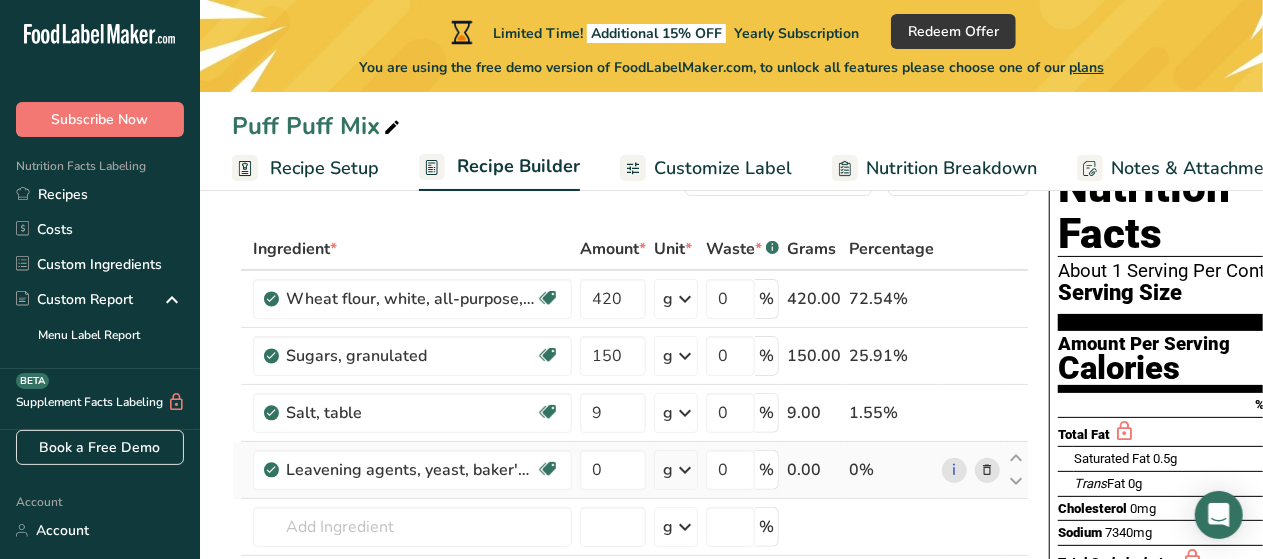 click at bounding box center [685, 470] 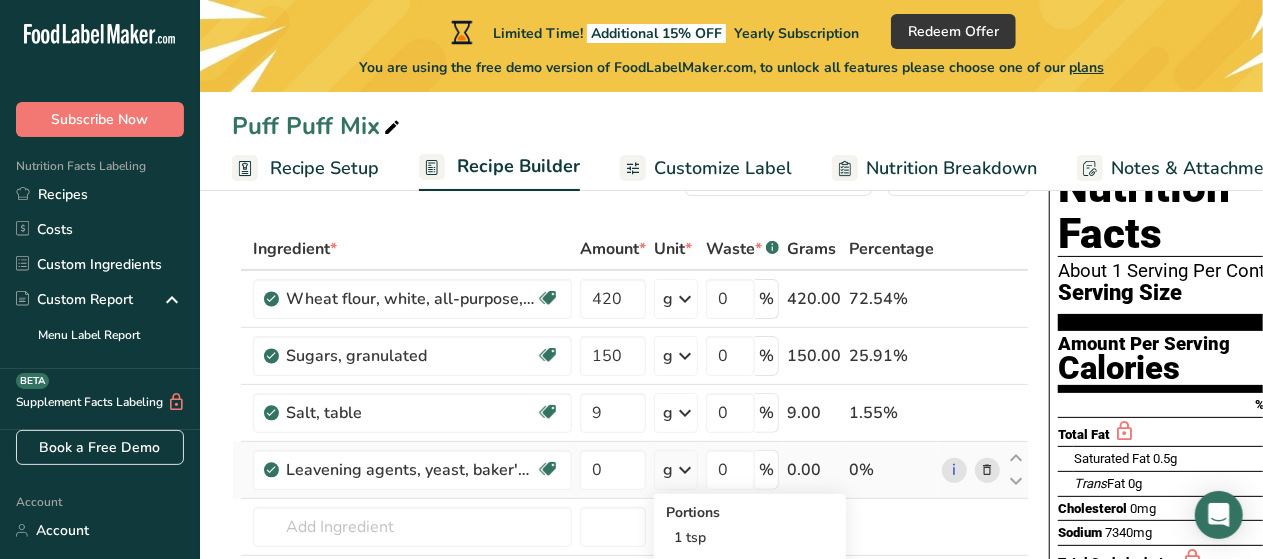 click at bounding box center [685, 470] 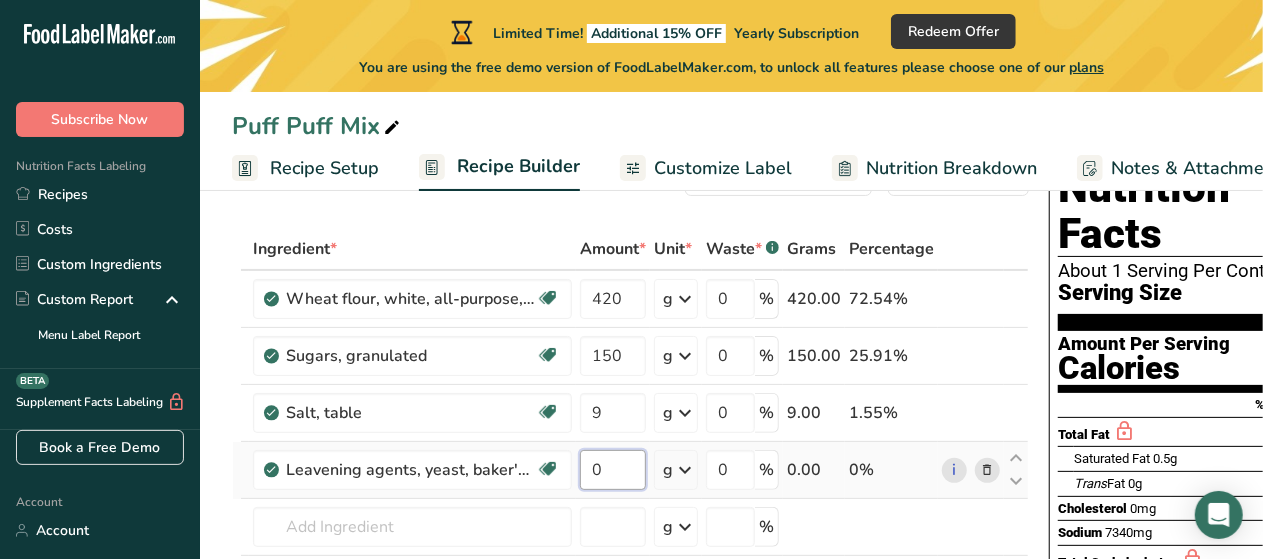 click on "0" at bounding box center [613, 470] 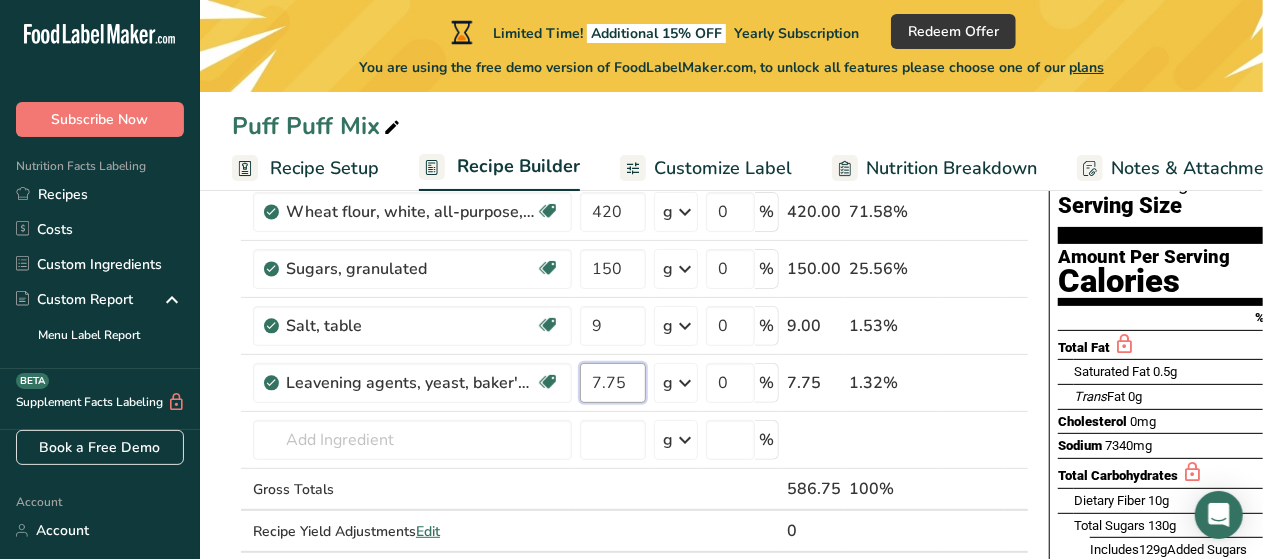 scroll, scrollTop: 200, scrollLeft: 0, axis: vertical 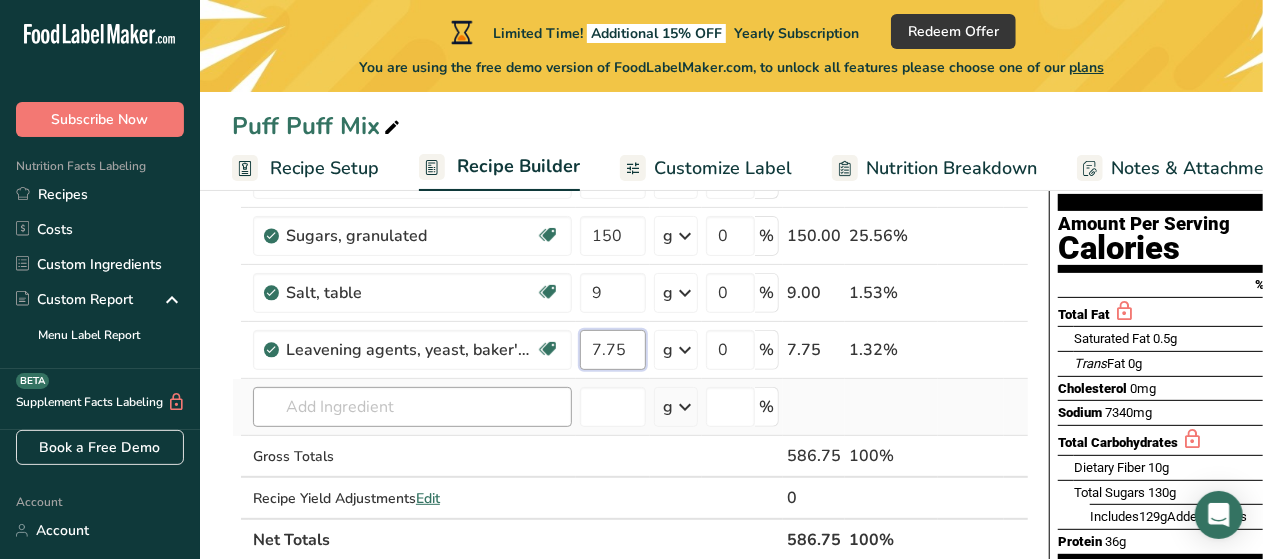 type on "7.75" 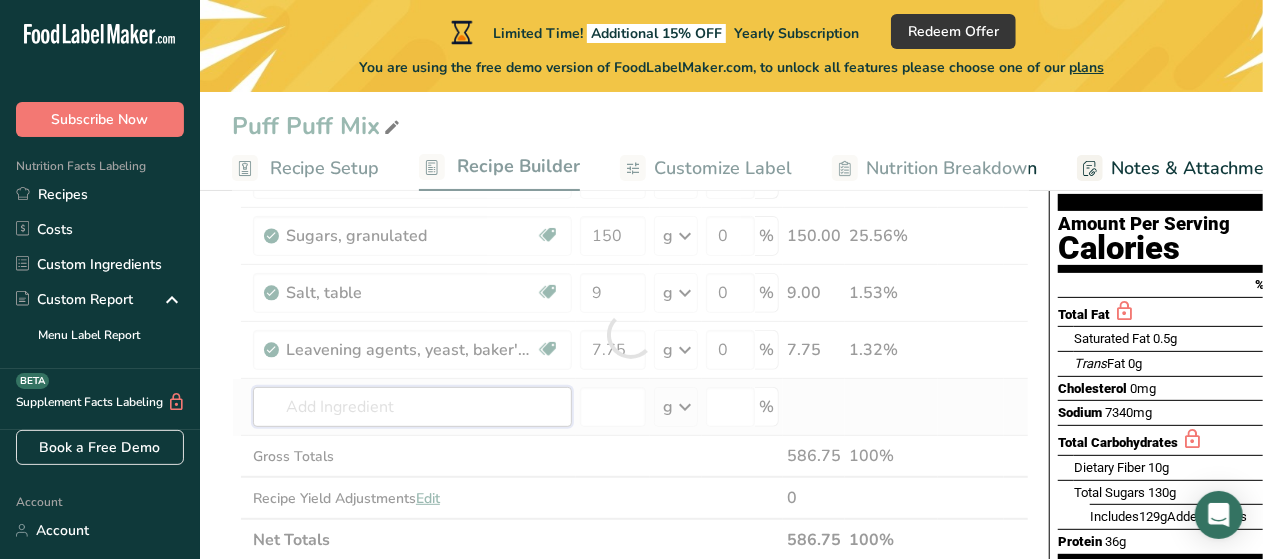 click on "Ingredient *
Amount *
Unit *
Waste *   .a-a{fill:#347362;}.b-a{fill:#fff;}          Grams
Percentage
Wheat flour, white, all-purpose, self-rising, enriched
Dairy free
Vegan
Vegetarian
Soy free
420
g
Portions
1 cup
Weight Units
g
kg
mg
See more
Volume Units
l
Volume units require a density conversion. If you know your ingredient's density enter it below. Otherwise, click on "RIA" our AI Regulatory bot - she will be able to help you
lb/ft3
g/cm3
Confirm
mL
lb/ft3
0" at bounding box center (630, 334) 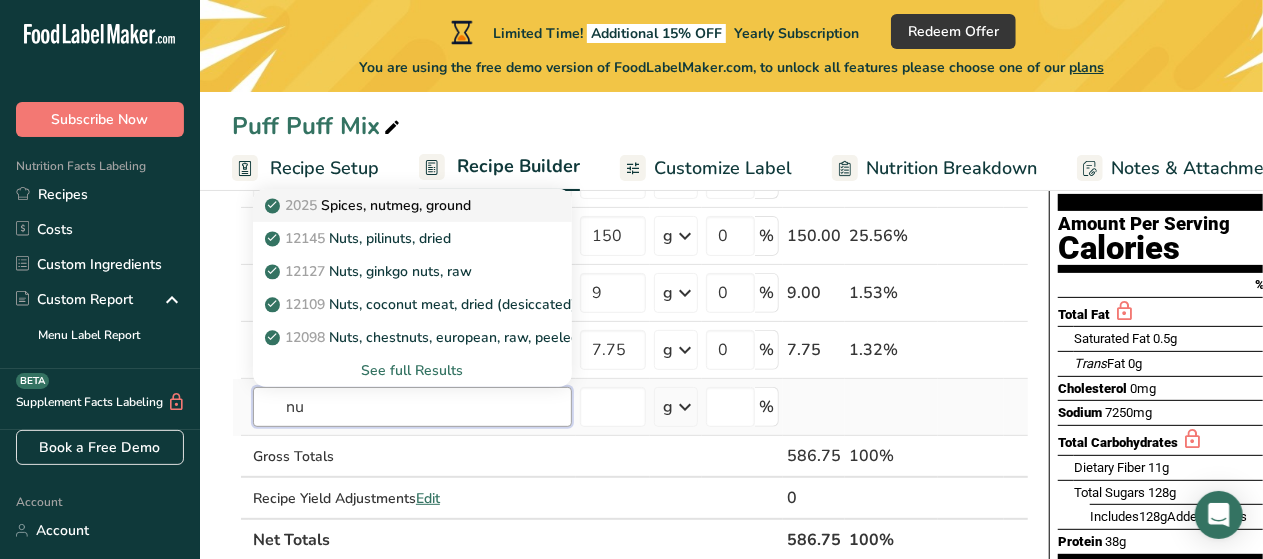 type on "nu" 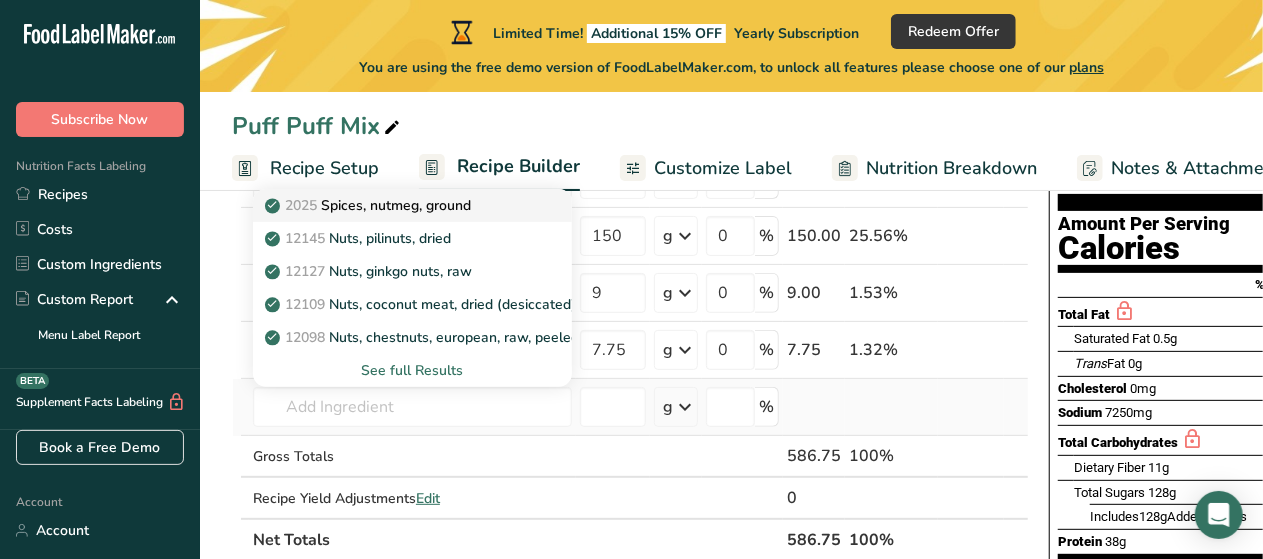click on "2025
Spices, nutmeg, ground" at bounding box center [370, 205] 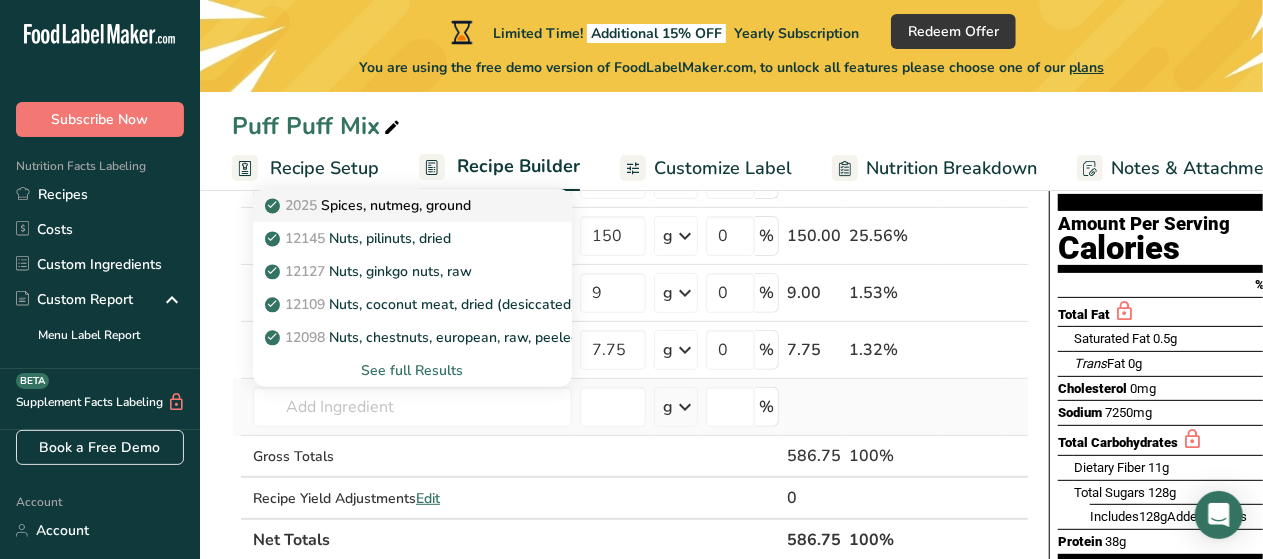 type on "Spices, nutmeg, ground" 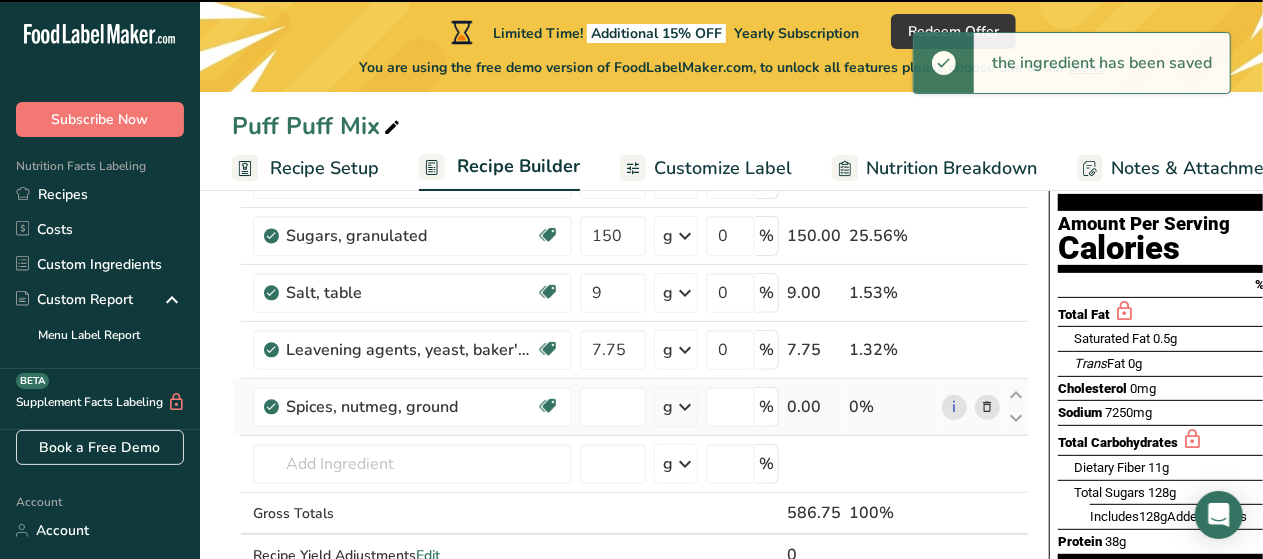 type on "0" 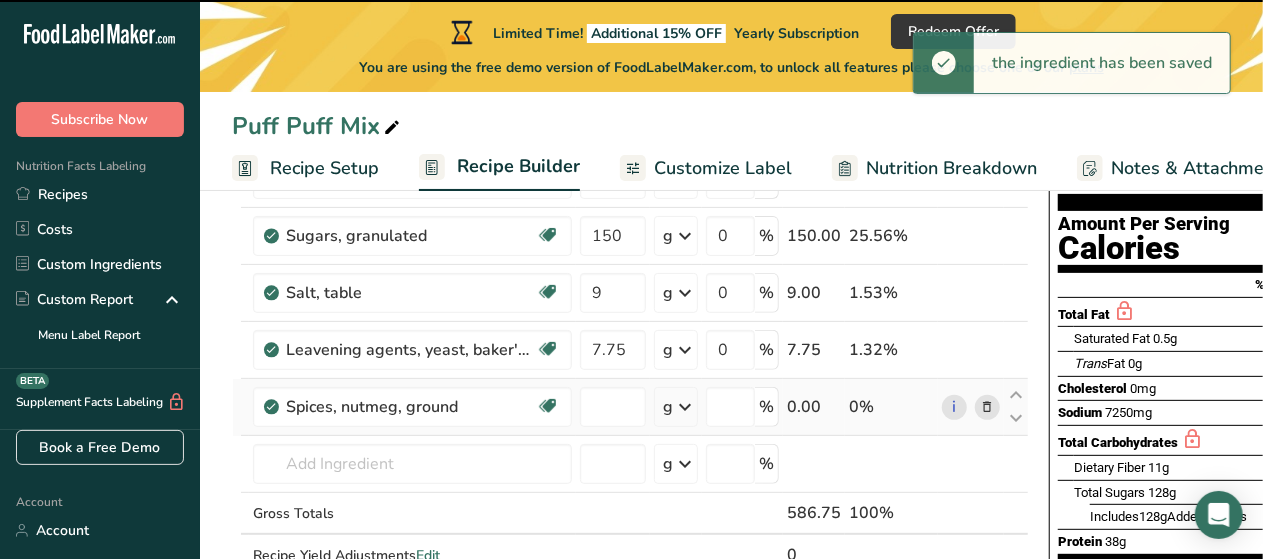 type on "0" 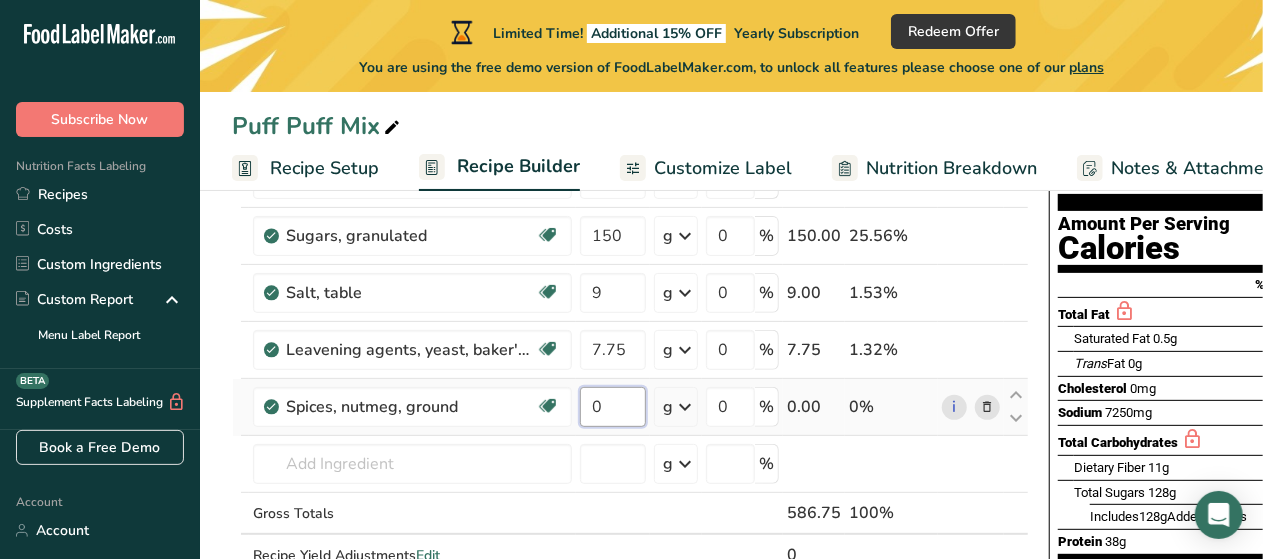 click on "0" at bounding box center [613, 407] 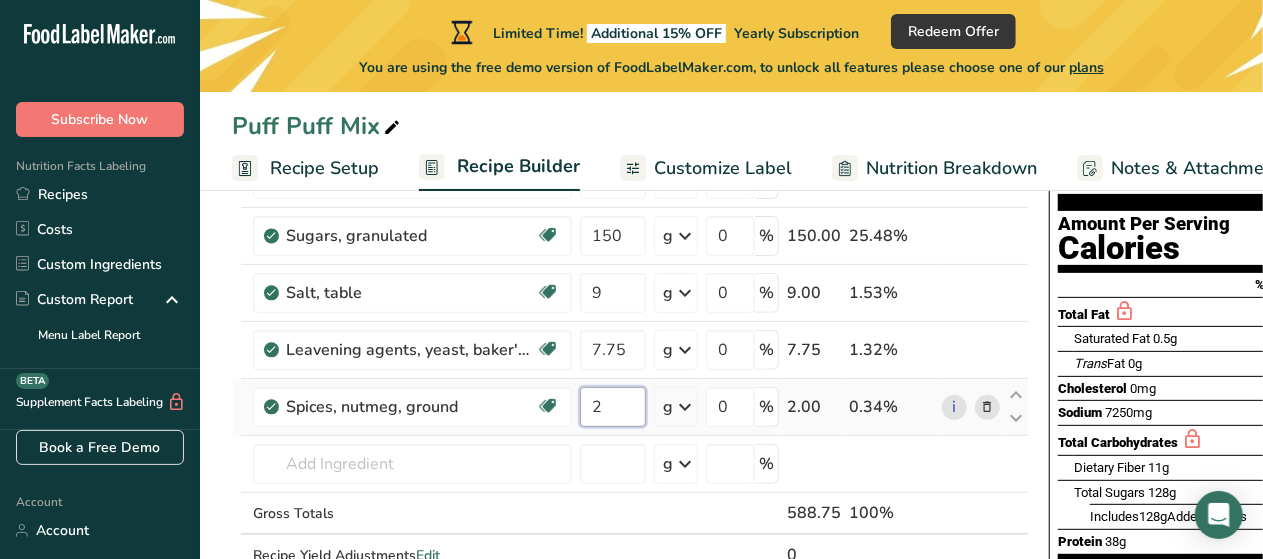 type on "2.2" 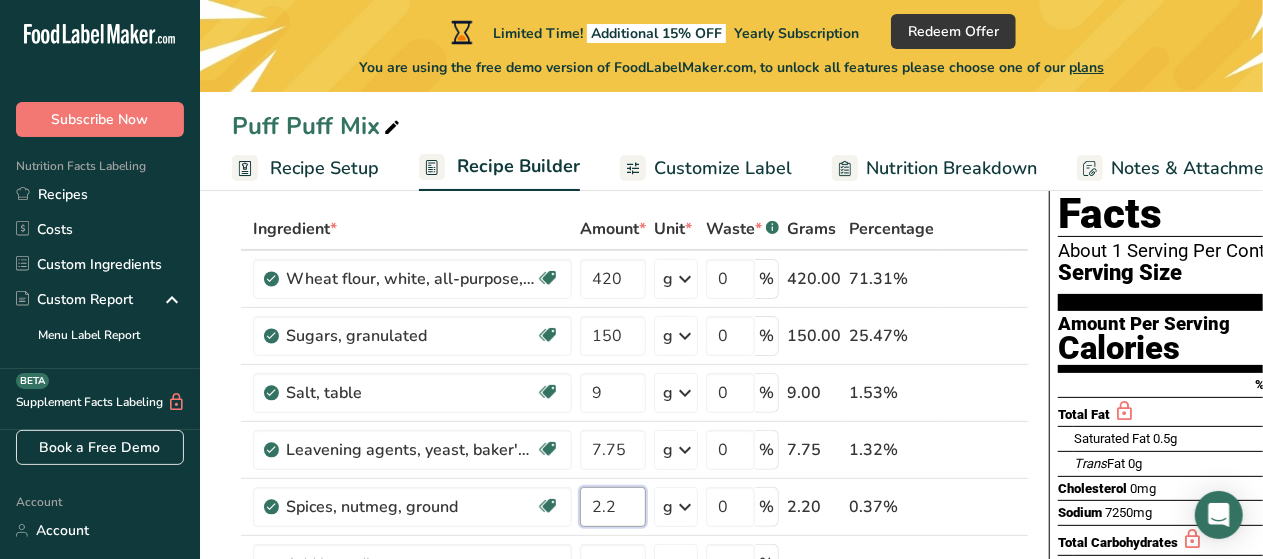 scroll, scrollTop: 77, scrollLeft: 0, axis: vertical 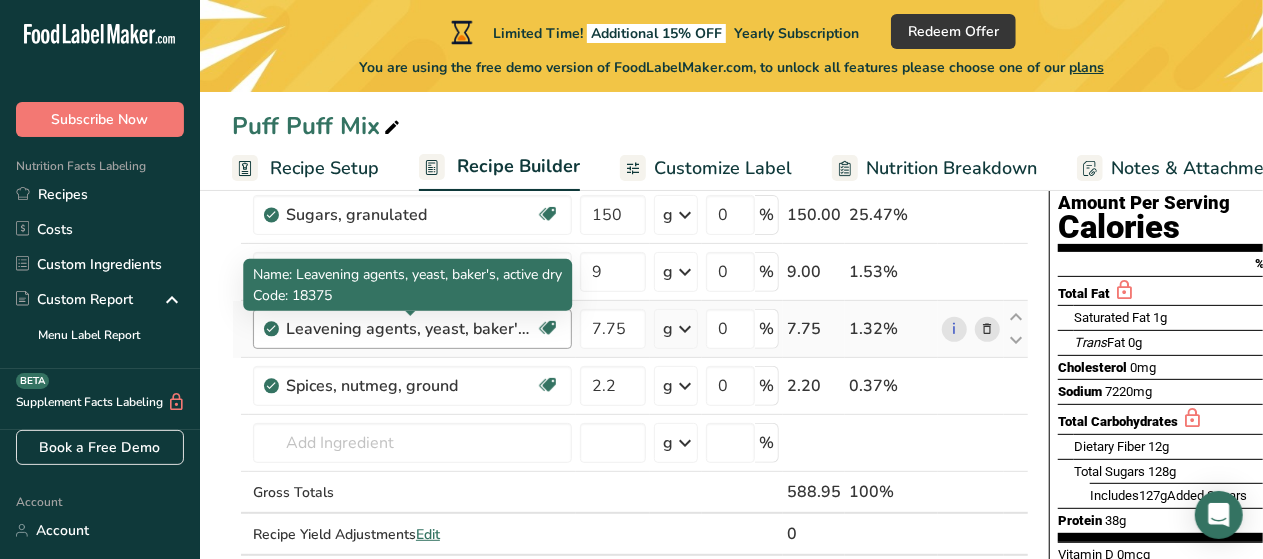 click on "Leavening agents, yeast, baker's, active dry" at bounding box center [411, 329] 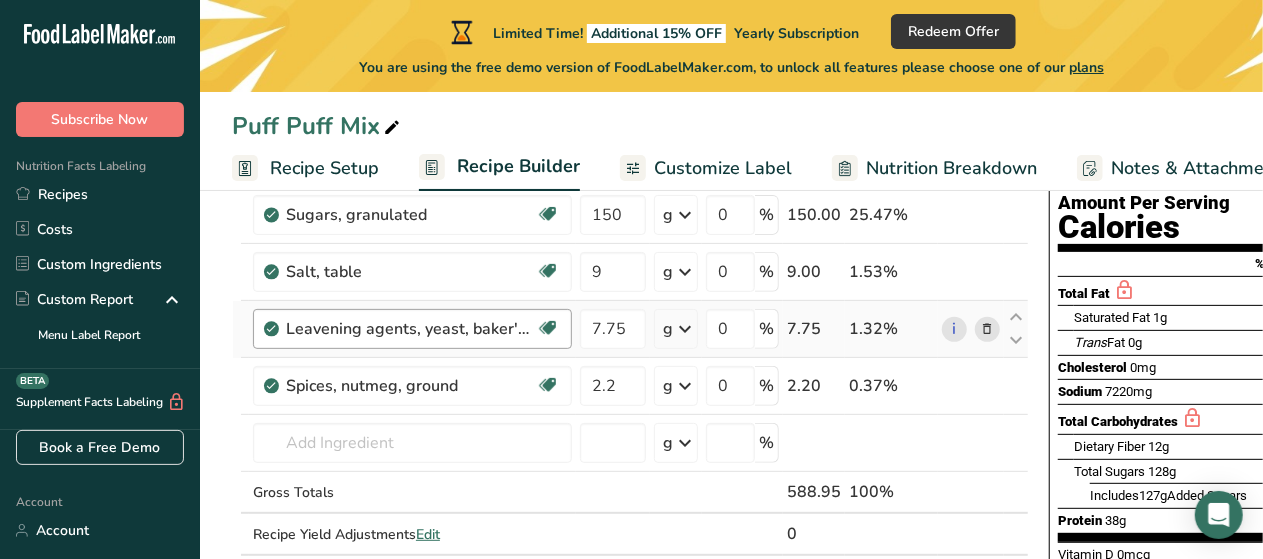 click on "Leavening agents, yeast, baker's, active dry" at bounding box center (411, 329) 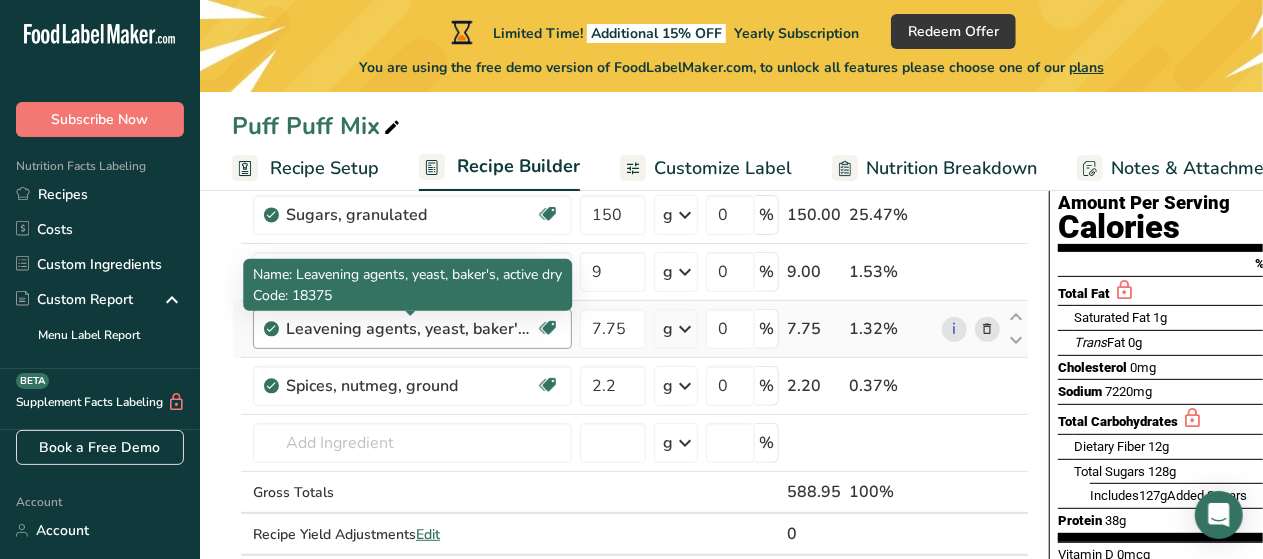 click on "Leavening agents, yeast, baker's, active dry" at bounding box center [411, 329] 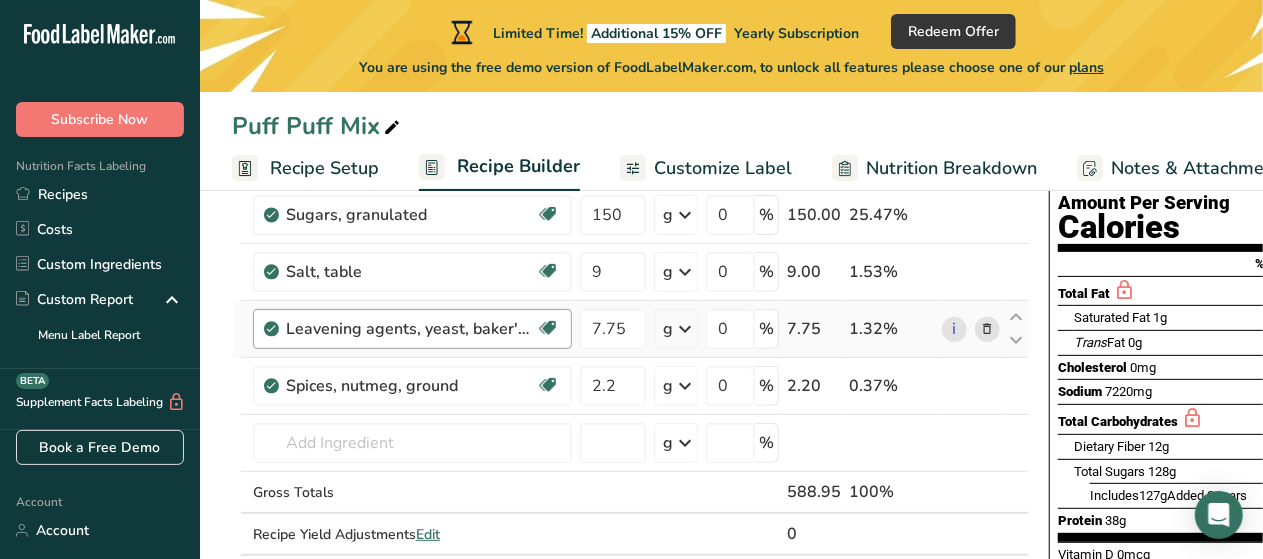 drag, startPoint x: 525, startPoint y: 326, endPoint x: 339, endPoint y: 313, distance: 186.45375 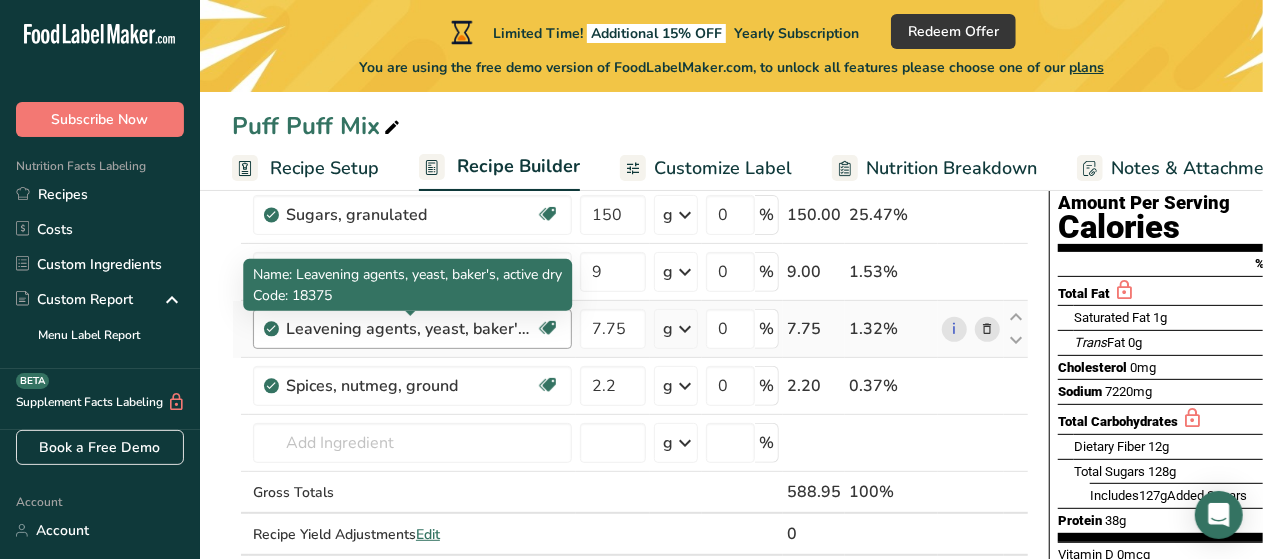 click on "Leavening agents, yeast, baker's, active dry" at bounding box center (411, 329) 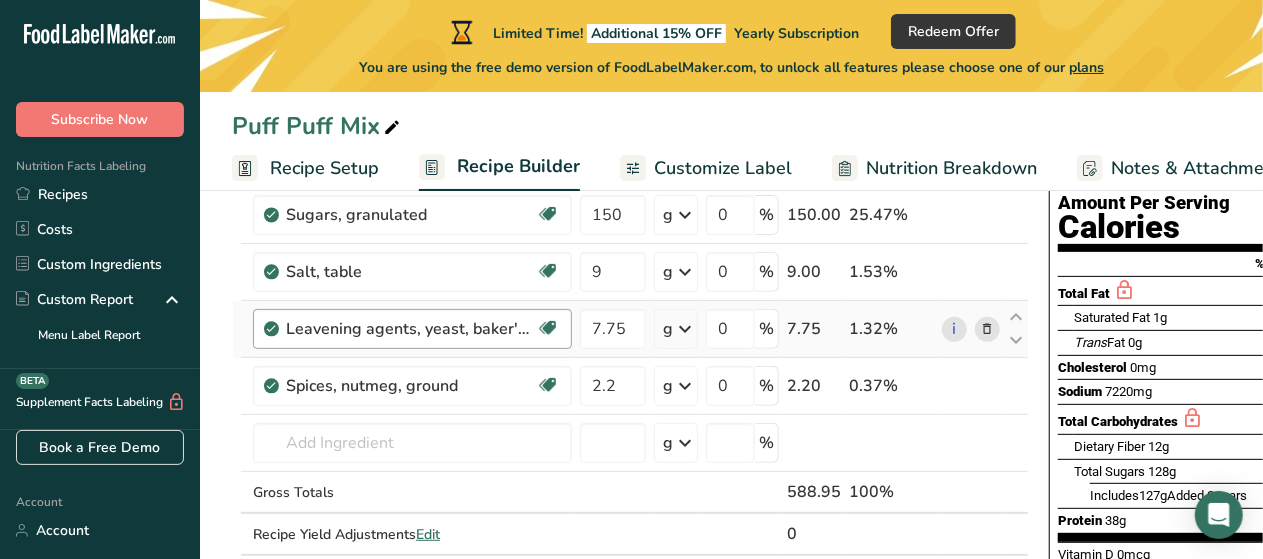 click on "Leavening agents, yeast, baker's, active dry" at bounding box center (411, 329) 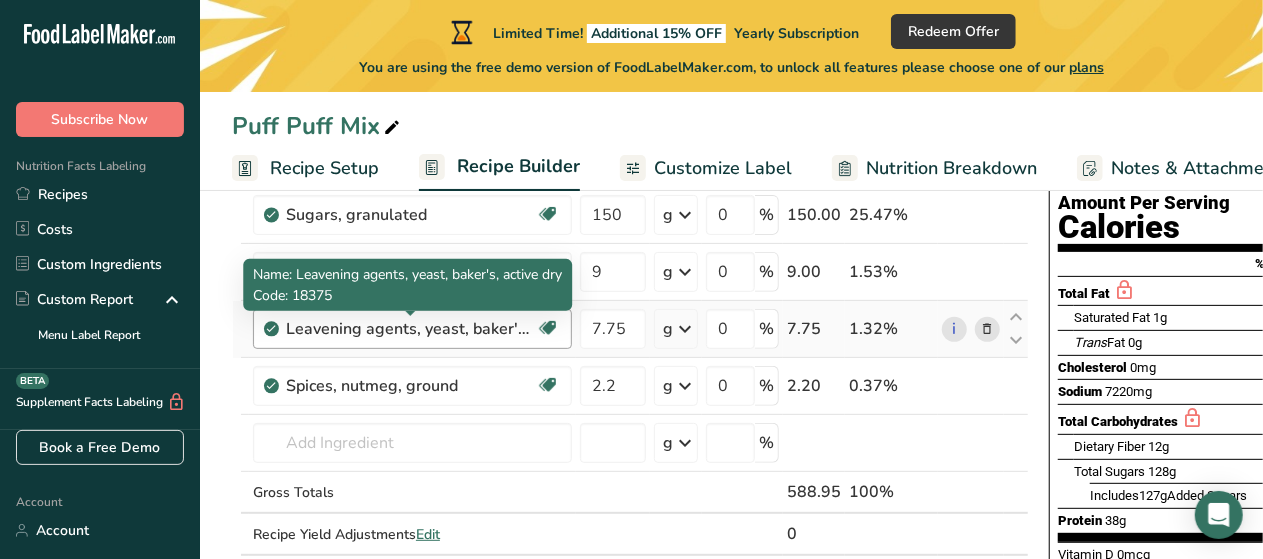 click on "Leavening agents, yeast, baker's, active dry" at bounding box center [411, 329] 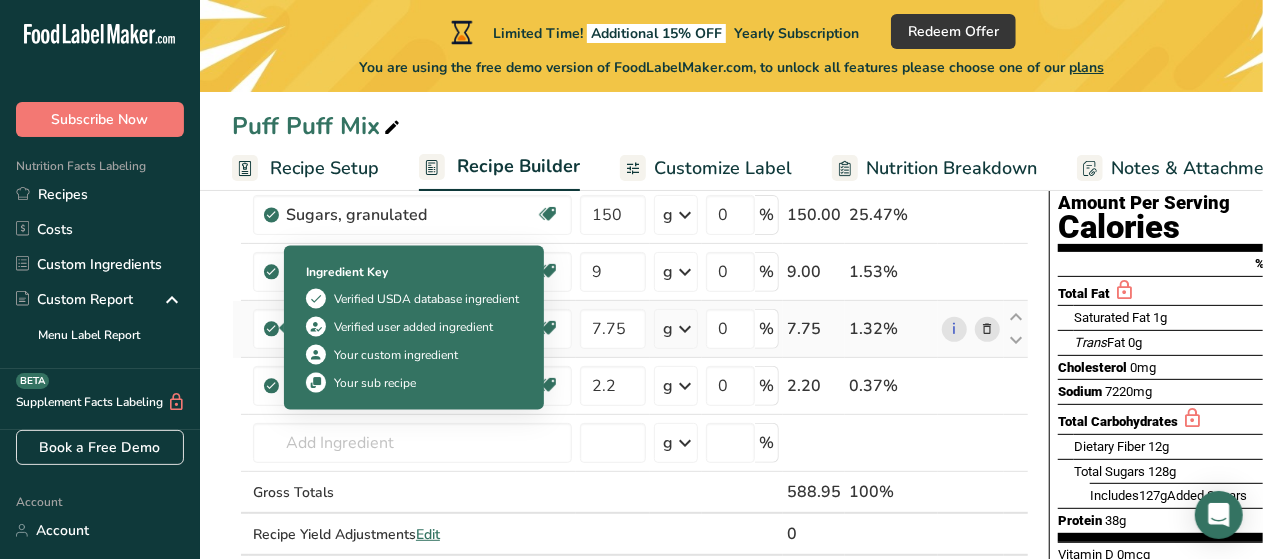 click at bounding box center (272, 329) 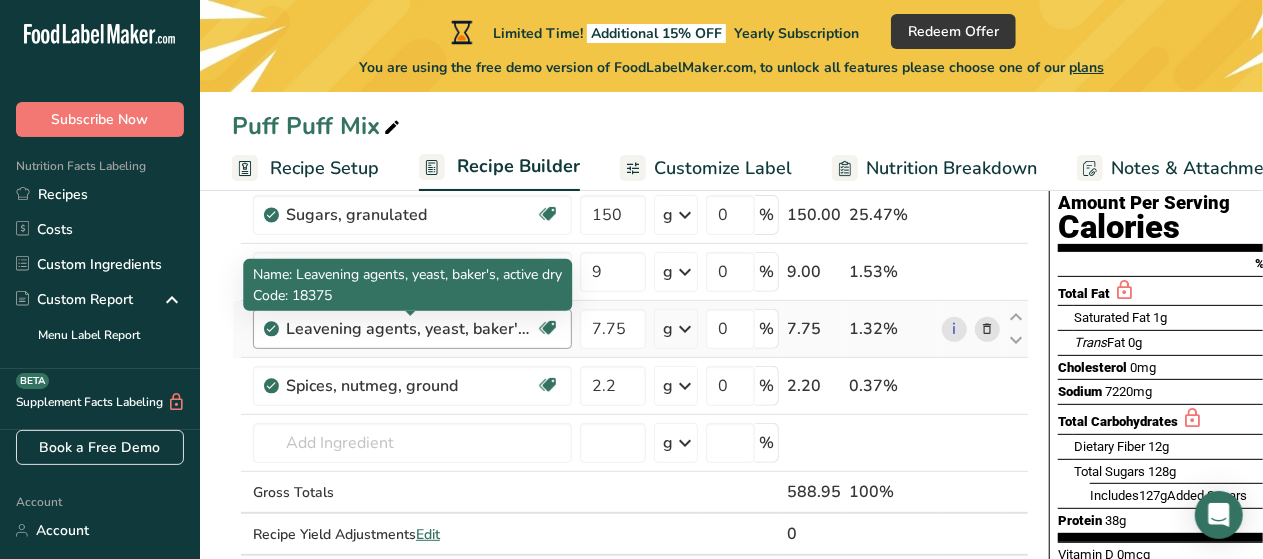 click on "Leavening agents, yeast, baker's, active dry" at bounding box center (411, 329) 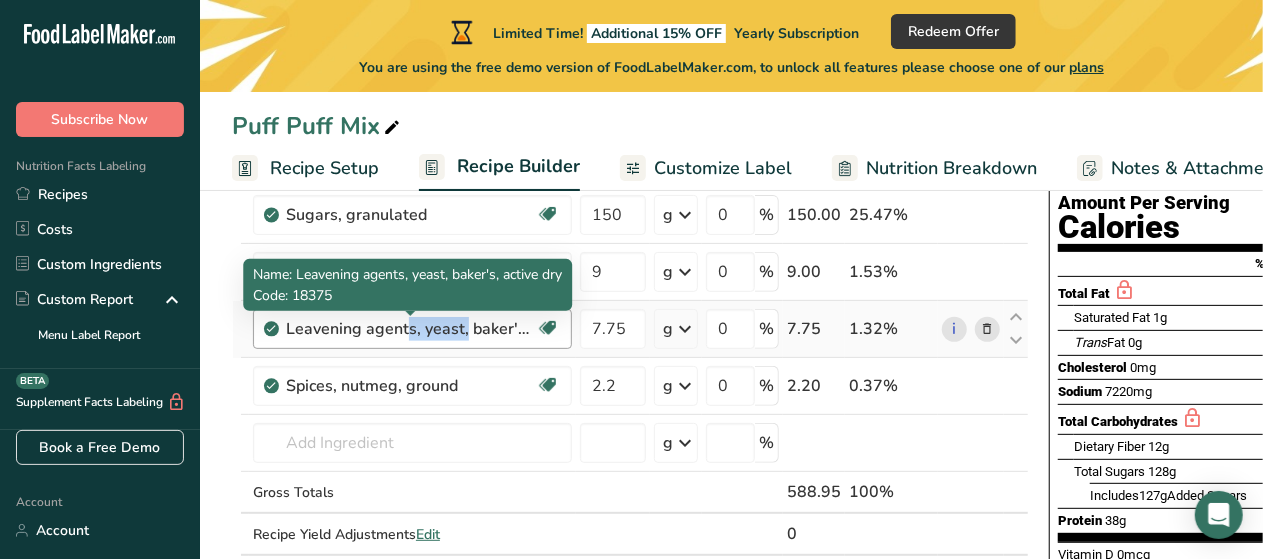 click on "Leavening agents, yeast, baker's, active dry" at bounding box center [411, 329] 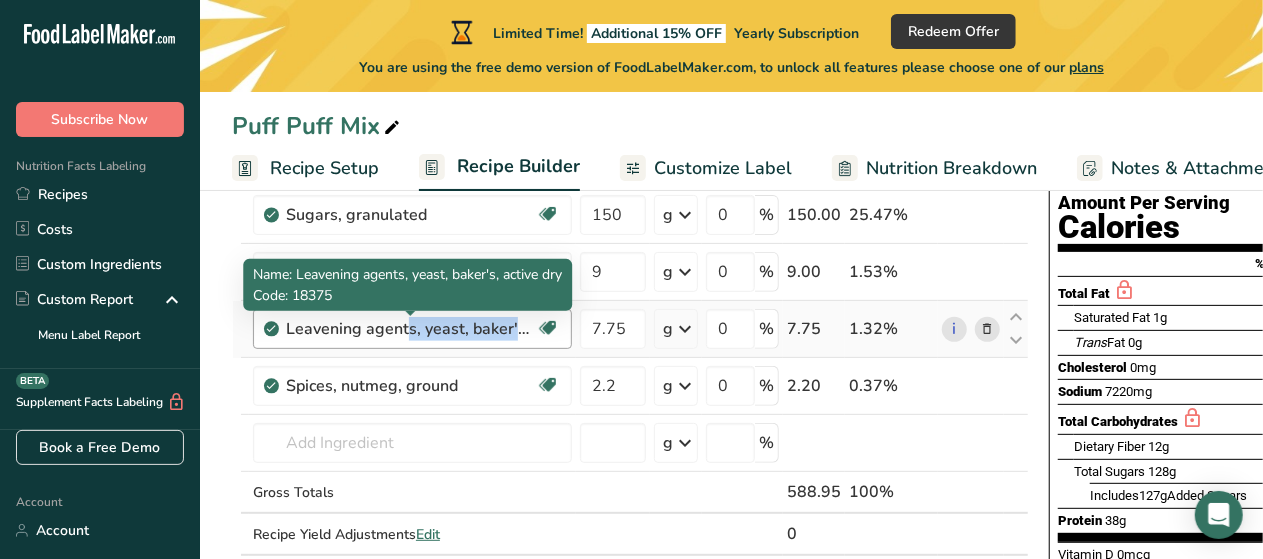 click on "Leavening agents, yeast, baker's, active dry" at bounding box center [411, 329] 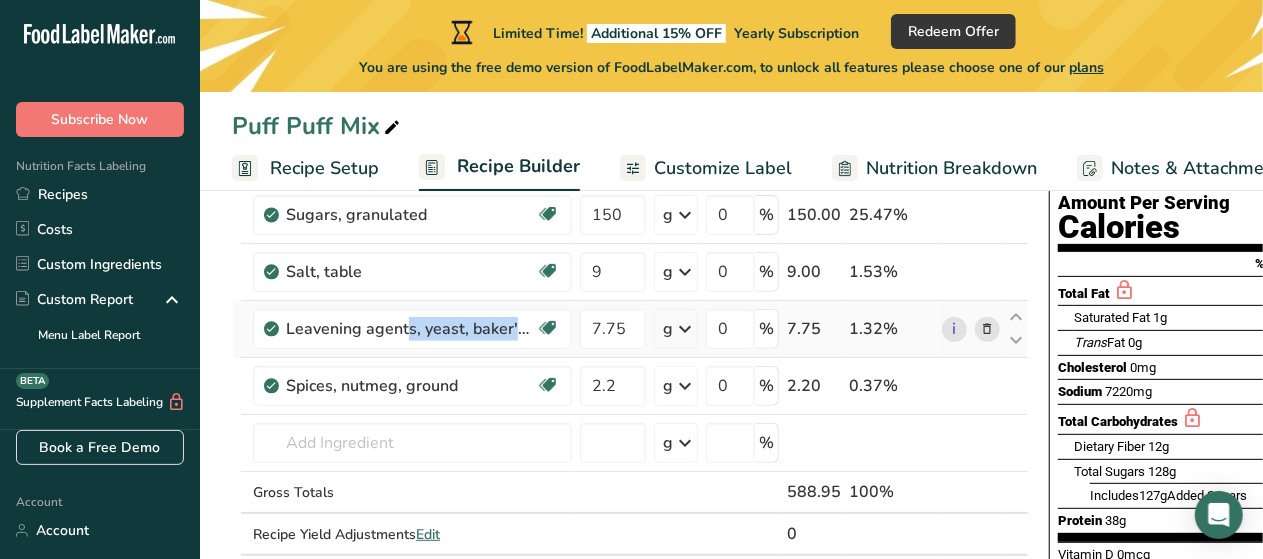 click at bounding box center (988, 329) 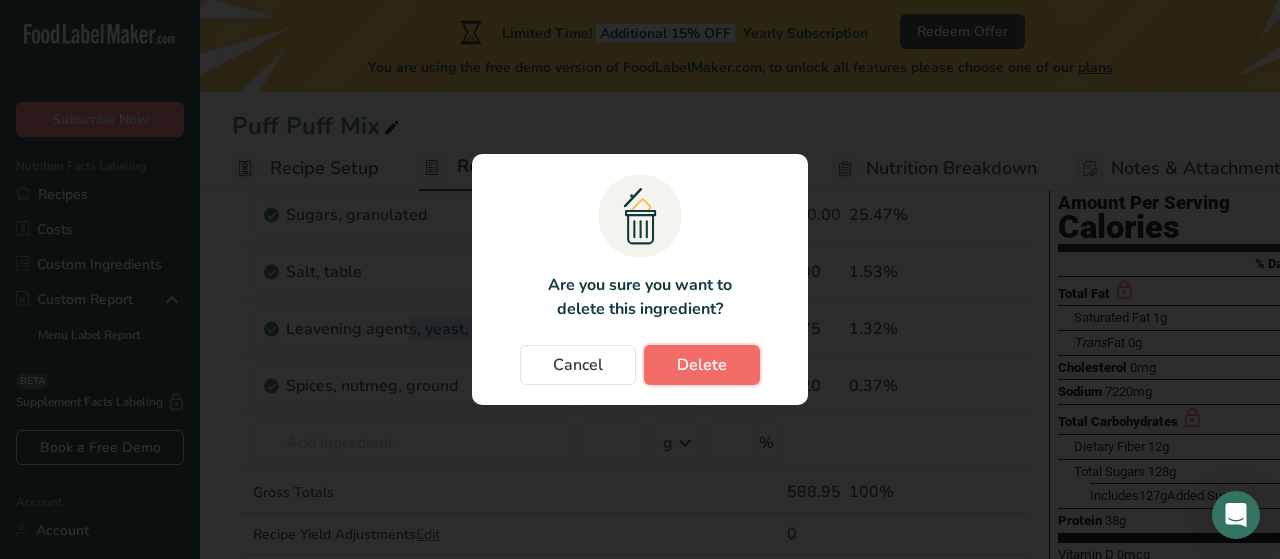 click on "Delete" at bounding box center [702, 365] 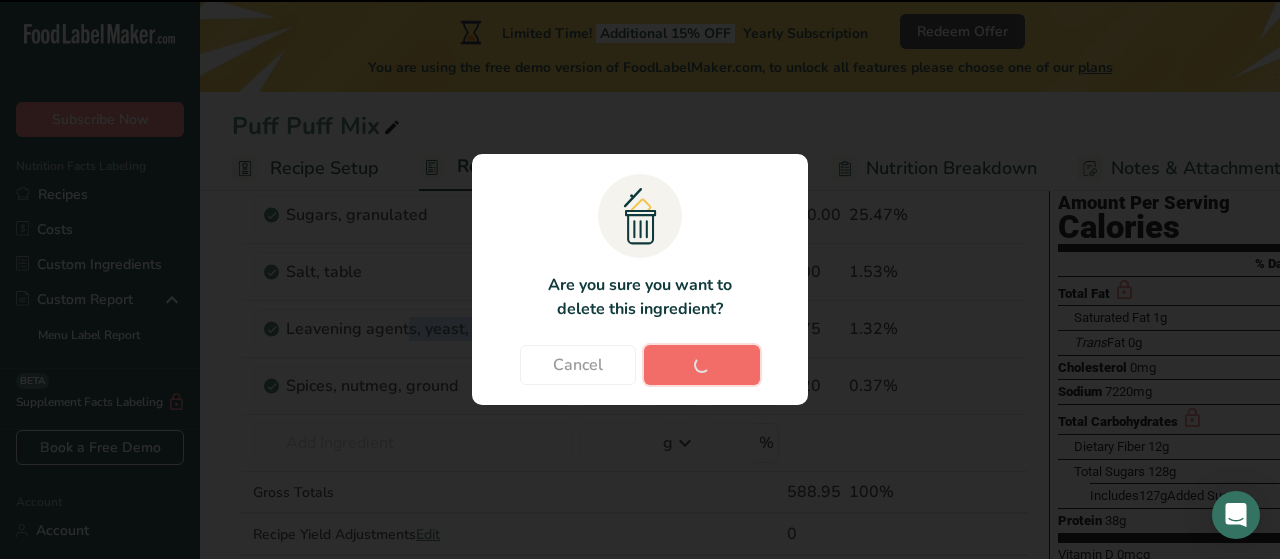 type on "2.2" 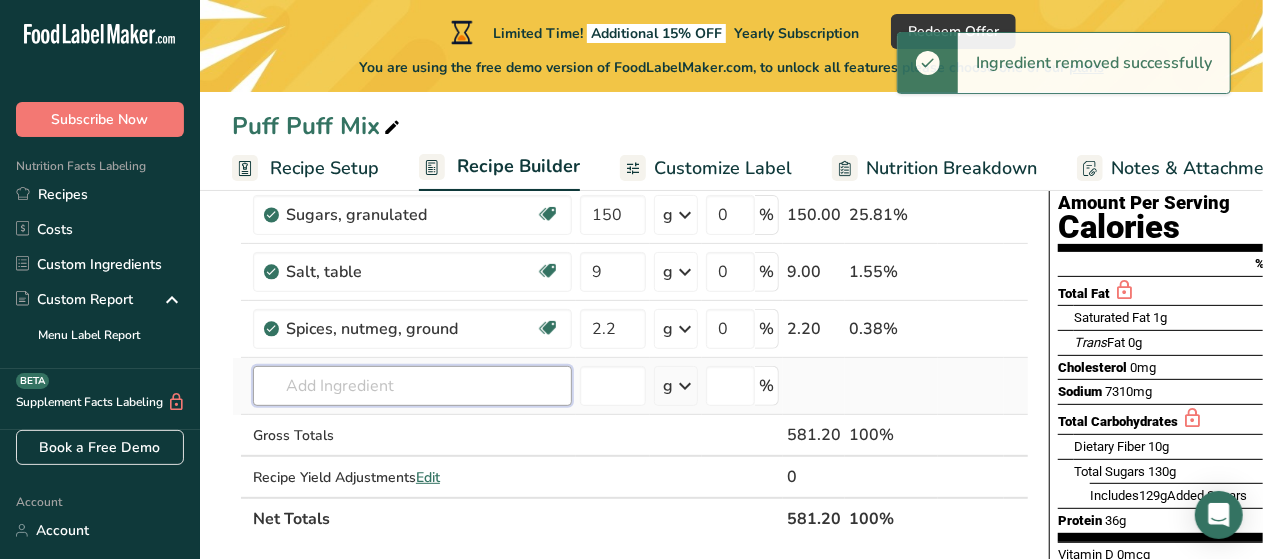 click at bounding box center [412, 386] 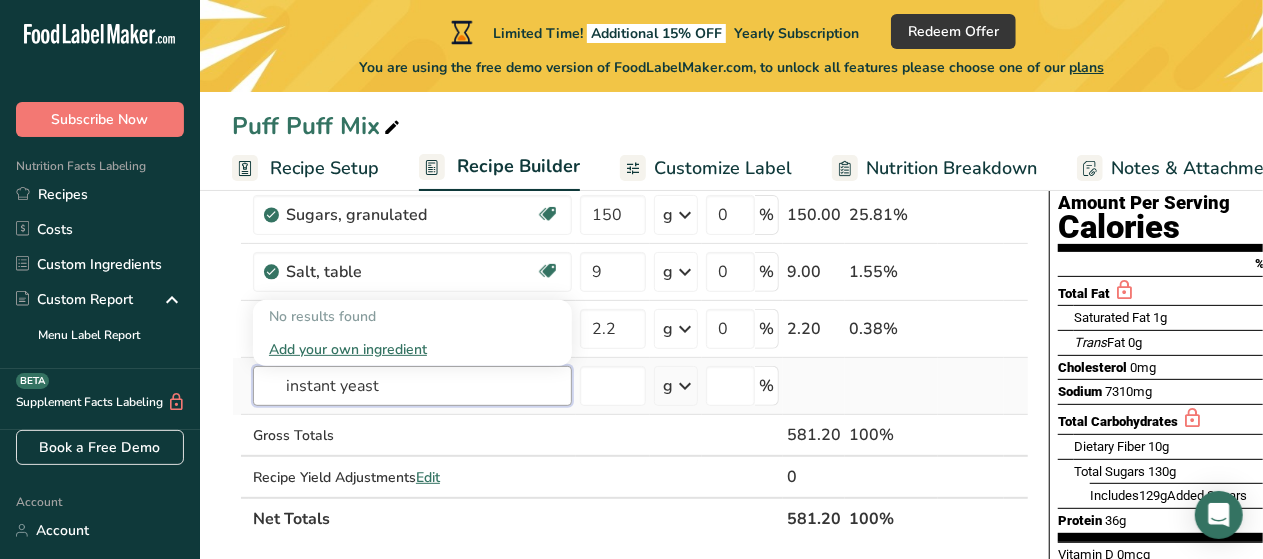 click on "instant yeast" at bounding box center (412, 386) 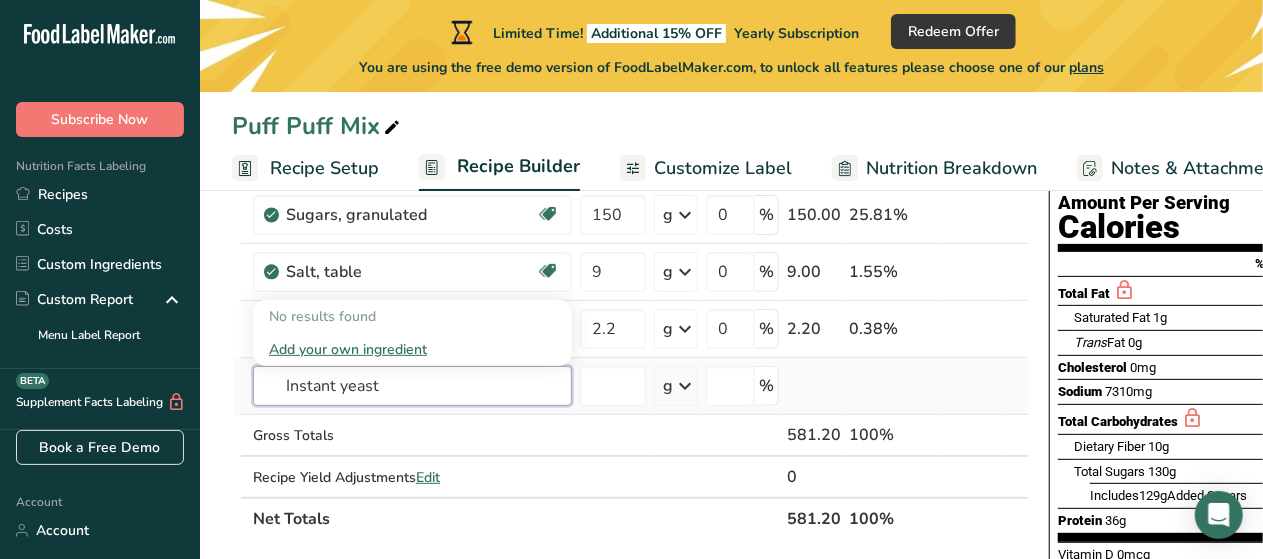 type on "Instant yeast" 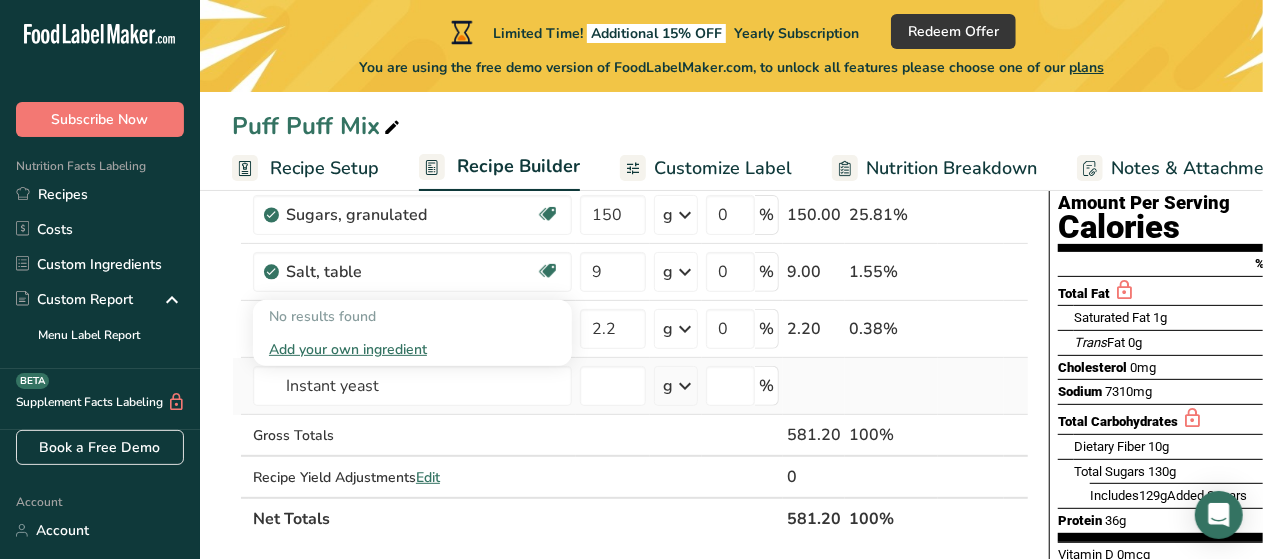 type 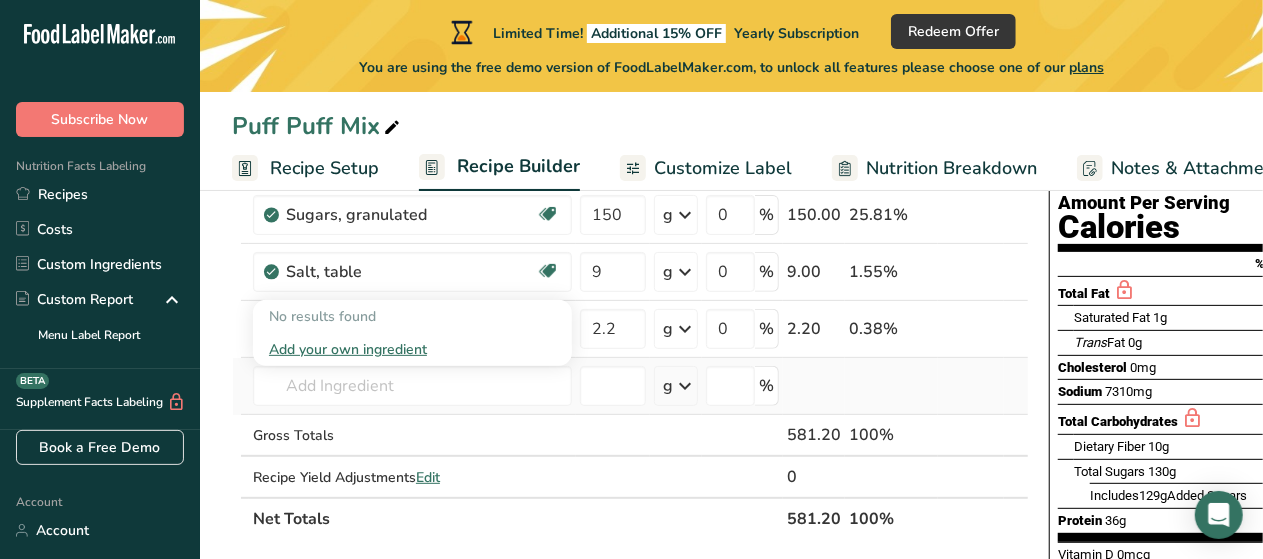 click on "Add your own ingredient" at bounding box center [412, 349] 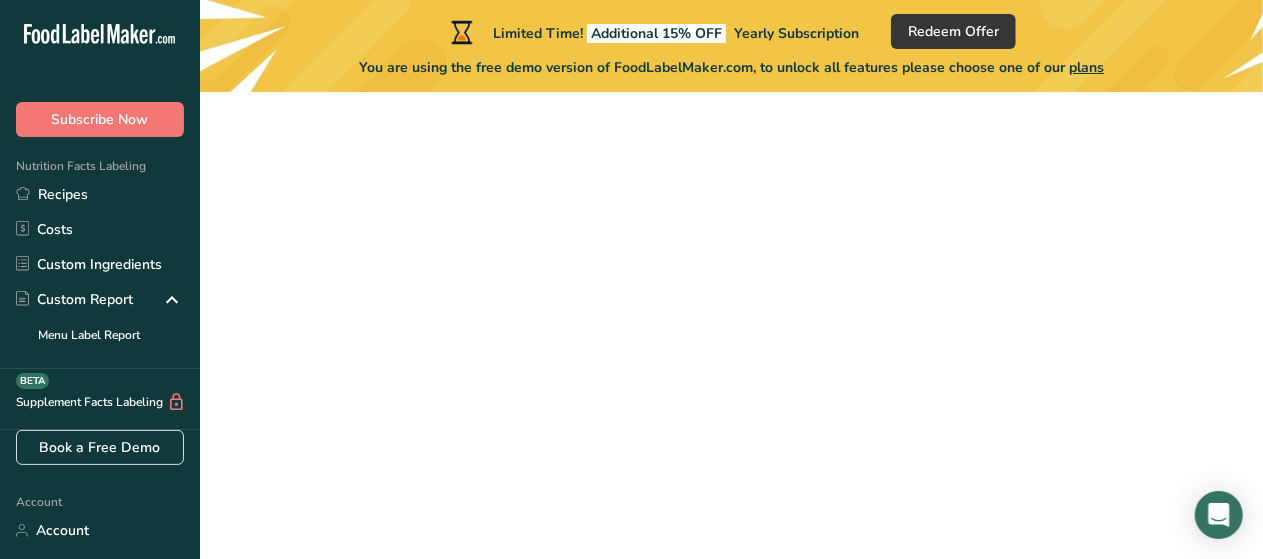 scroll, scrollTop: 0, scrollLeft: 0, axis: both 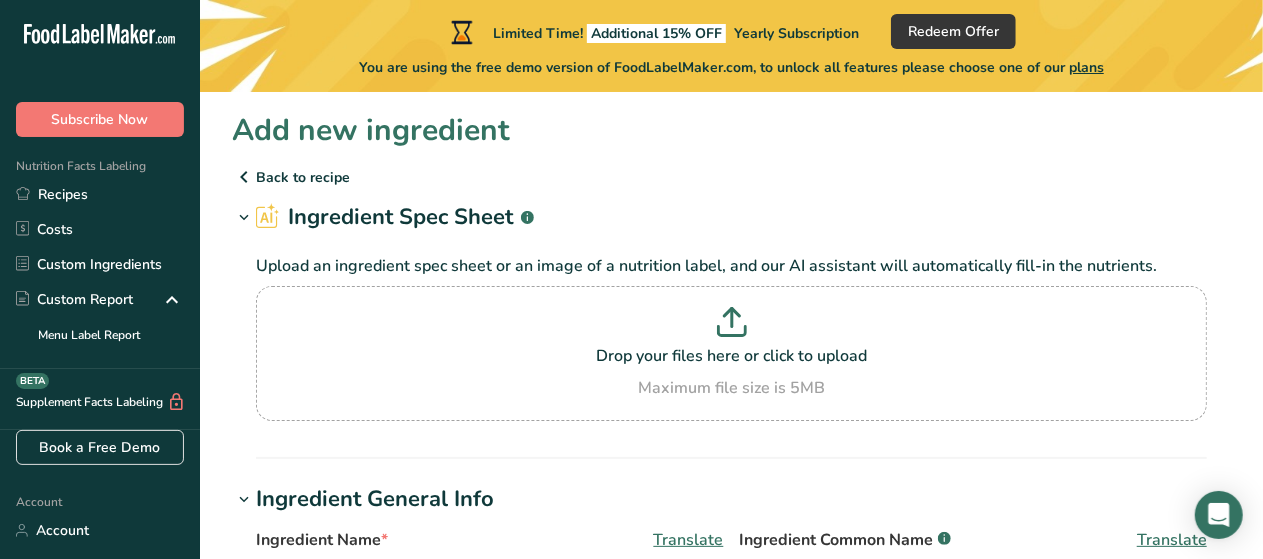 click on "Add new ingredient
Back to recipe
Ingredient Spec Sheet
.a-a{fill:#347362;}.b-a{fill:#fff;}
Upload an ingredient spec sheet or an image of a nutrition label, and our AI assistant will automatically fill-in the nutrients.
Drop your files here or click to upload
Maximum file size is 5MB
Ingredient General Info
Ingredient Name *
Translate
Ingredient Common Name
.a-a{fill:#347362;}.b-a{fill:#fff;}
Translate
Ingredient code
.a-a{fill:#347362;}.b-a{fill:#fff;}
Ingredient Category *
Custom User Ingredient
Standard Categories
Custom Categories" at bounding box center [731, 855] 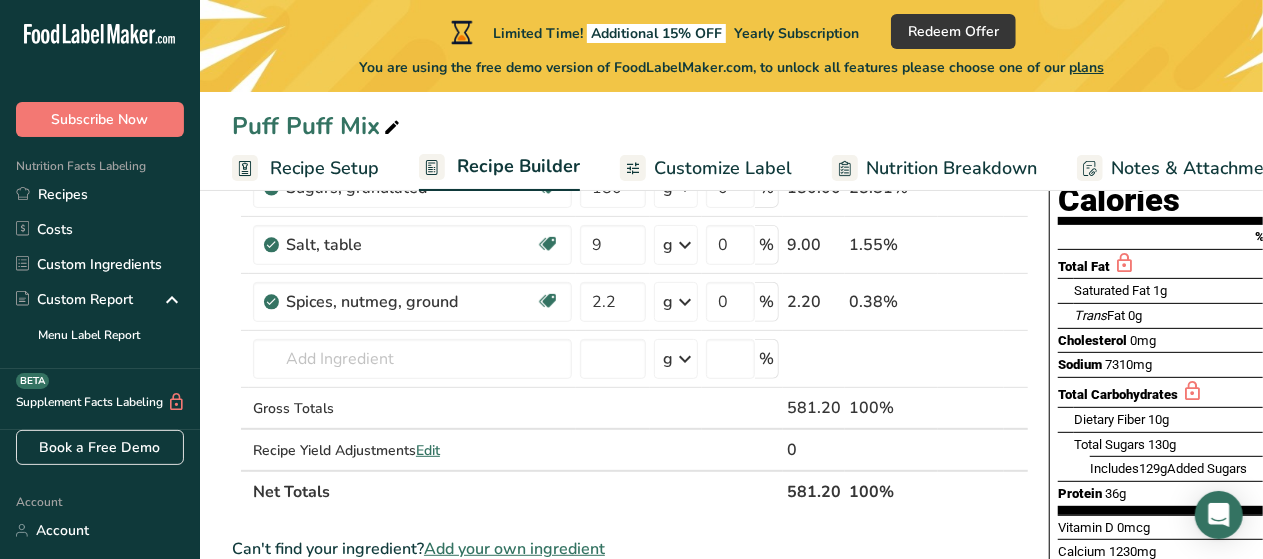 scroll, scrollTop: 240, scrollLeft: 0, axis: vertical 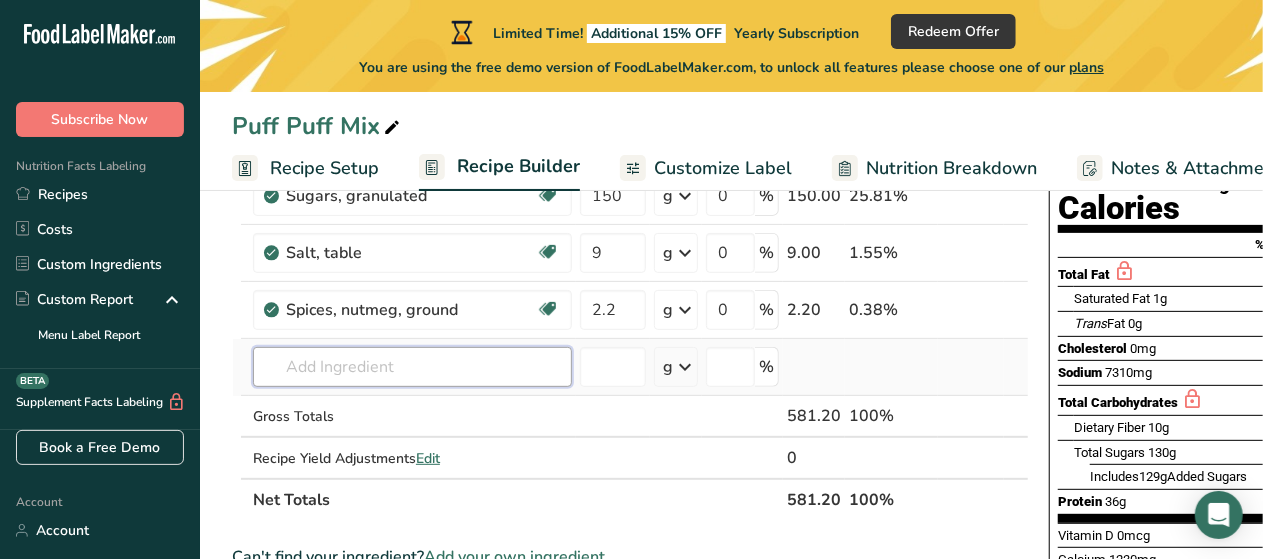 click at bounding box center [412, 367] 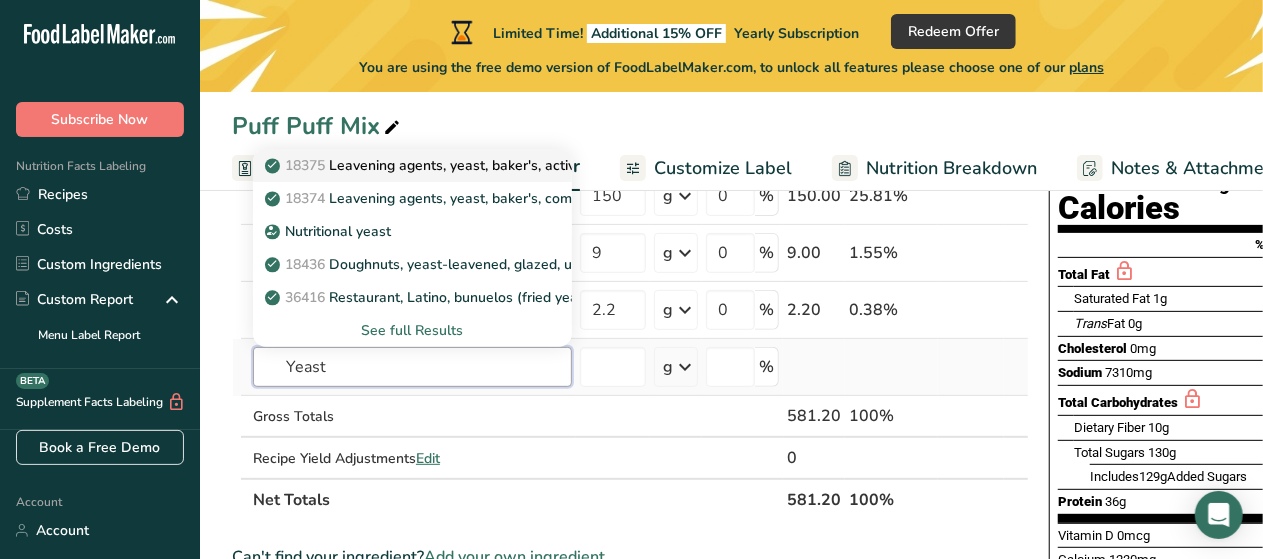 type on "Yeast" 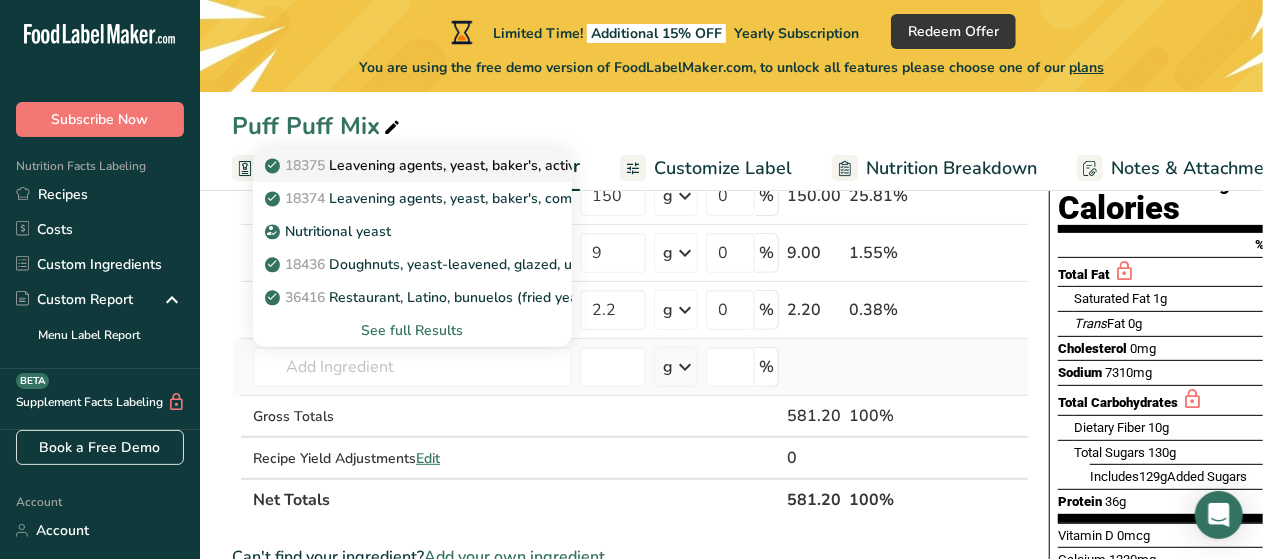 click on "18375
Leavening agents, yeast, baker's, active dry" at bounding box center (438, 165) 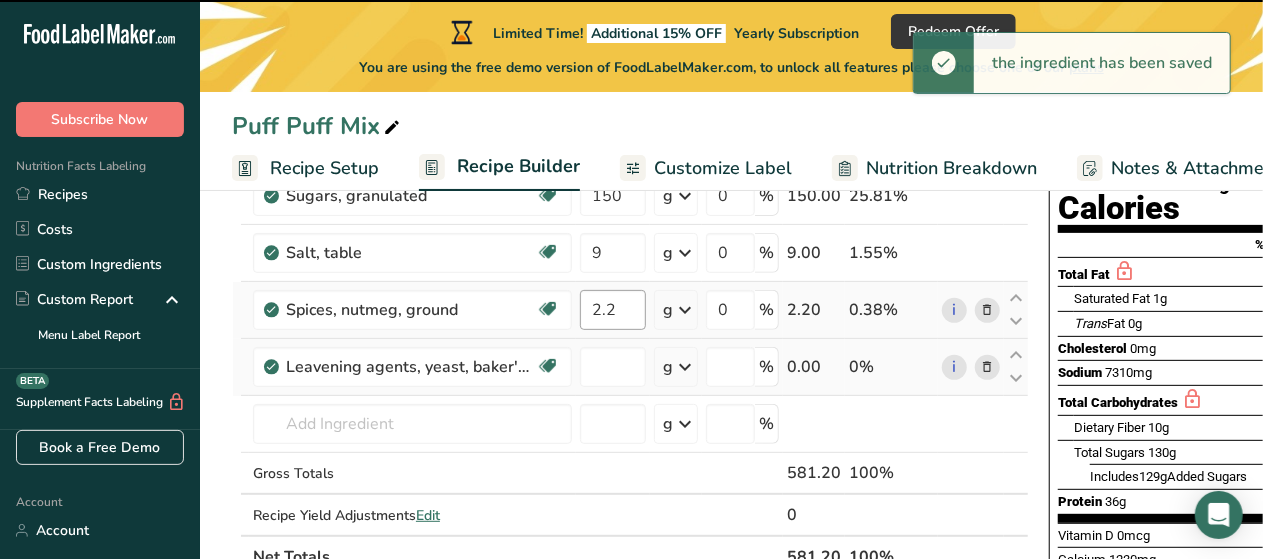 type on "0" 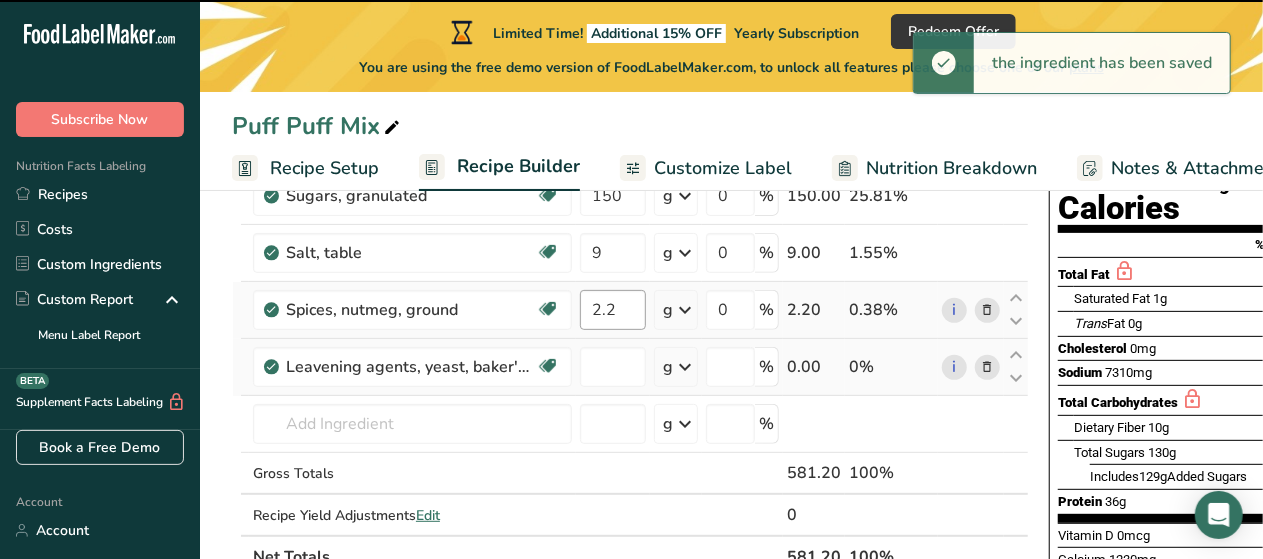 type on "0" 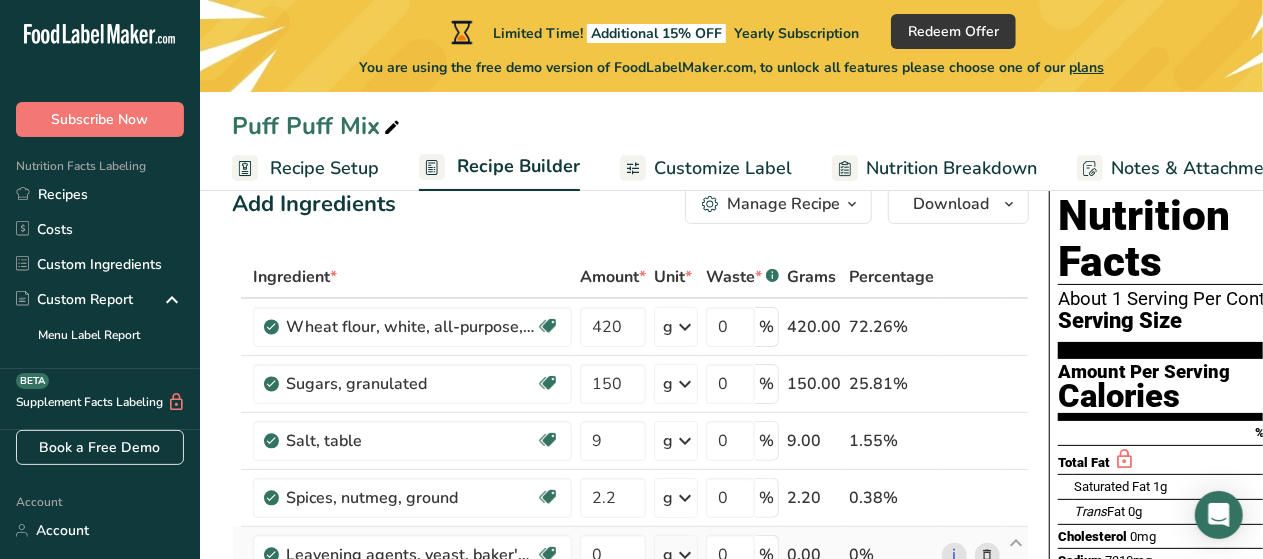 scroll, scrollTop: 0, scrollLeft: 0, axis: both 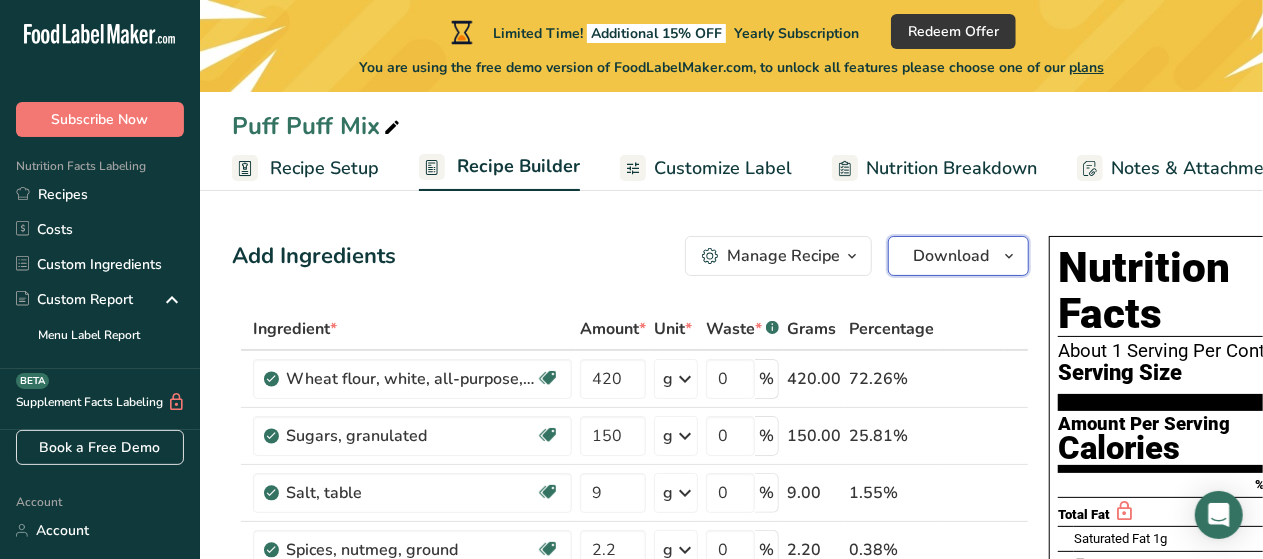 click on "Download" at bounding box center (951, 256) 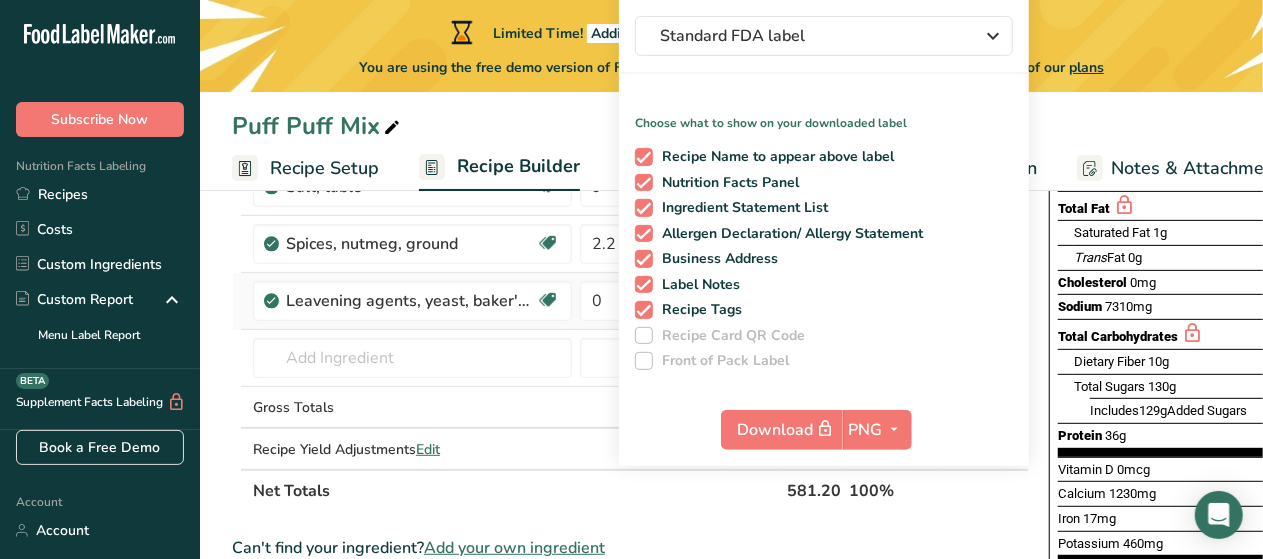 scroll, scrollTop: 310, scrollLeft: 0, axis: vertical 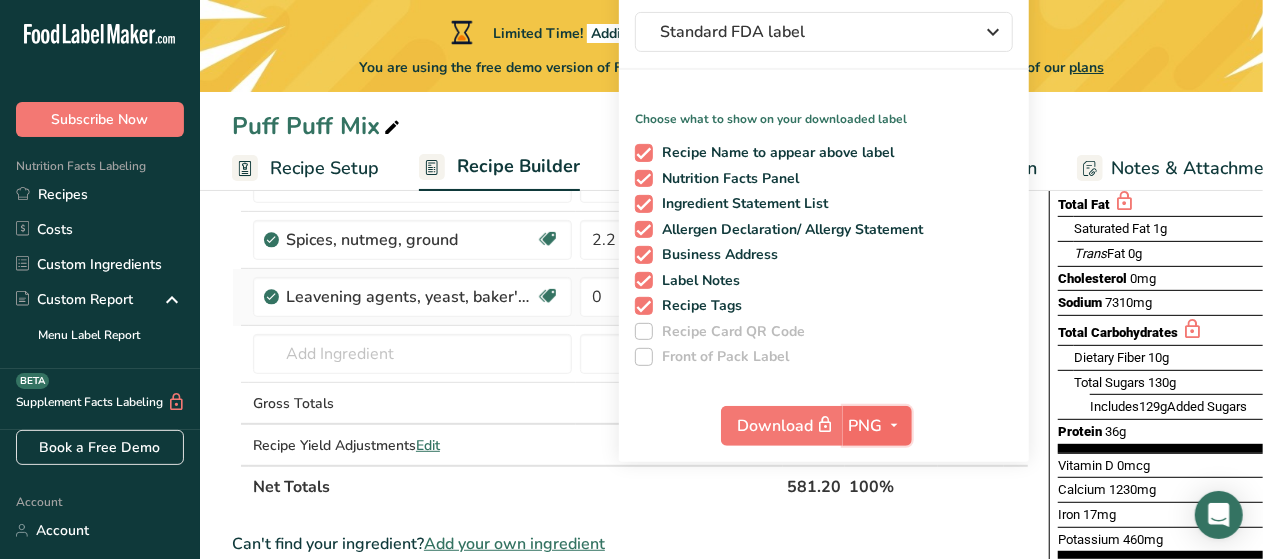 click on "PNG" at bounding box center [866, 426] 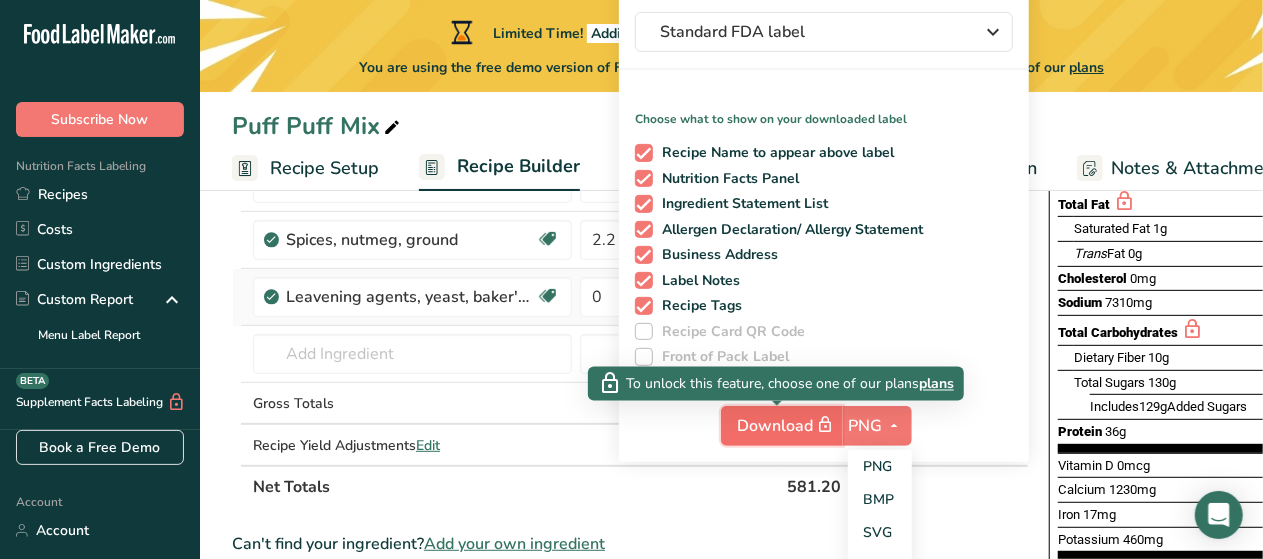 click on "Download" at bounding box center (788, 425) 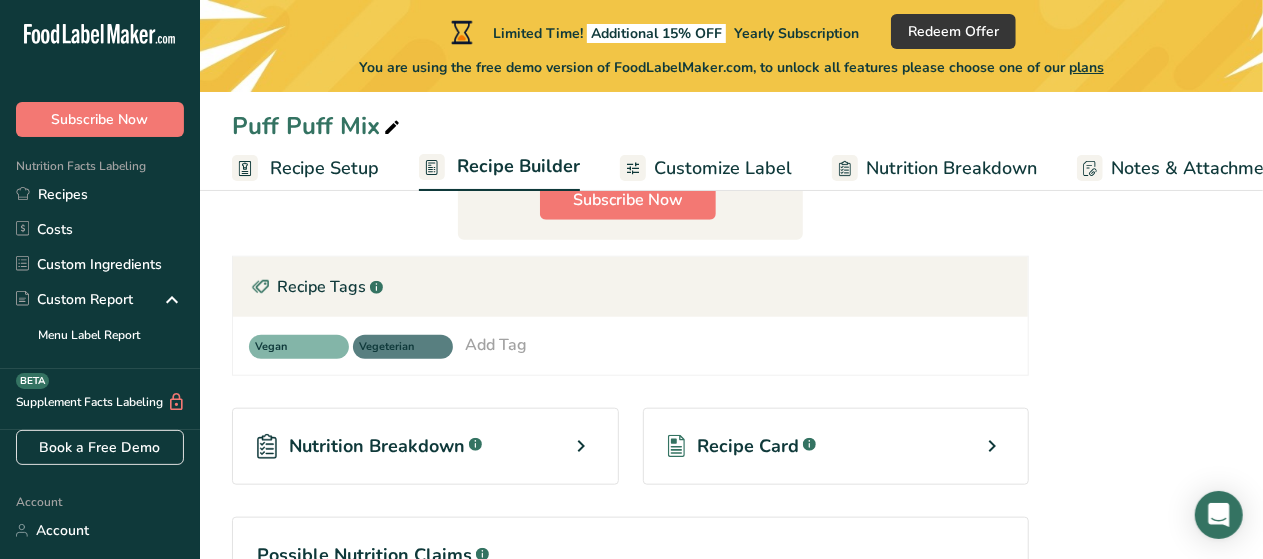 scroll, scrollTop: 802, scrollLeft: 0, axis: vertical 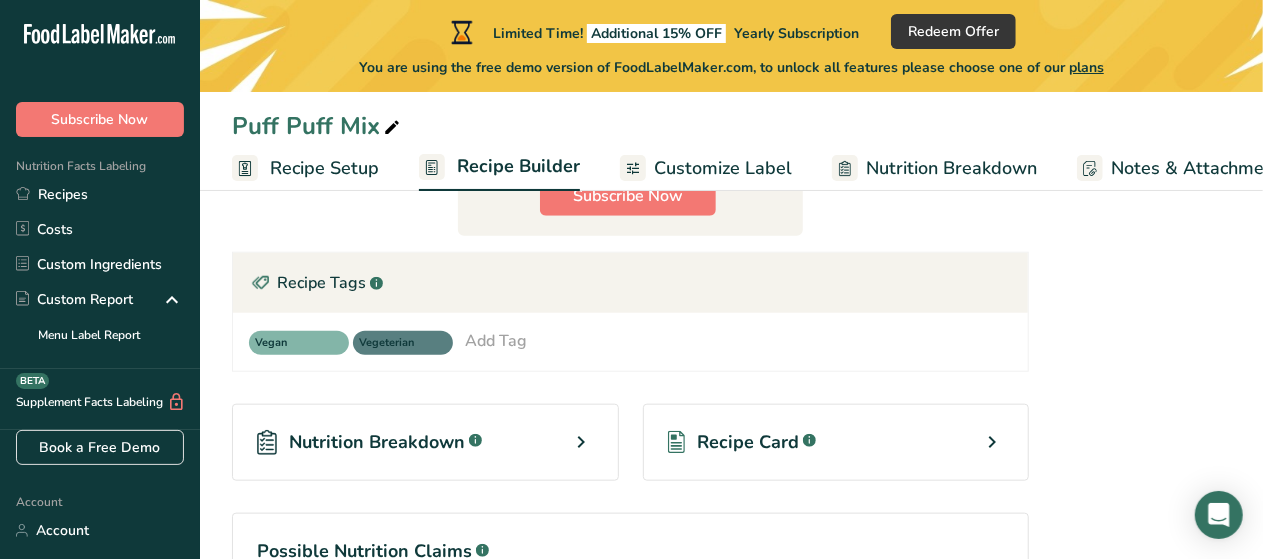 click on "Nutrition Breakdown
.a-a{fill:#347362;}.b-a{fill:#fff;}" at bounding box center (425, 442) 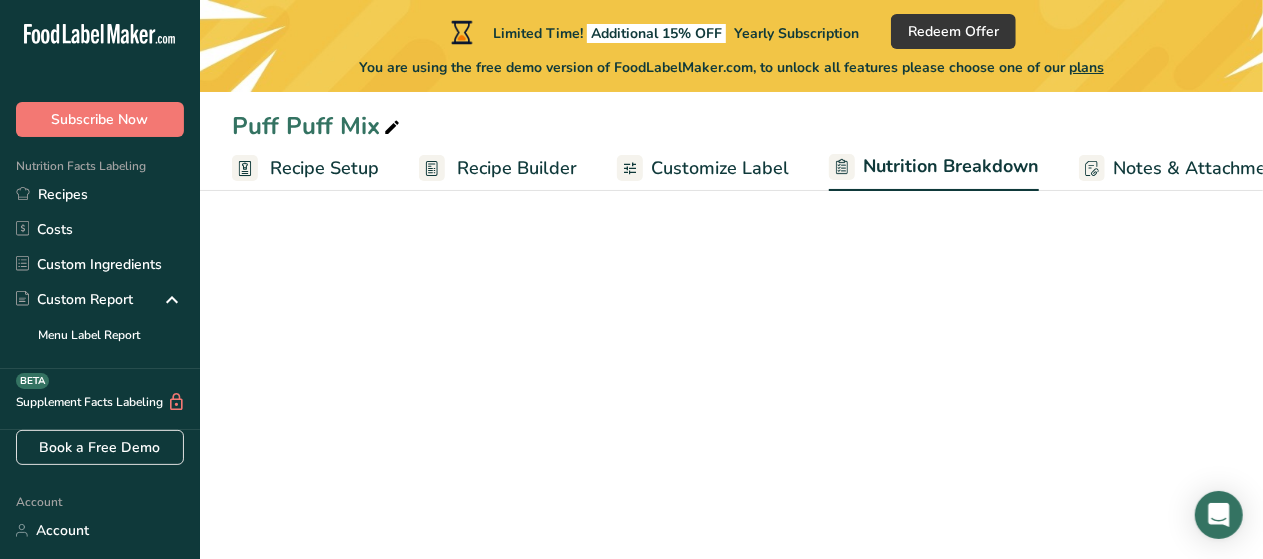 select on "Calories" 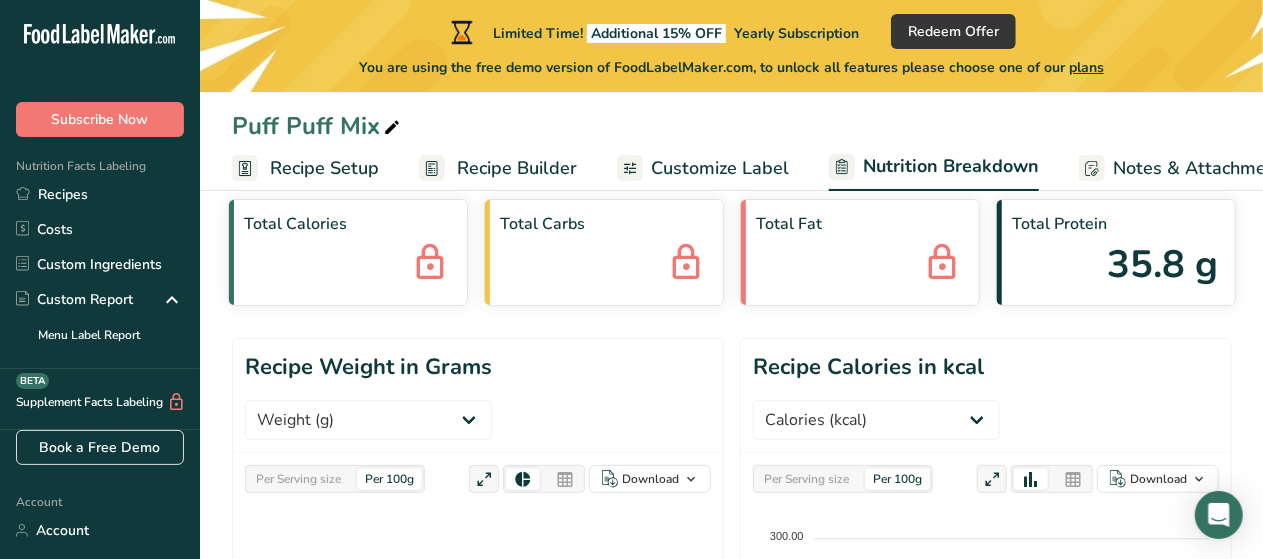 scroll, scrollTop: 76, scrollLeft: 0, axis: vertical 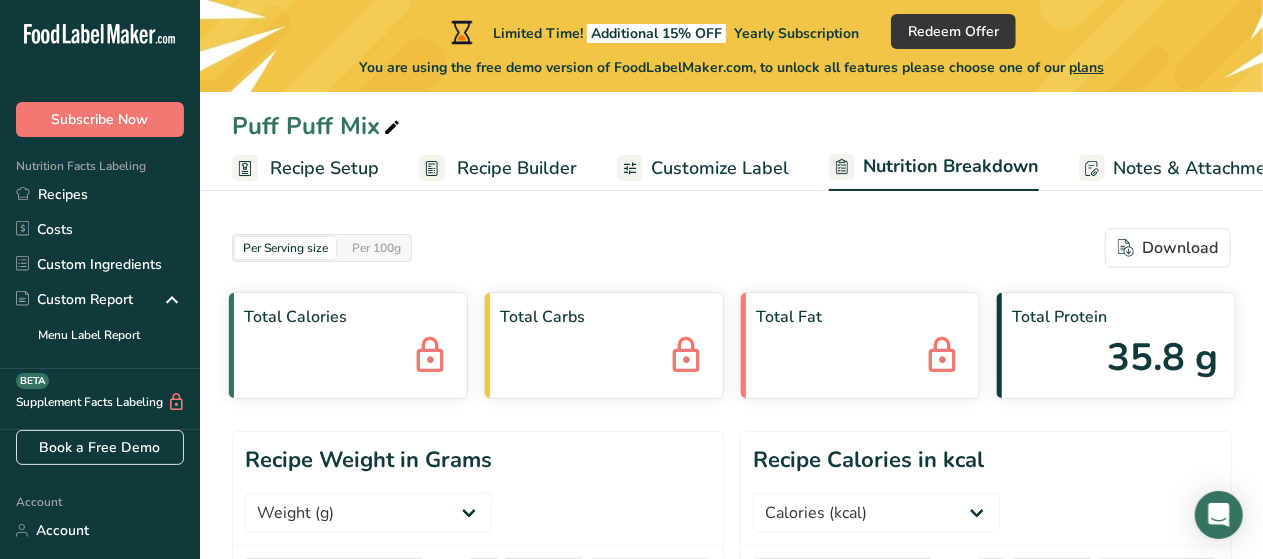 click on "Notes & Attachments" at bounding box center (1202, 168) 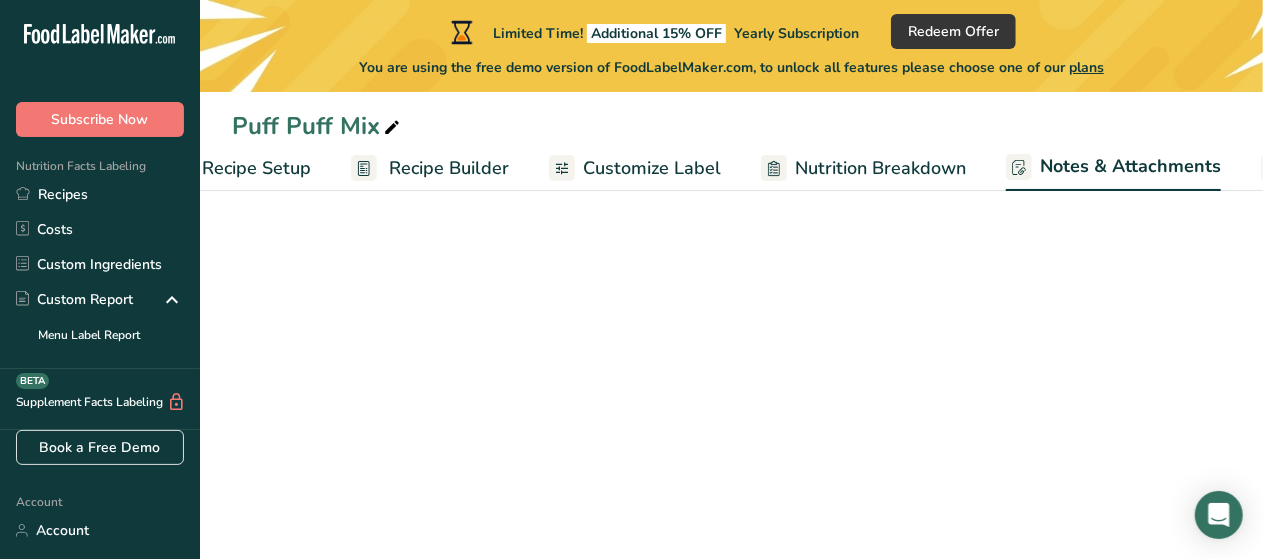 scroll, scrollTop: 0, scrollLeft: 258, axis: horizontal 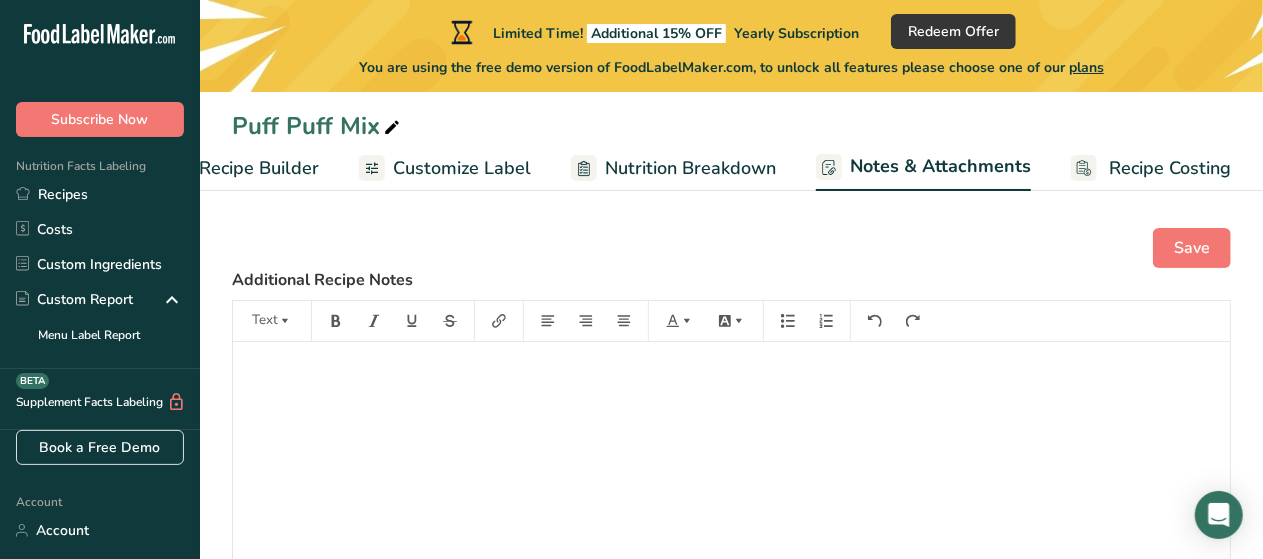 click on "Recipe Costing" at bounding box center (1170, 168) 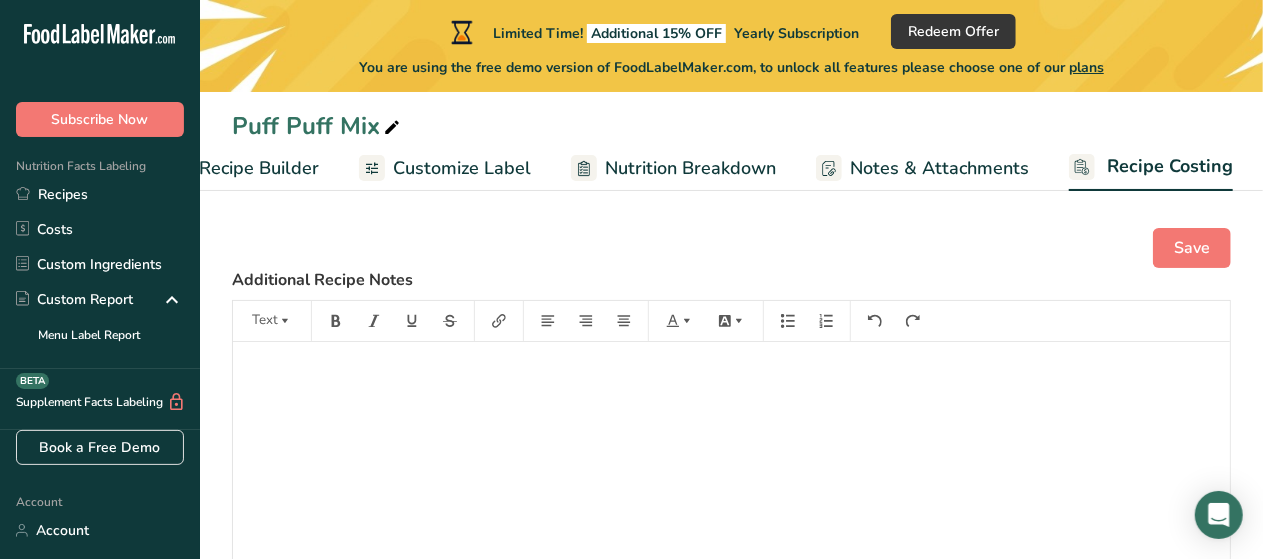 scroll, scrollTop: 0, scrollLeft: 258, axis: horizontal 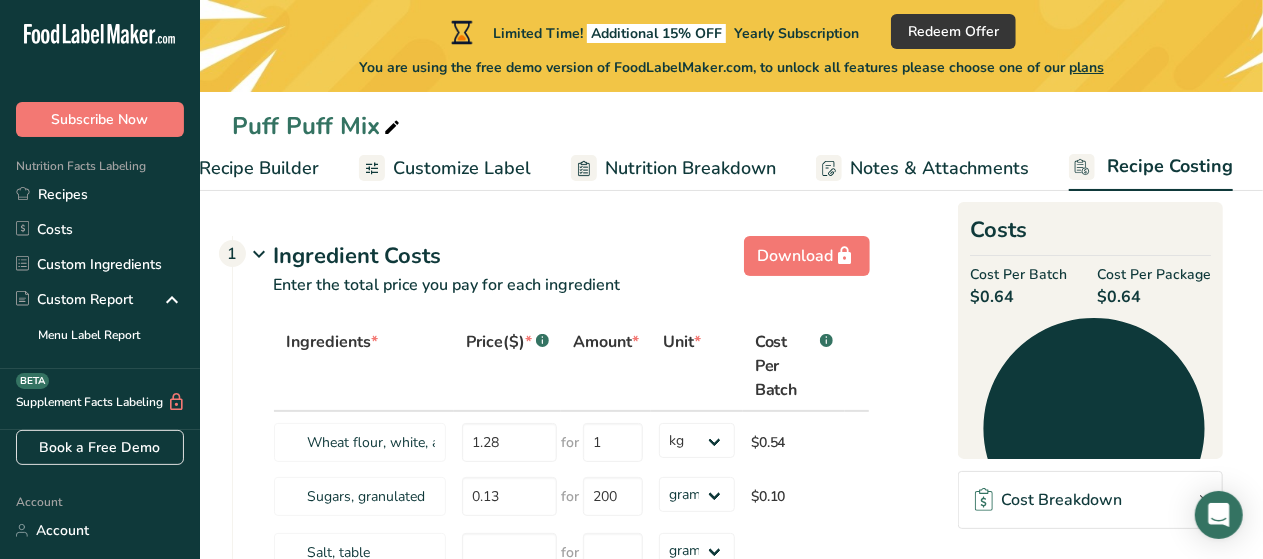 click on "Recipe Builder" at bounding box center (259, 168) 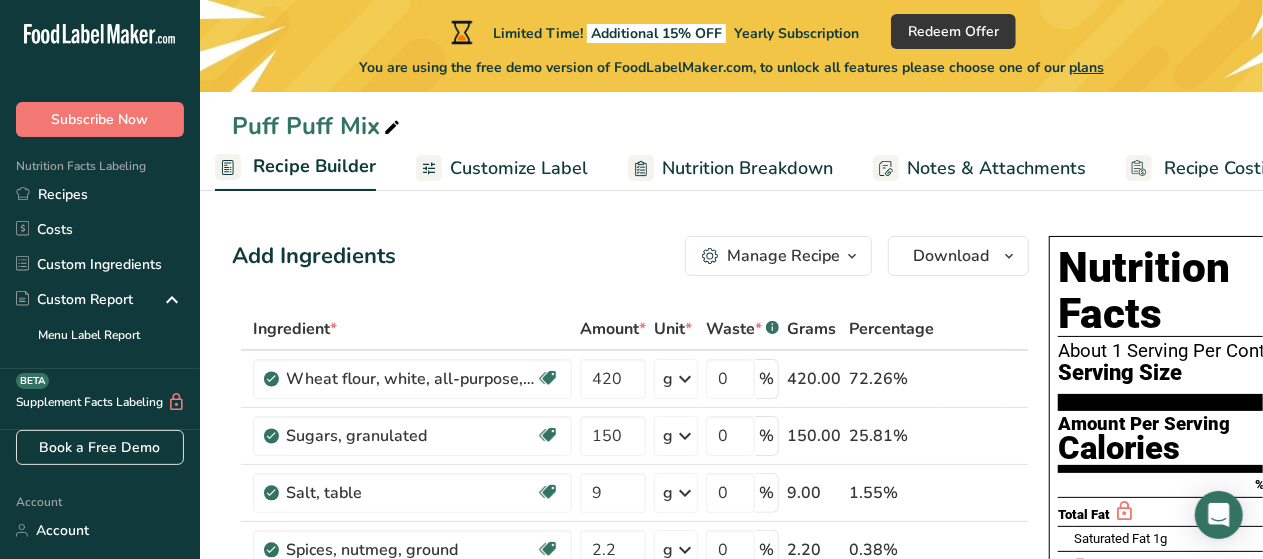 scroll, scrollTop: 0, scrollLeft: 193, axis: horizontal 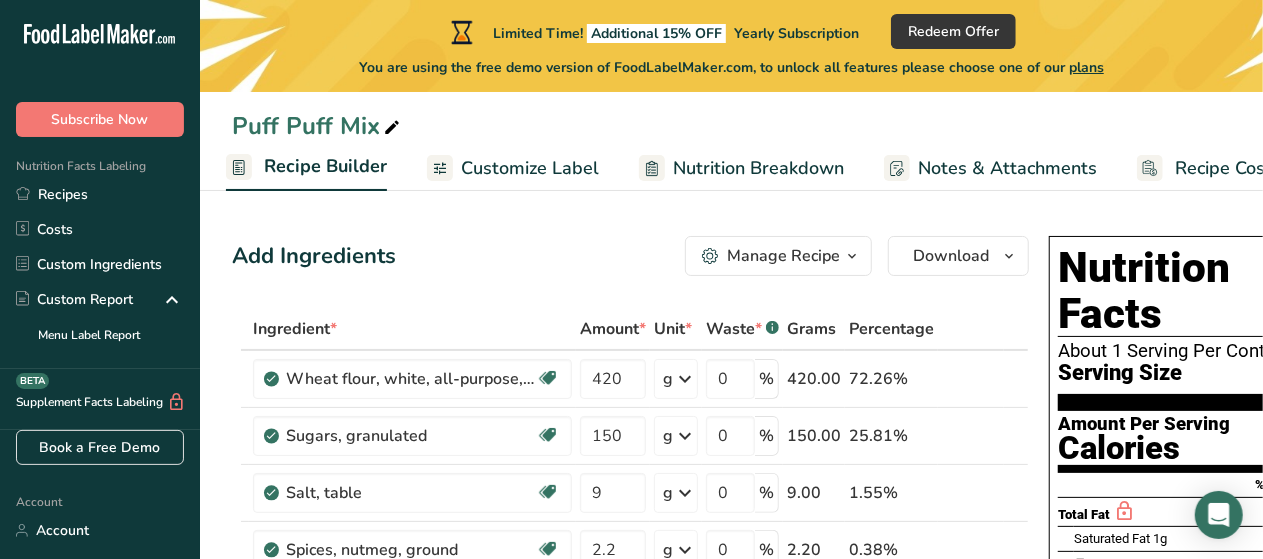 click on "Customize Label" at bounding box center [530, 168] 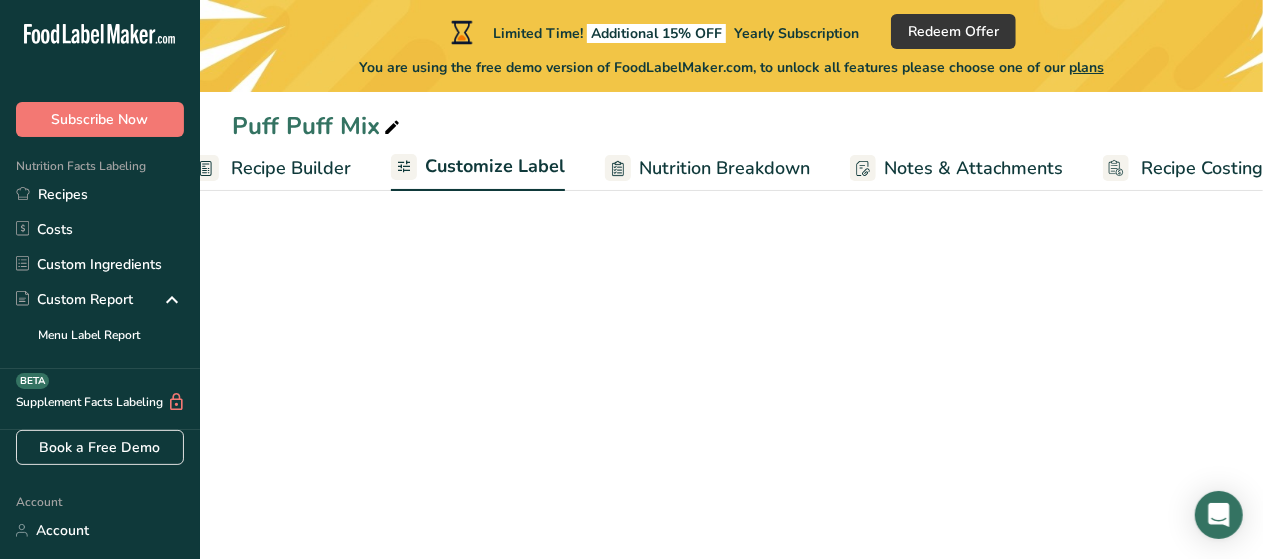 scroll, scrollTop: 0, scrollLeft: 258, axis: horizontal 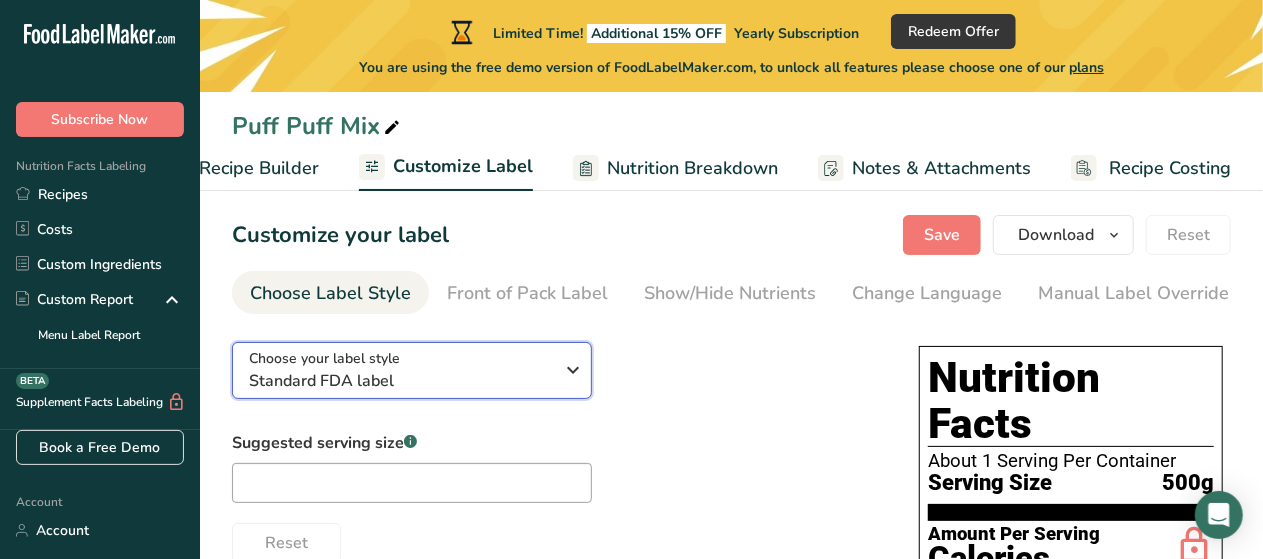 click on "Choose your label style
Standard FDA label" at bounding box center (412, 370) 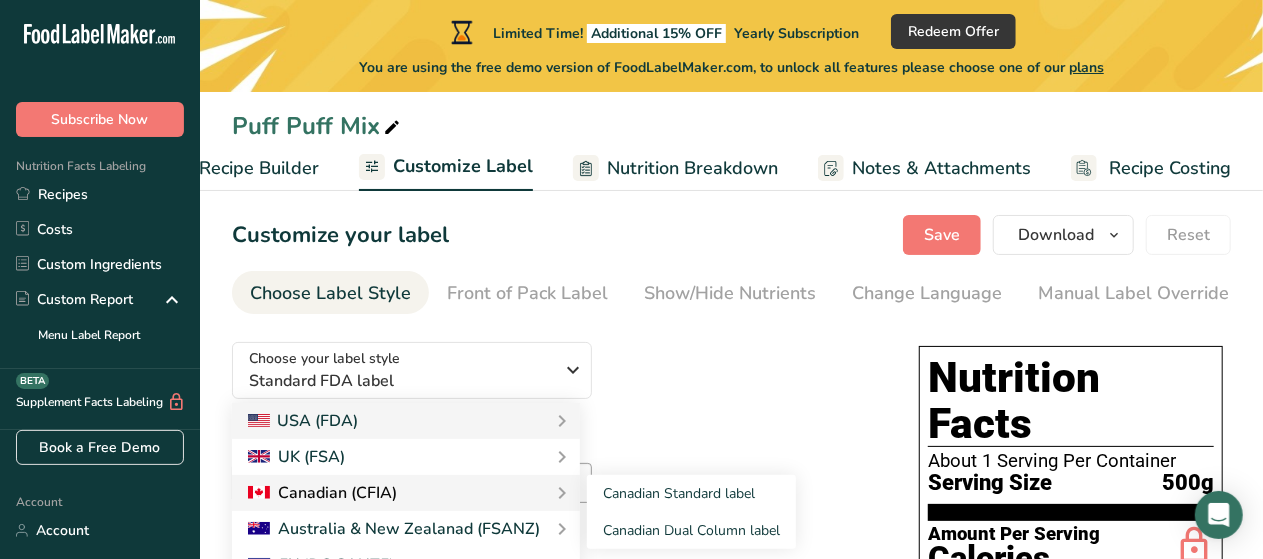 click on "Canadian (CFIA)" at bounding box center [406, 493] 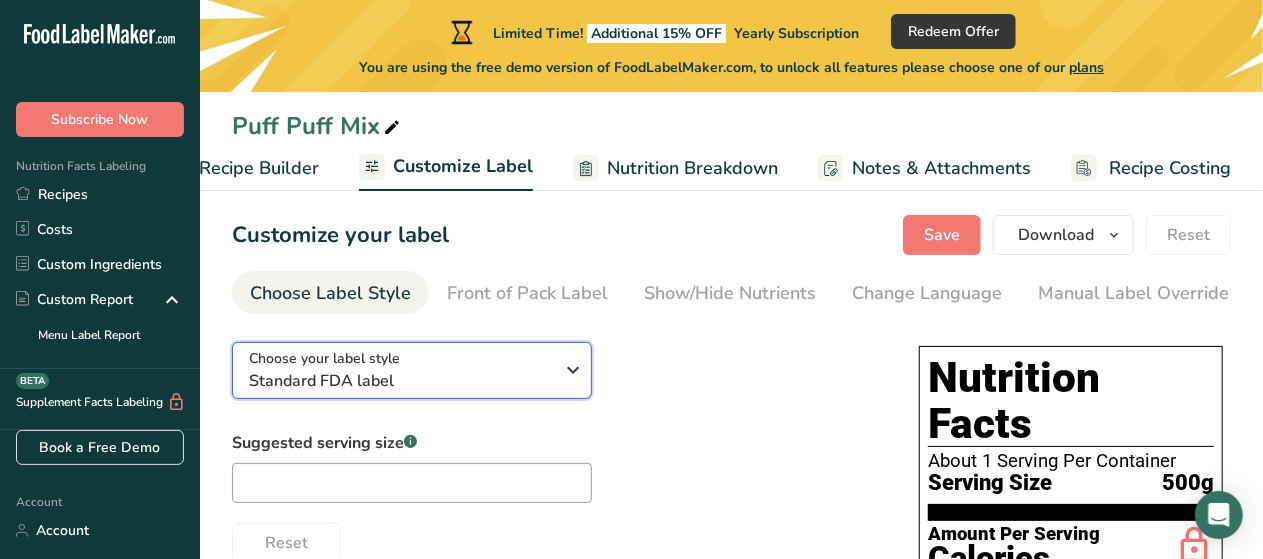 click on "Standard FDA label" at bounding box center [401, 381] 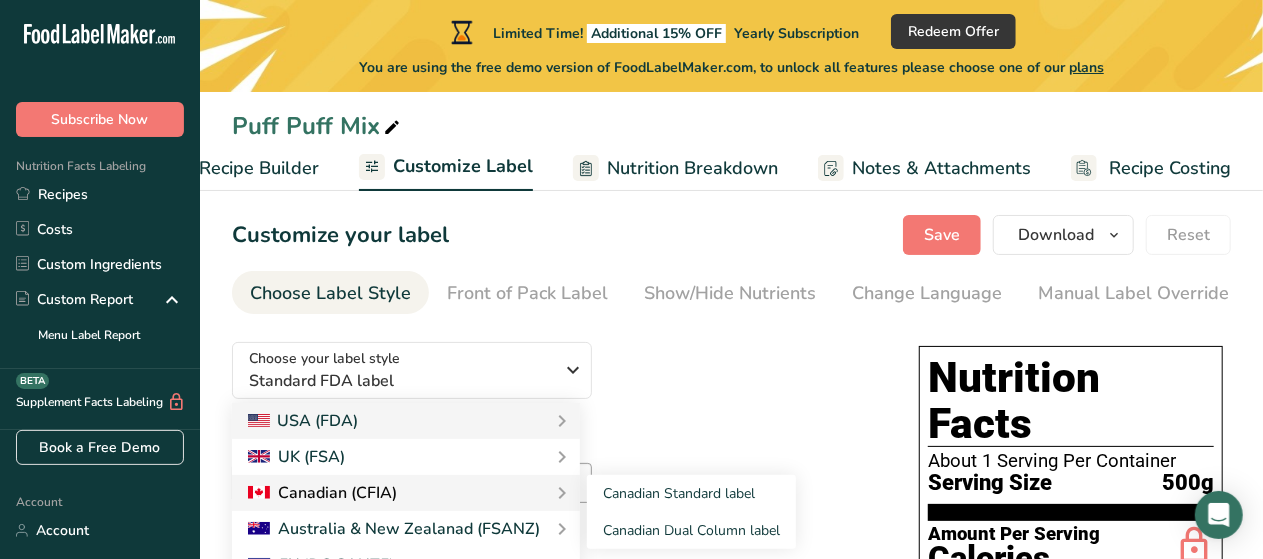 click on "Canadian (CFIA)" at bounding box center [322, 493] 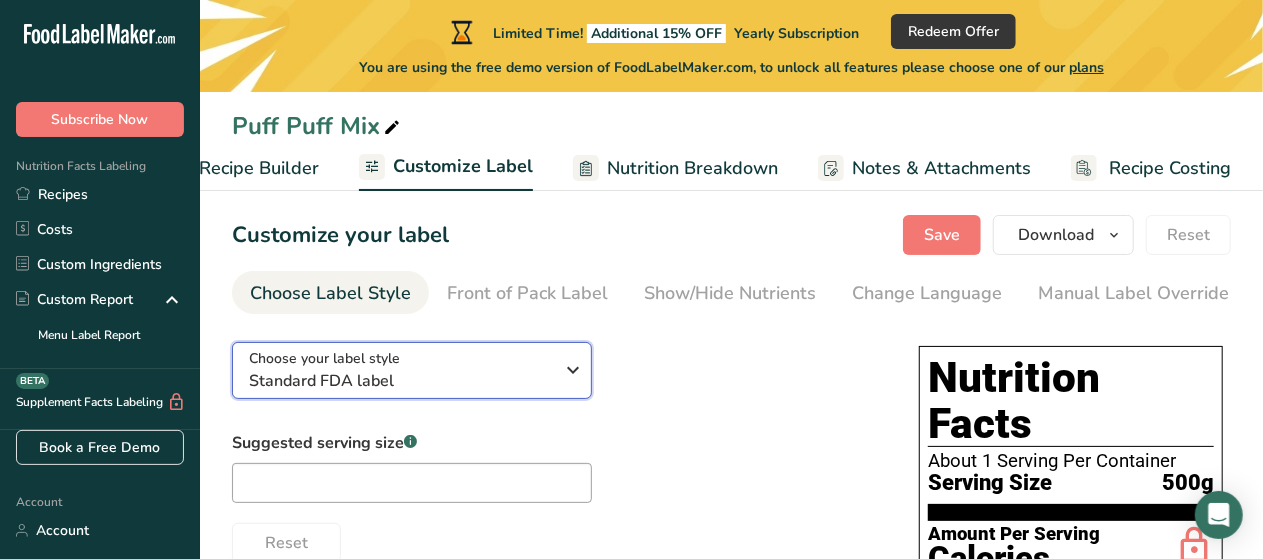 click on "Standard FDA label" at bounding box center (401, 381) 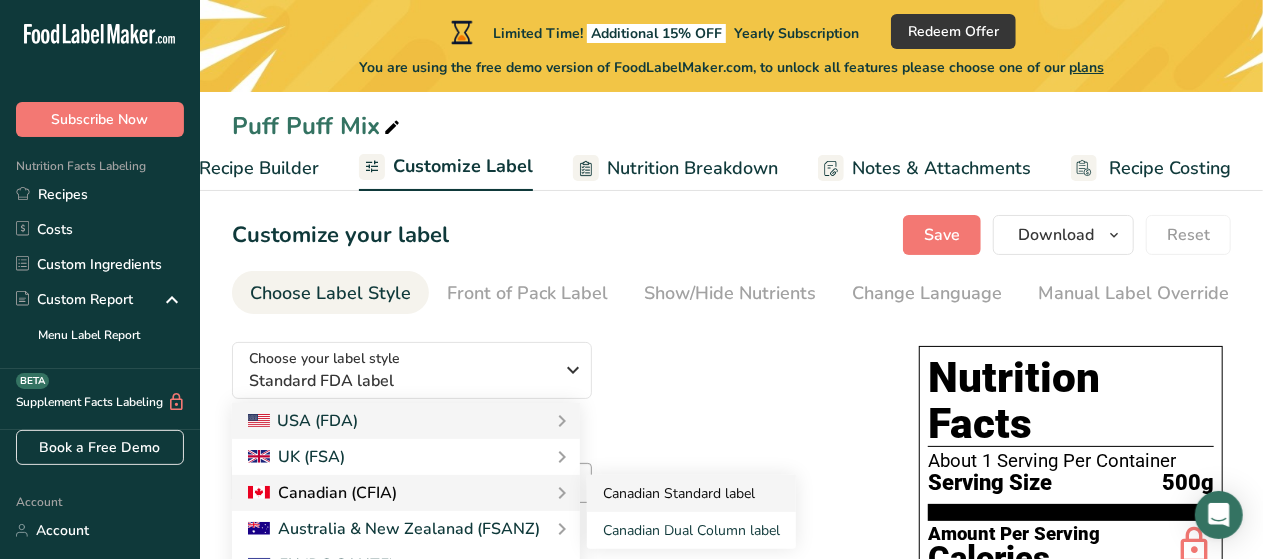 click on "Canadian Standard label" at bounding box center [691, 493] 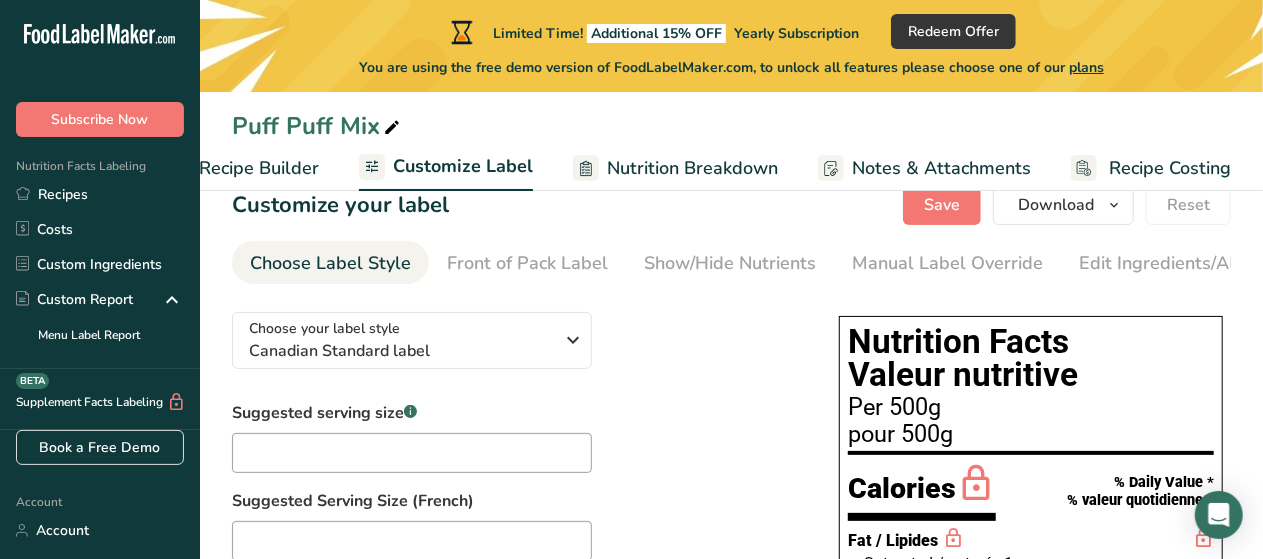 scroll, scrollTop: 35, scrollLeft: 0, axis: vertical 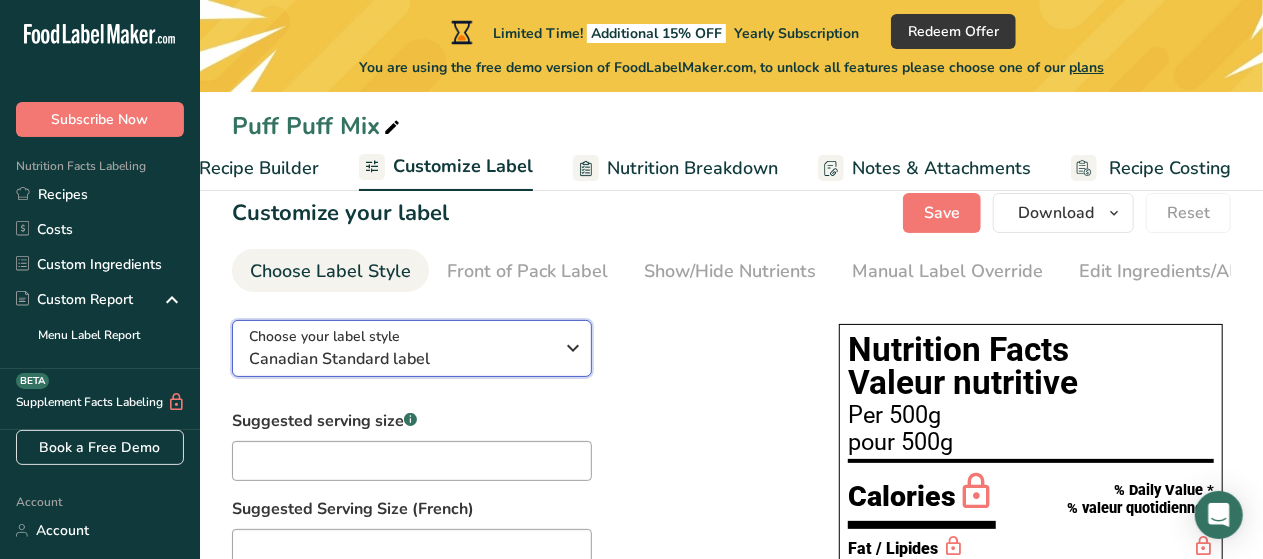 click on "Choose your label style
Canadian Standard label" at bounding box center [401, 348] 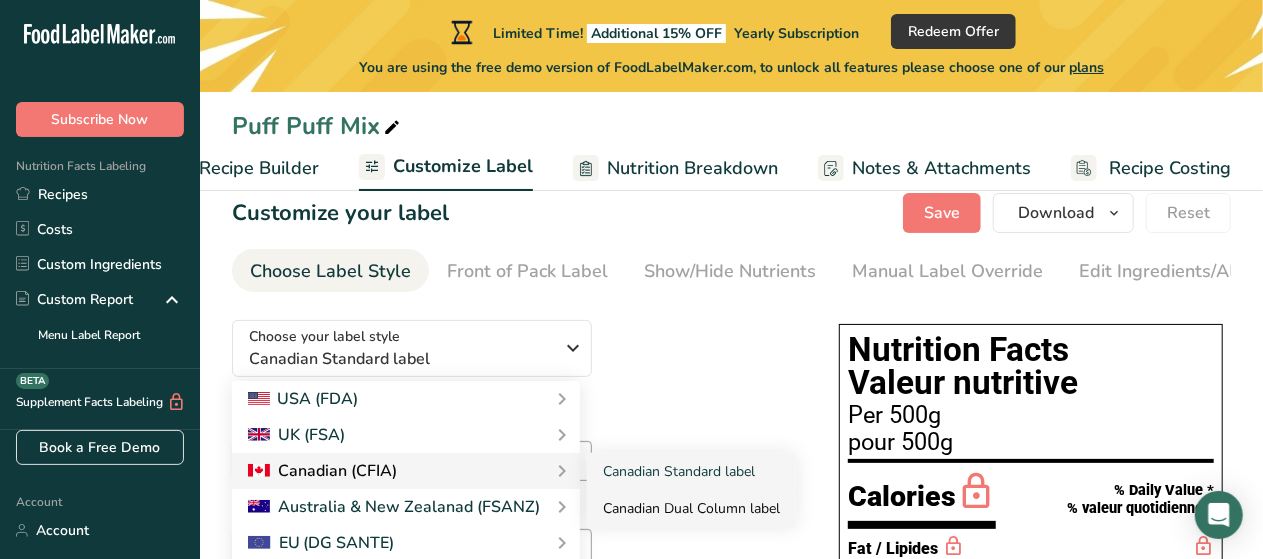 click on "Canadian Dual Column label" at bounding box center (691, 508) 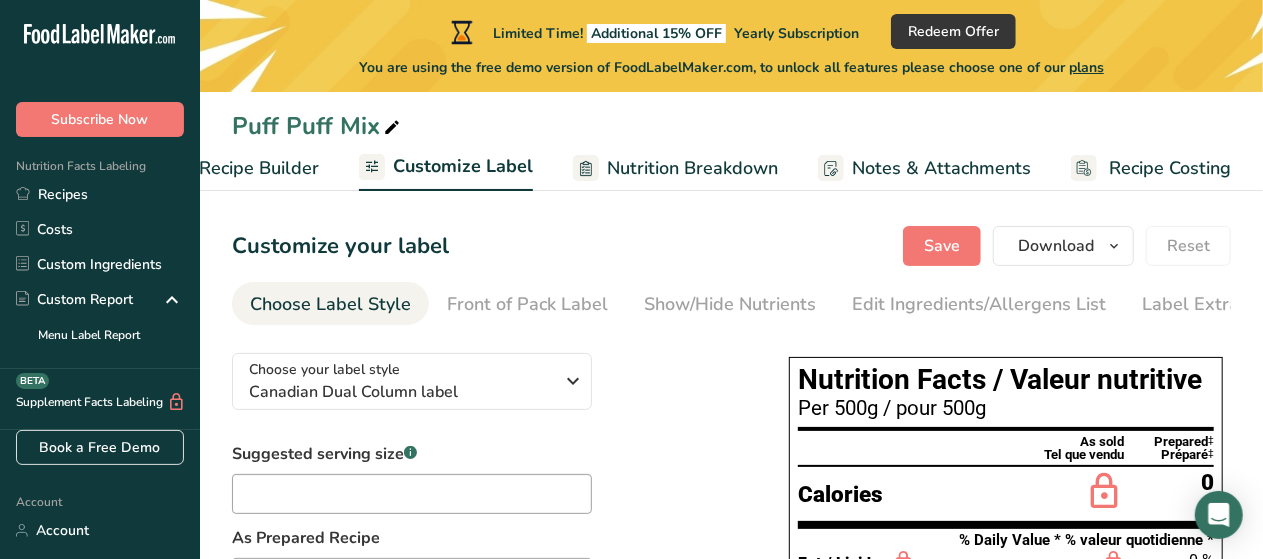 scroll, scrollTop: 0, scrollLeft: 0, axis: both 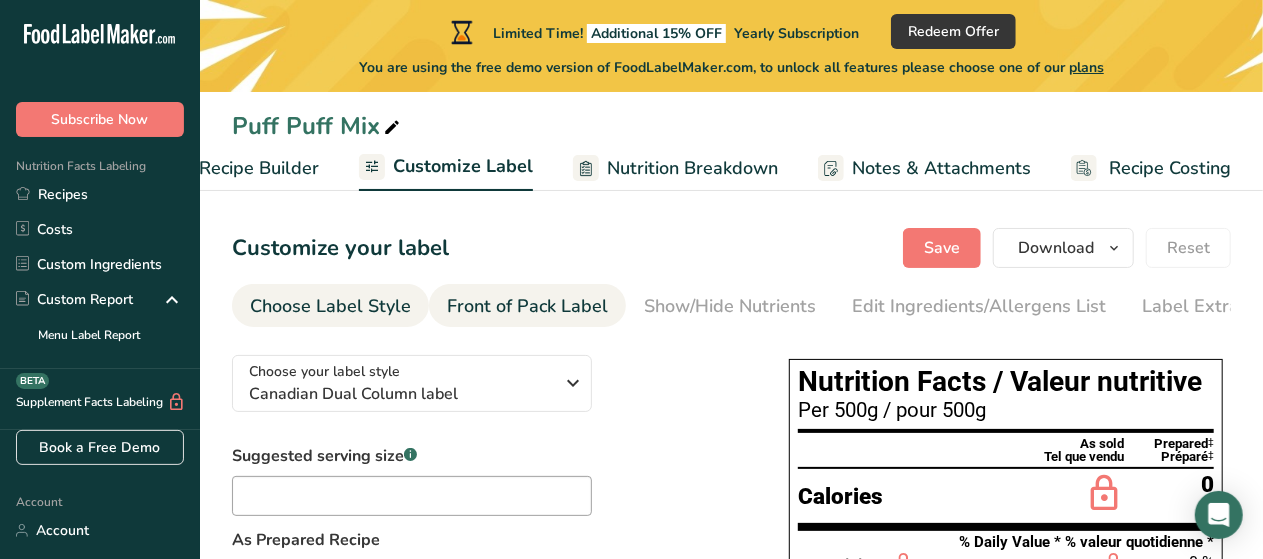 click on "Front of Pack Label" at bounding box center [527, 306] 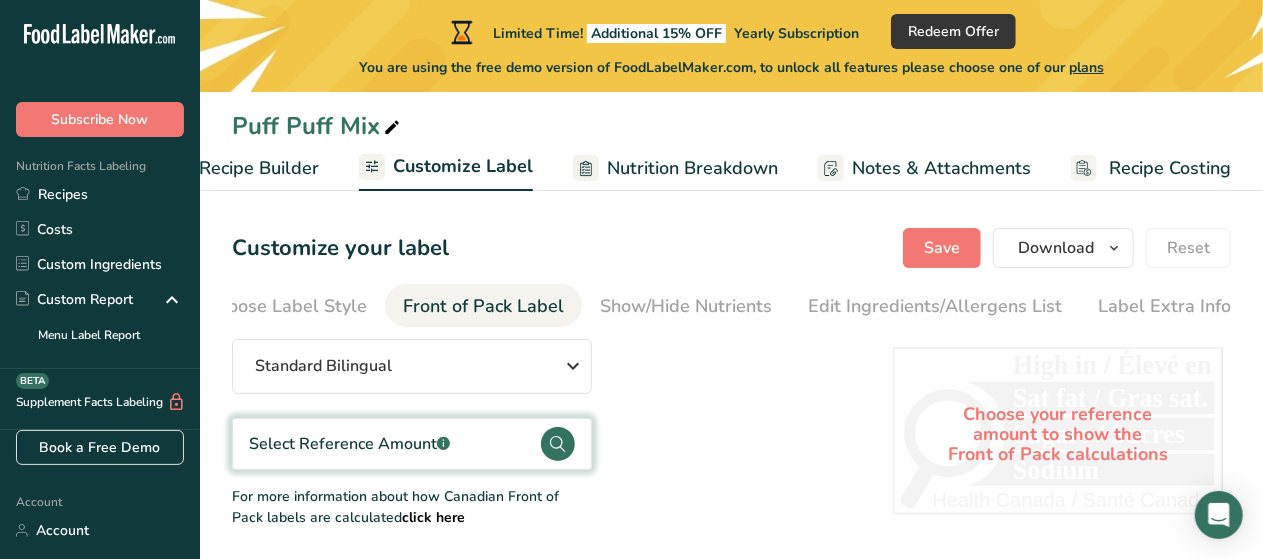 scroll, scrollTop: 0, scrollLeft: 46, axis: horizontal 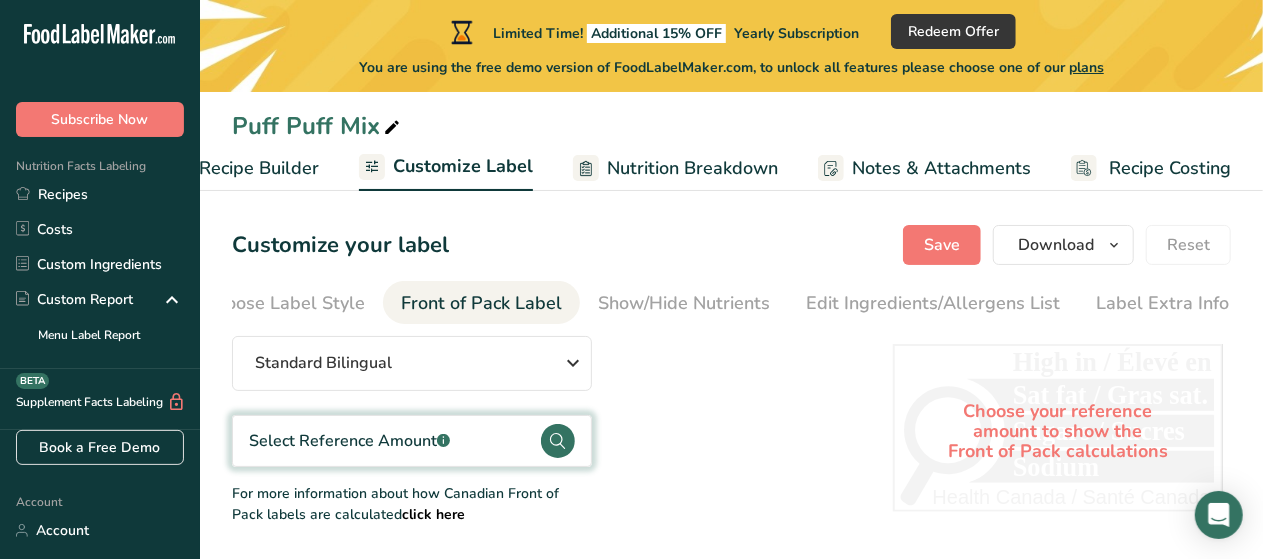 click on "Select Reference Amount
.a-a{fill:#347362;}.b-a{fill:#fff;}" at bounding box center [349, 441] 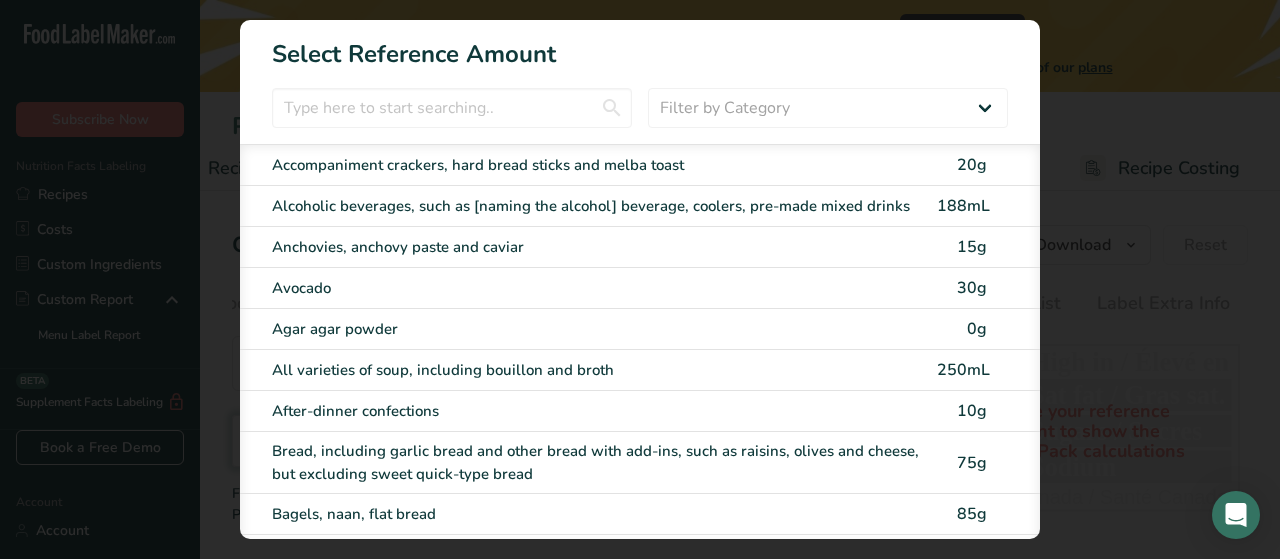 scroll, scrollTop: 0, scrollLeft: 30, axis: horizontal 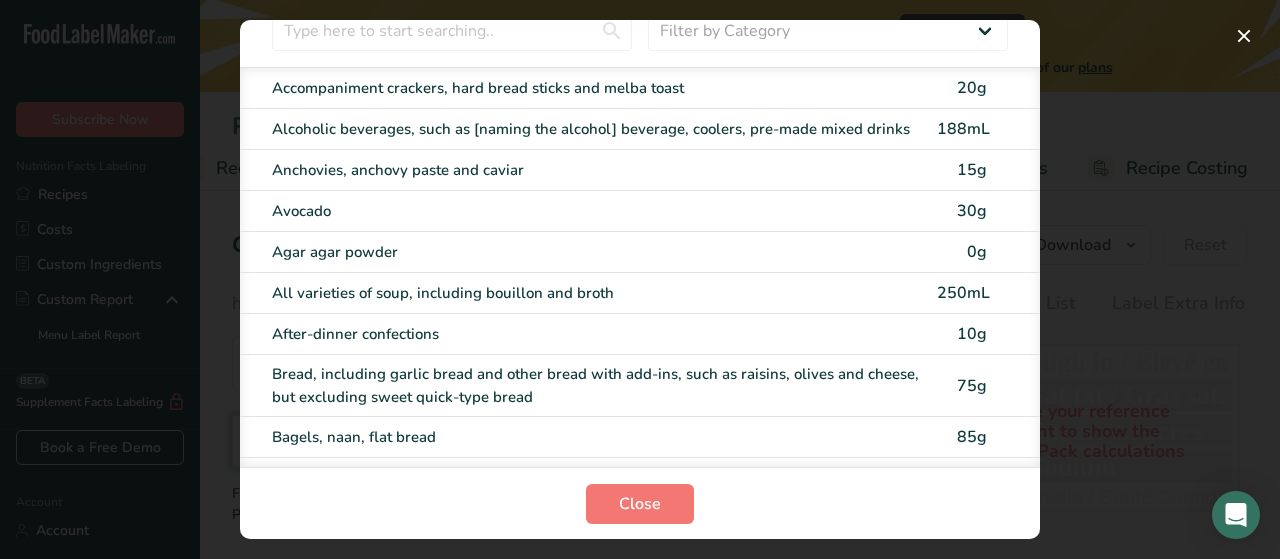 click on "Close" at bounding box center (640, 503) 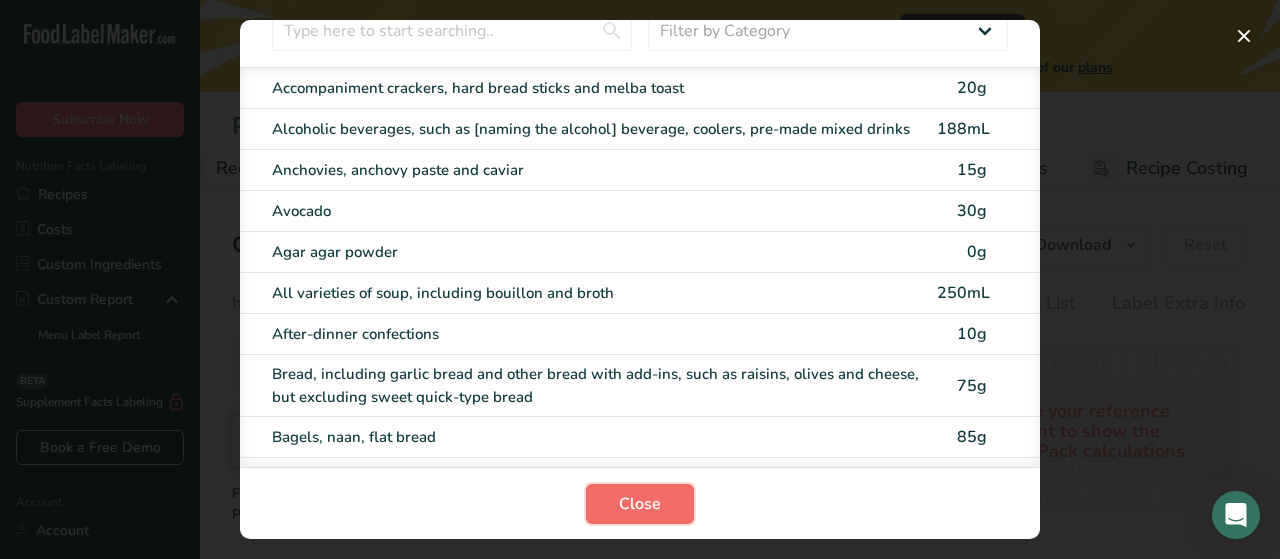 click on "Close" at bounding box center [640, 504] 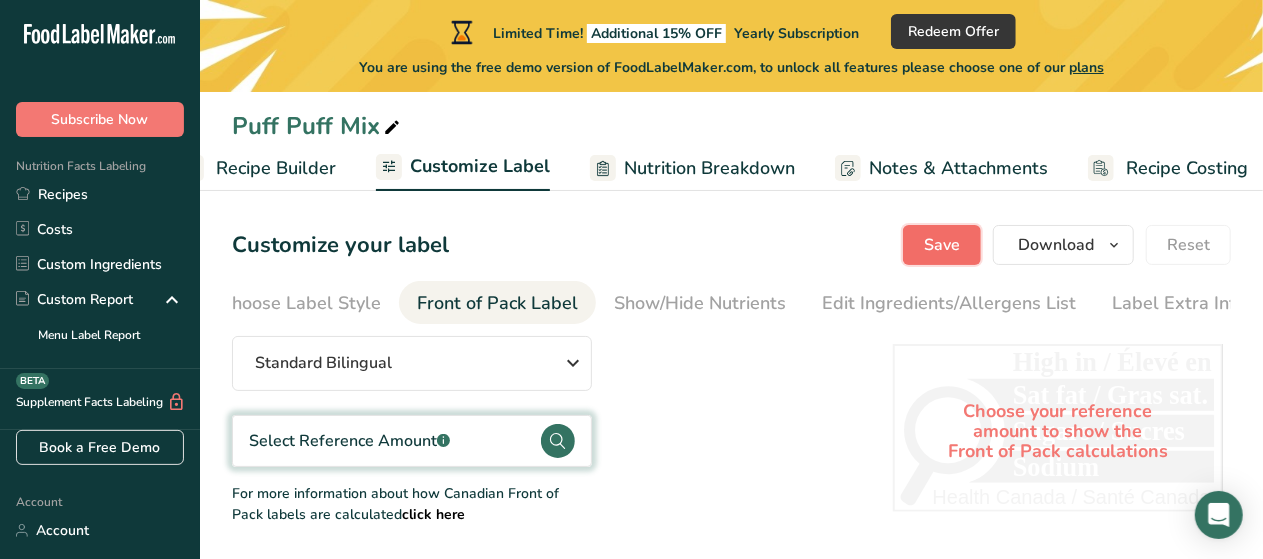 click on "Save" at bounding box center (942, 245) 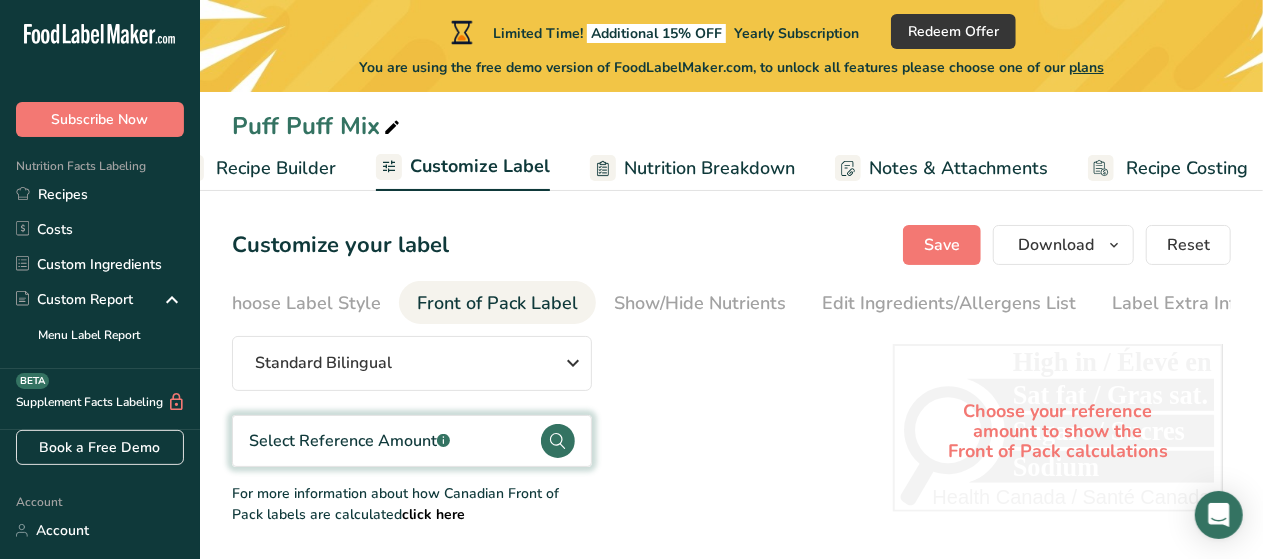 click on "Recipe Builder" at bounding box center [276, 168] 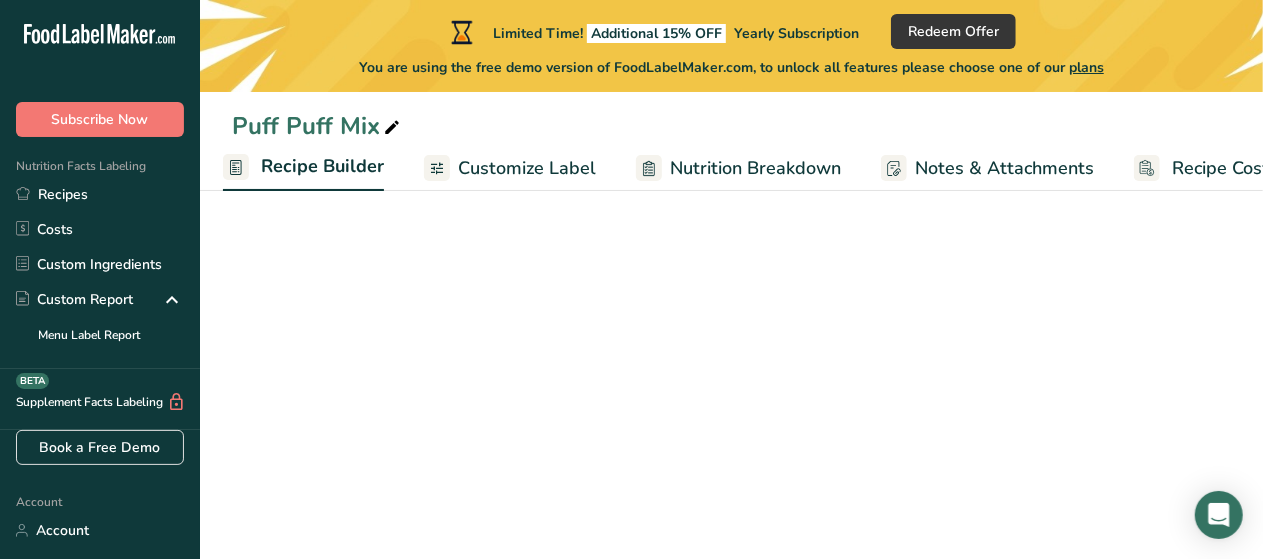 scroll, scrollTop: 0, scrollLeft: 193, axis: horizontal 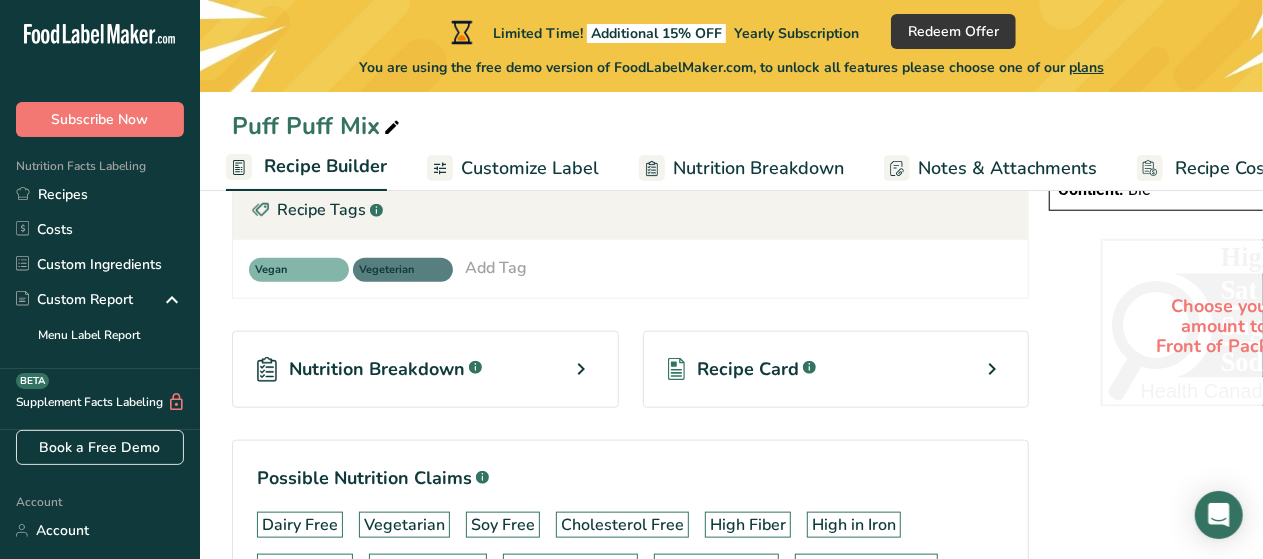click on "Recipe Card
.a-a{fill:#347362;}.b-a{fill:#fff;}" at bounding box center [836, 369] 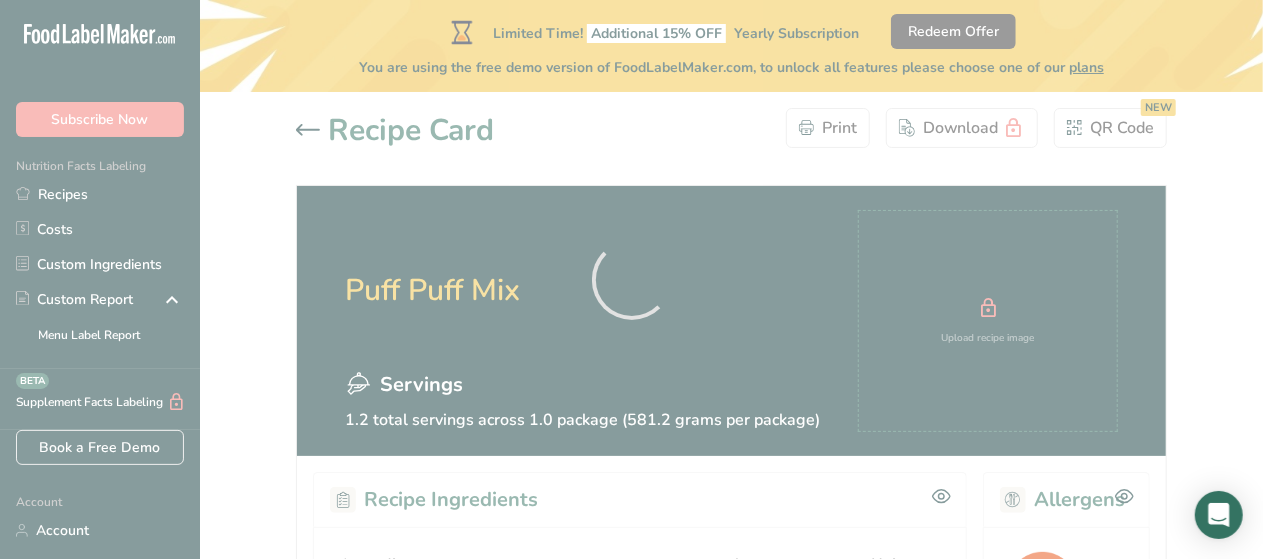 scroll, scrollTop: 0, scrollLeft: 0, axis: both 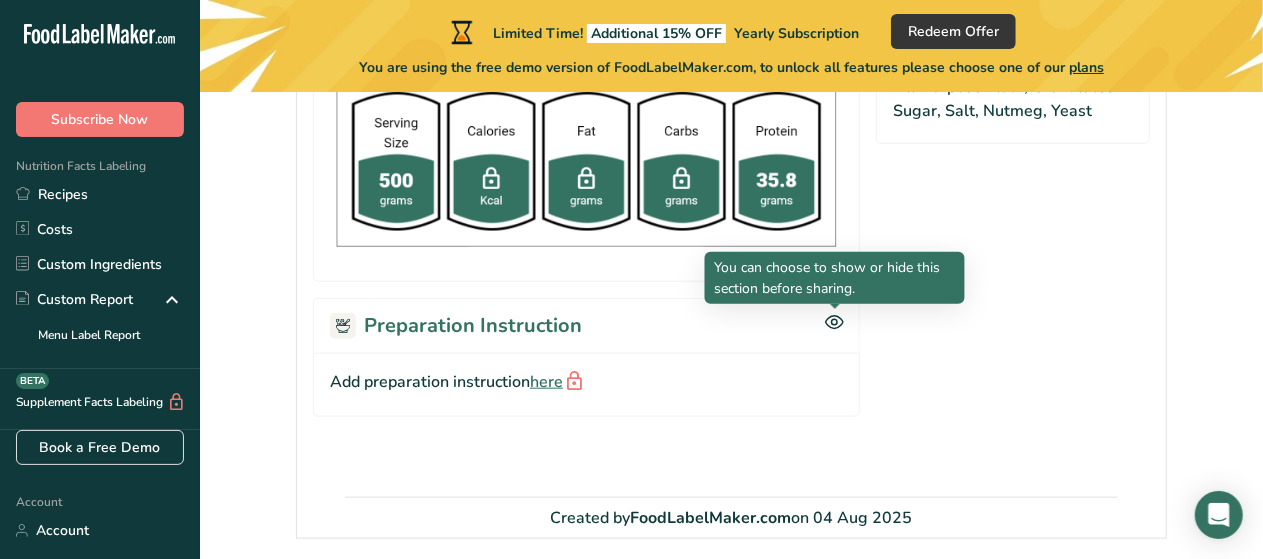 click 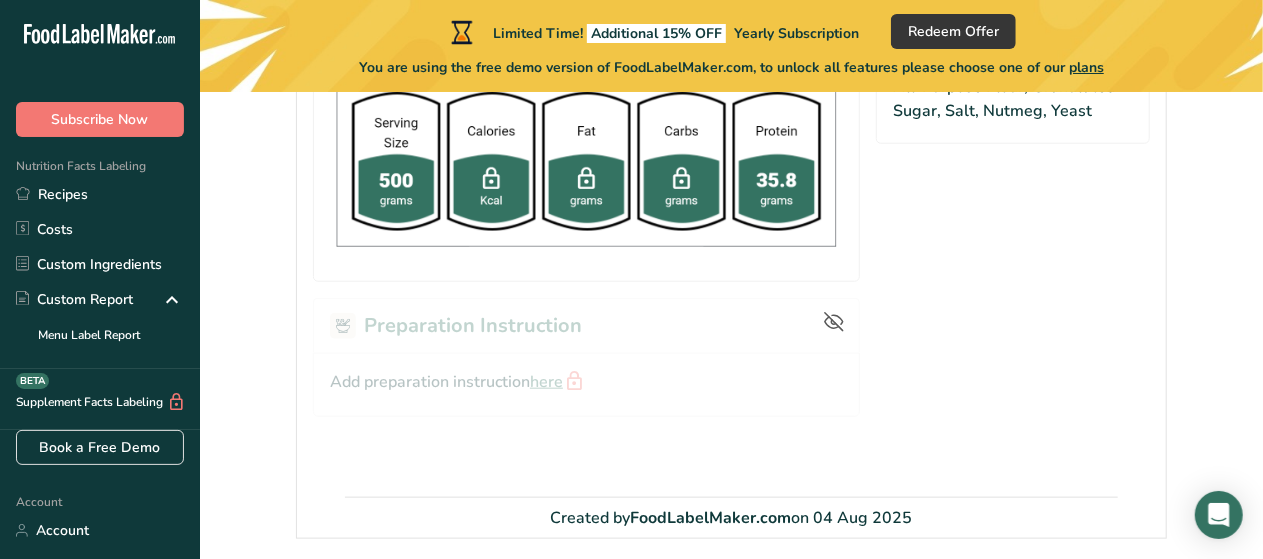 click at bounding box center (586, 357) 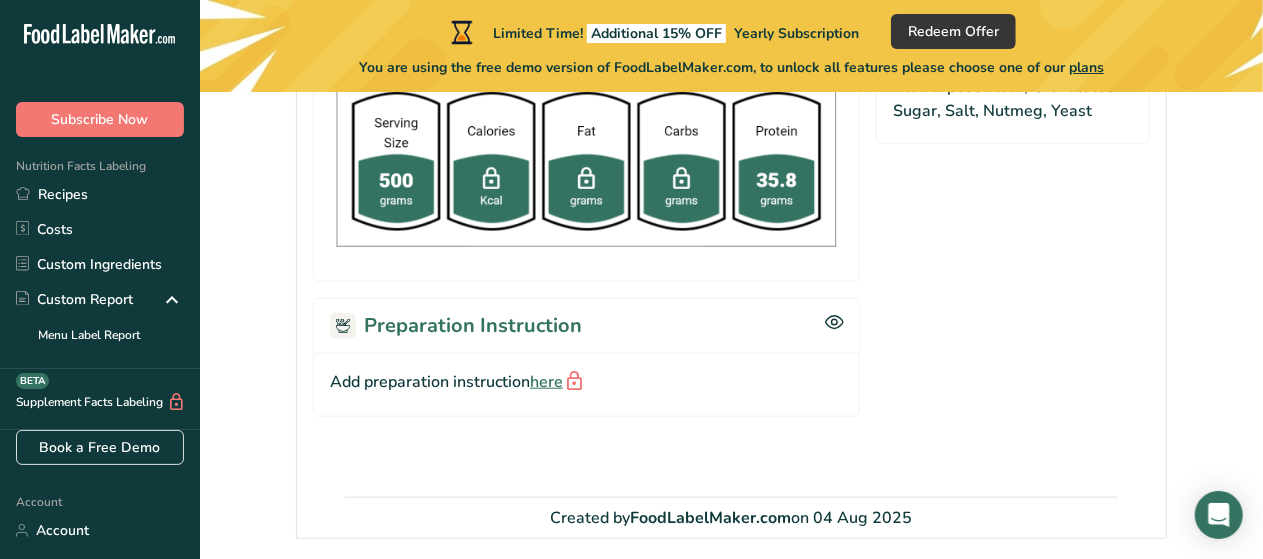 click on "here" at bounding box center [557, 383] 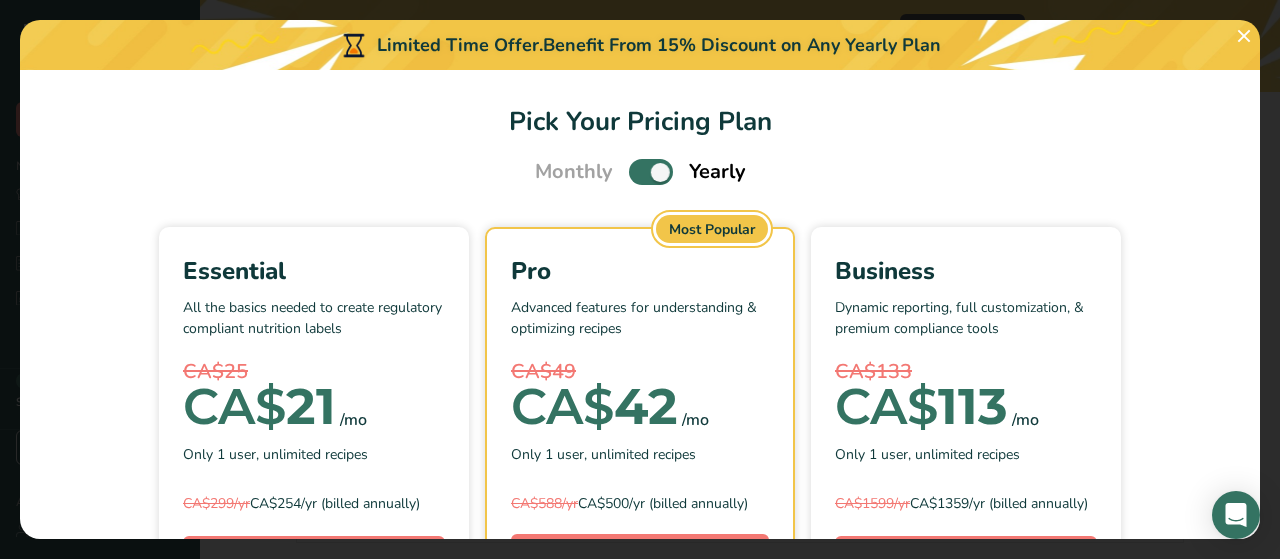 scroll, scrollTop: 410, scrollLeft: 0, axis: vertical 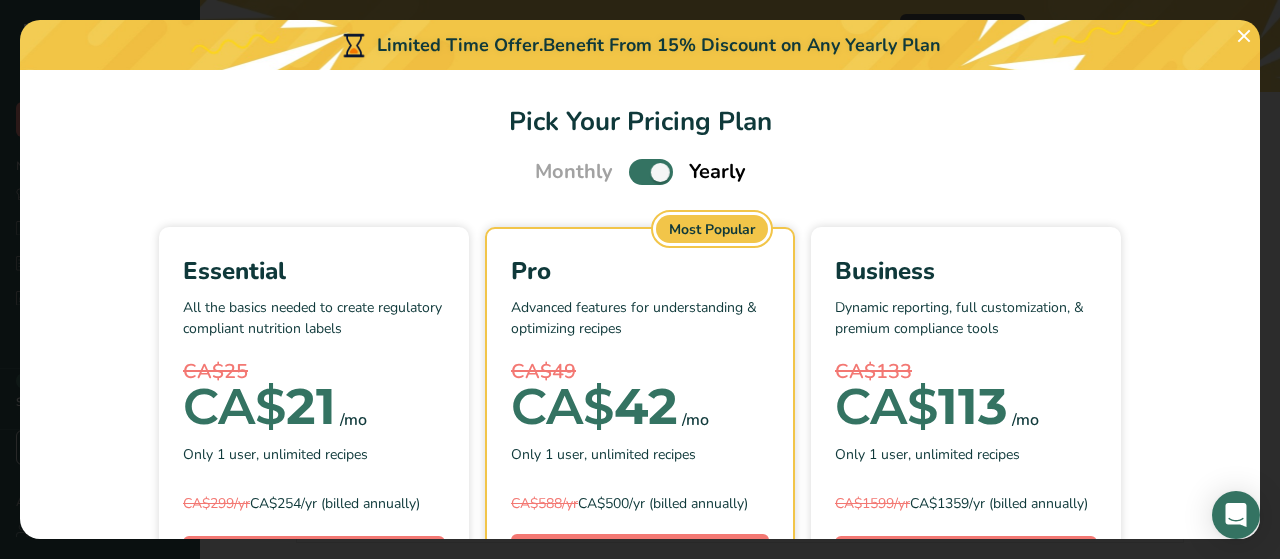 click on "Pick Your Pricing Plan
Monthly
Yearly
Essential
All the basics needed to create regulatory compliant nutrition labels
[CURRENCY][PRICE]
[CURRENCY] [PRICE]
/mo
Only 1 user, unlimited recipes
[CURRENCY][PRICE]/yr
[CURRENCY][PRICE]/yr
(billed annually)
Buy Now
Verified 10,000+ Ingredient Database
Automated Allergen Identification
Multiple Label Styles & Formats
Show/Hide Nutrients & Vitamins
Sub-Recipe Builder
See All Features
Most Popular
[CURRENCY]" at bounding box center (640, 304) 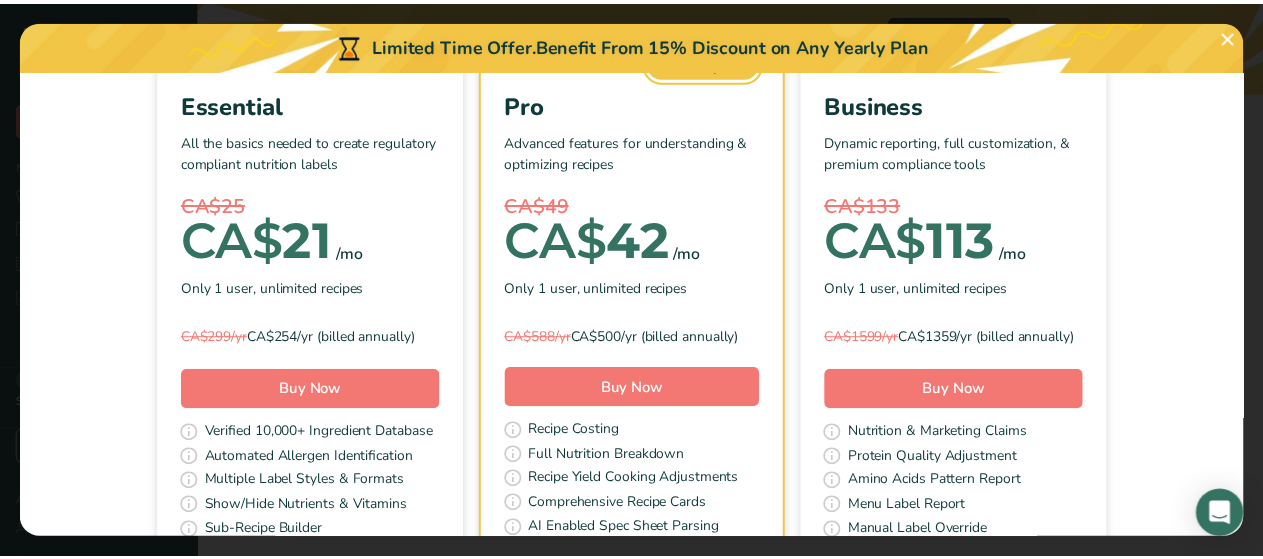 scroll, scrollTop: 0, scrollLeft: 0, axis: both 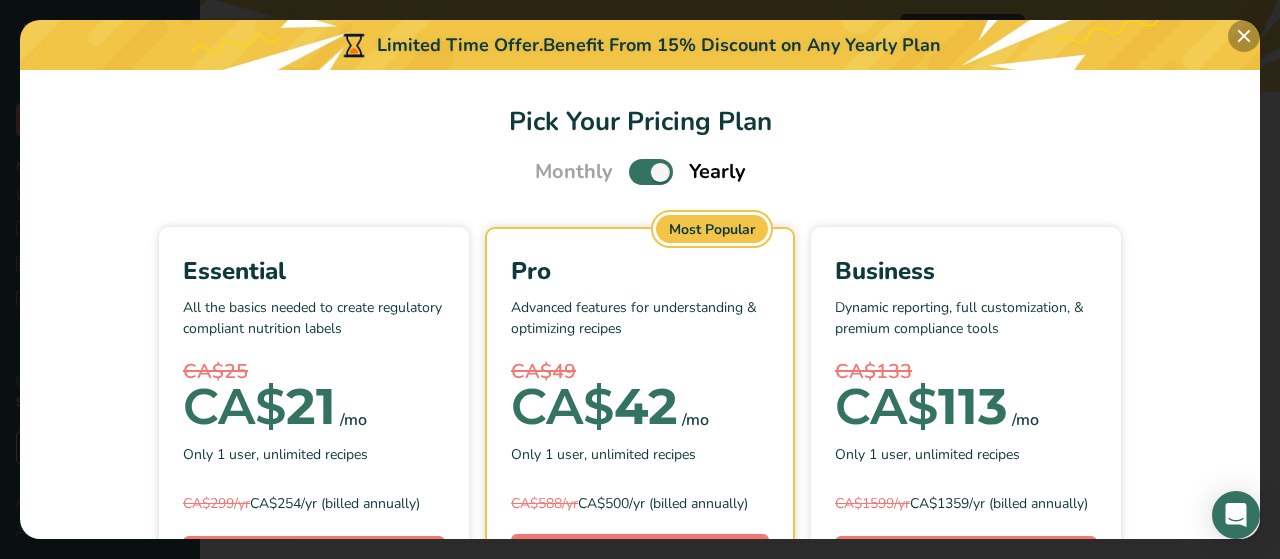 click at bounding box center [1244, 36] 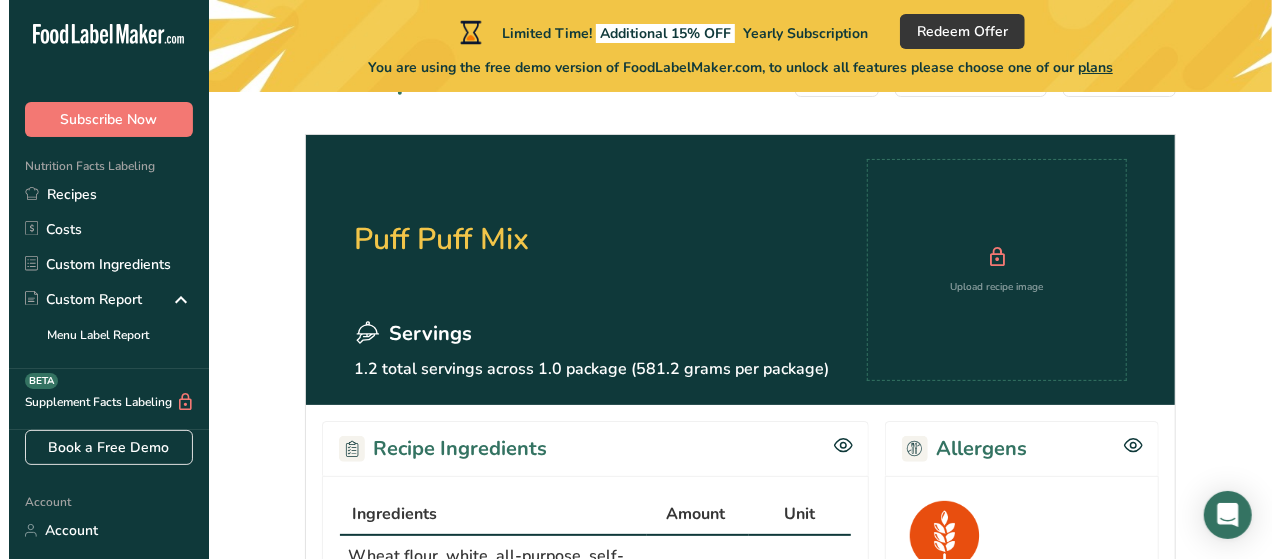 scroll, scrollTop: 0, scrollLeft: 0, axis: both 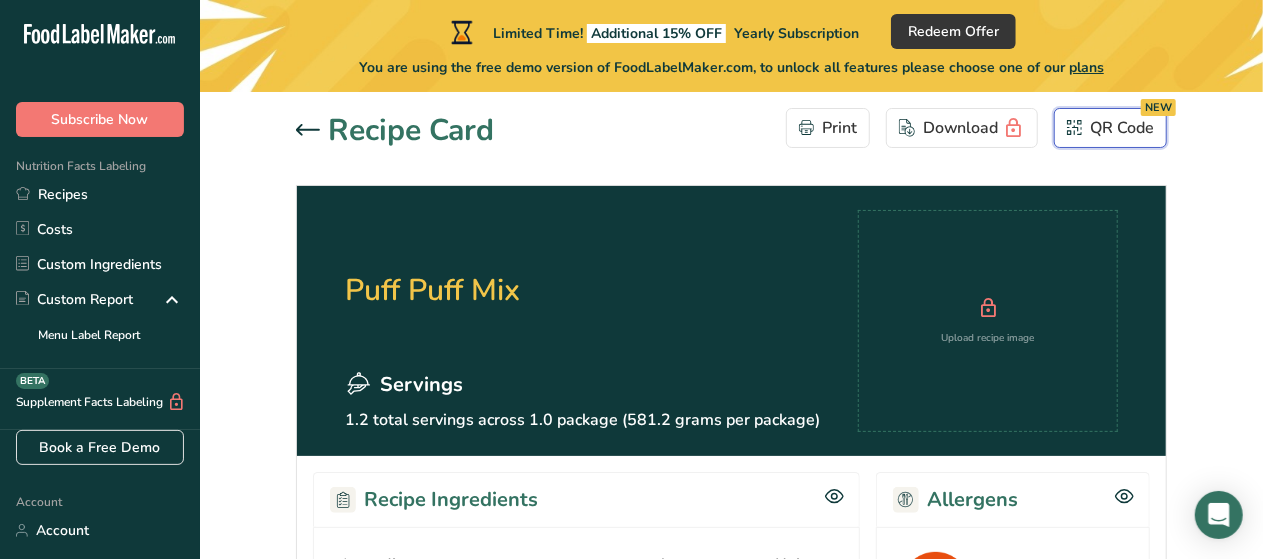 click on "QR Code
NEW" at bounding box center (1110, 128) 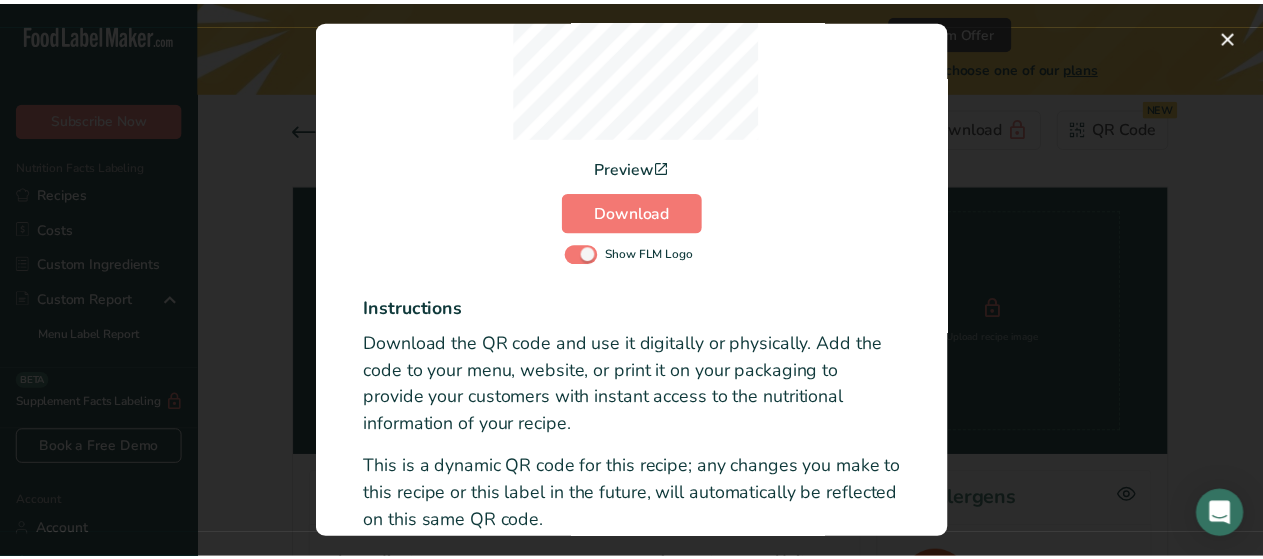 scroll, scrollTop: 210, scrollLeft: 0, axis: vertical 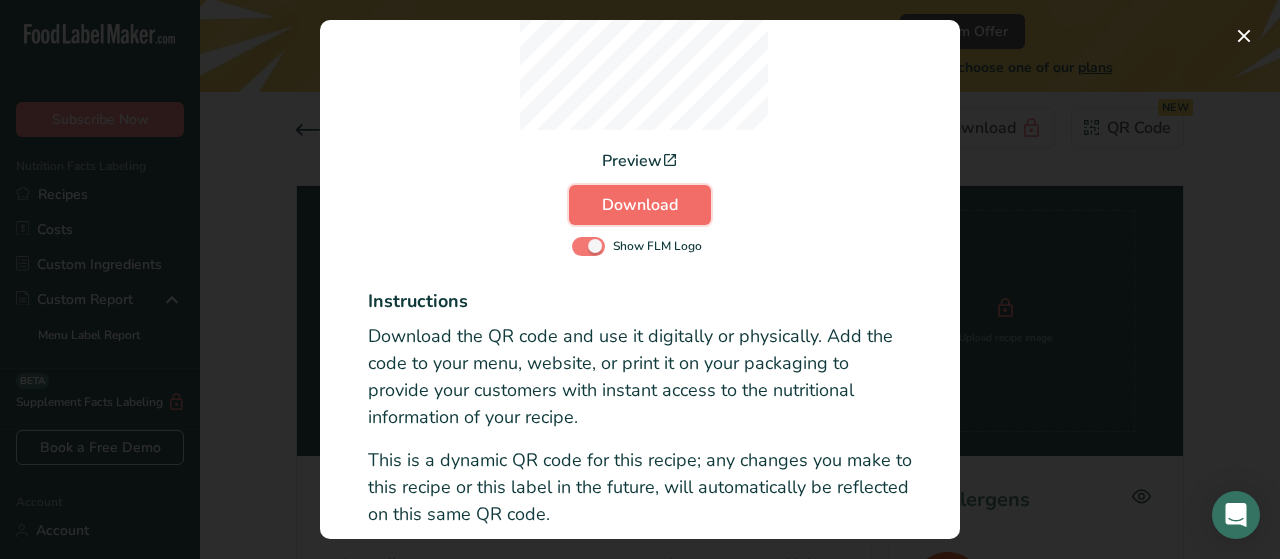 click on "Download" at bounding box center [640, 205] 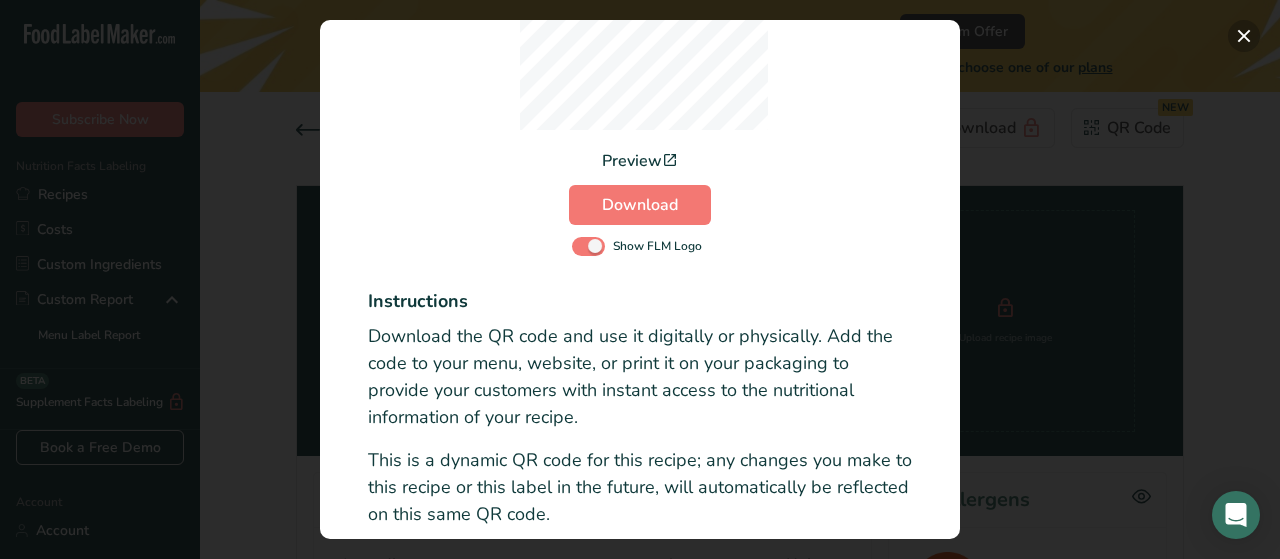 click at bounding box center [1244, 36] 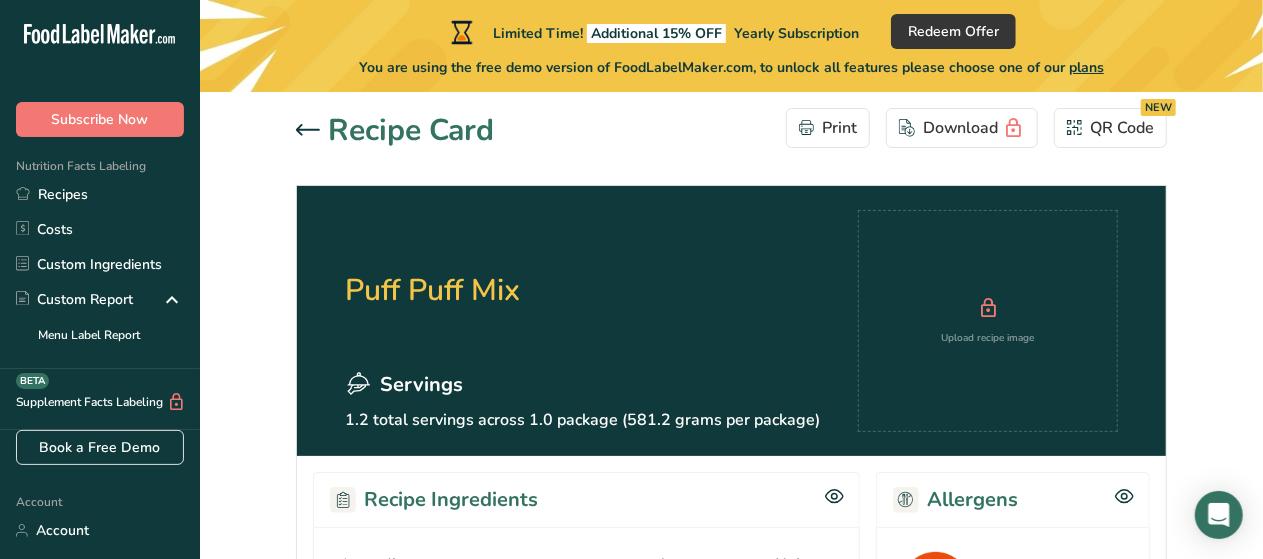scroll, scrollTop: 489, scrollLeft: 0, axis: vertical 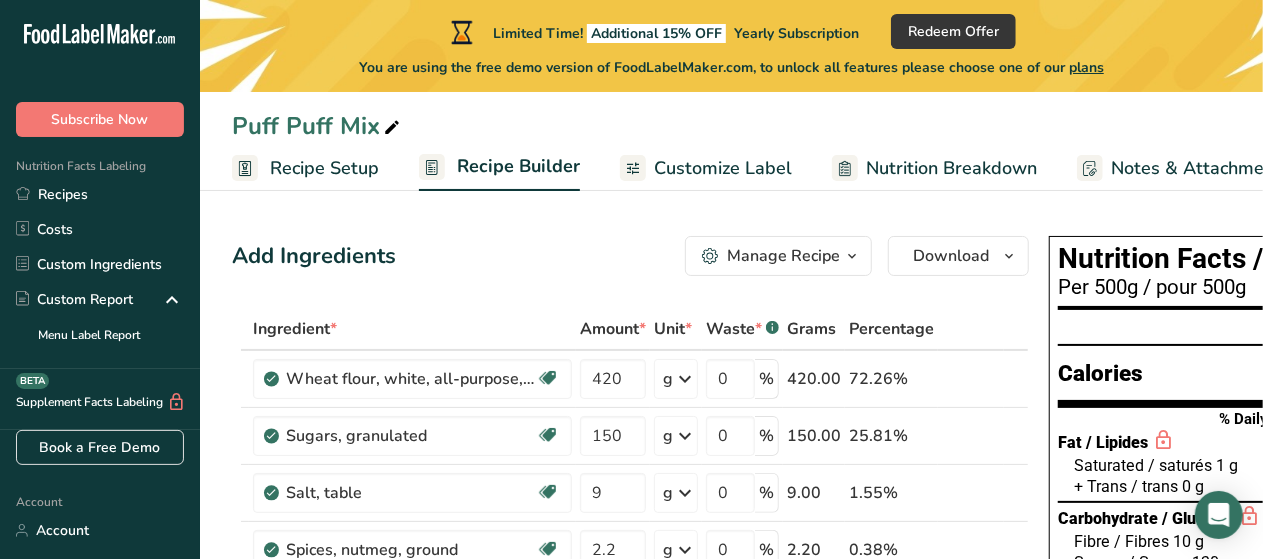 click on "Nutrition Breakdown" at bounding box center [951, 168] 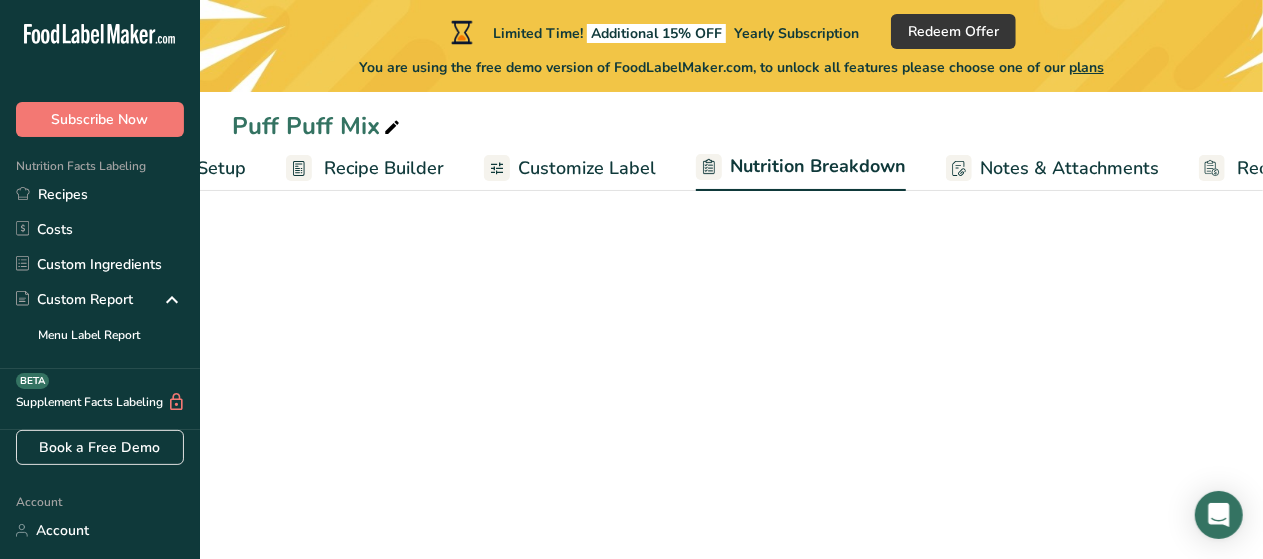 select on "Calories" 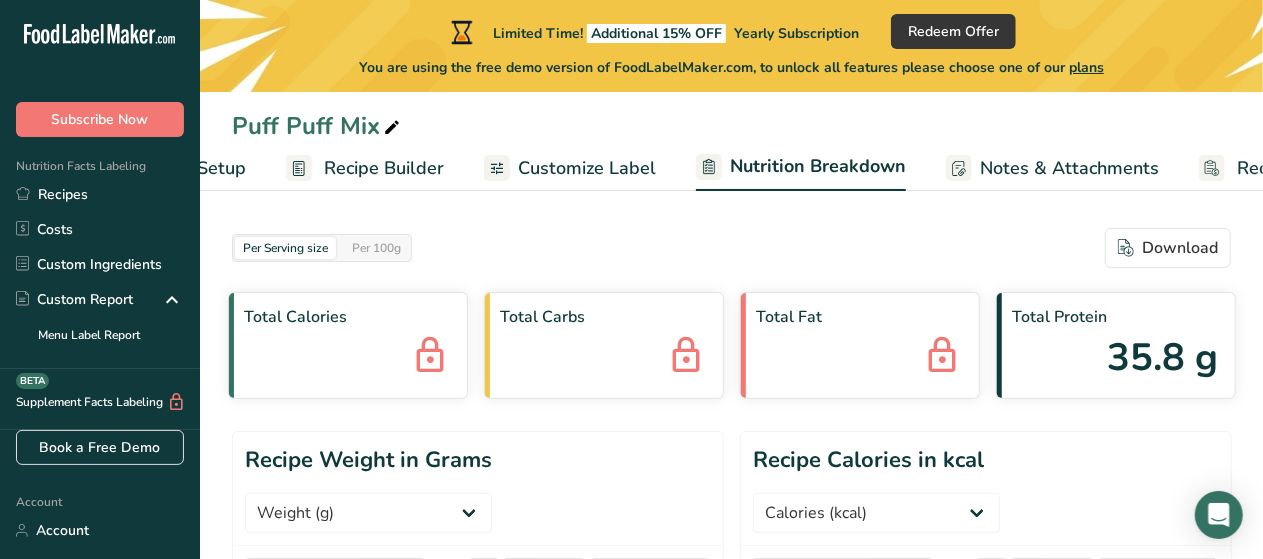 scroll, scrollTop: 0, scrollLeft: 259, axis: horizontal 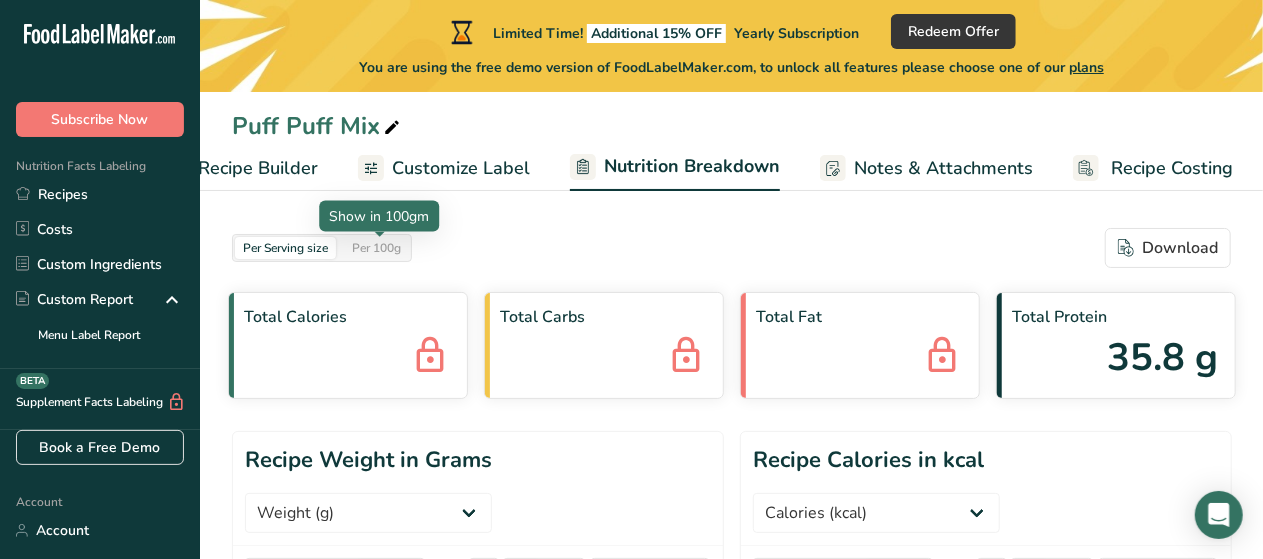 click on "Per 100g" at bounding box center [376, 248] 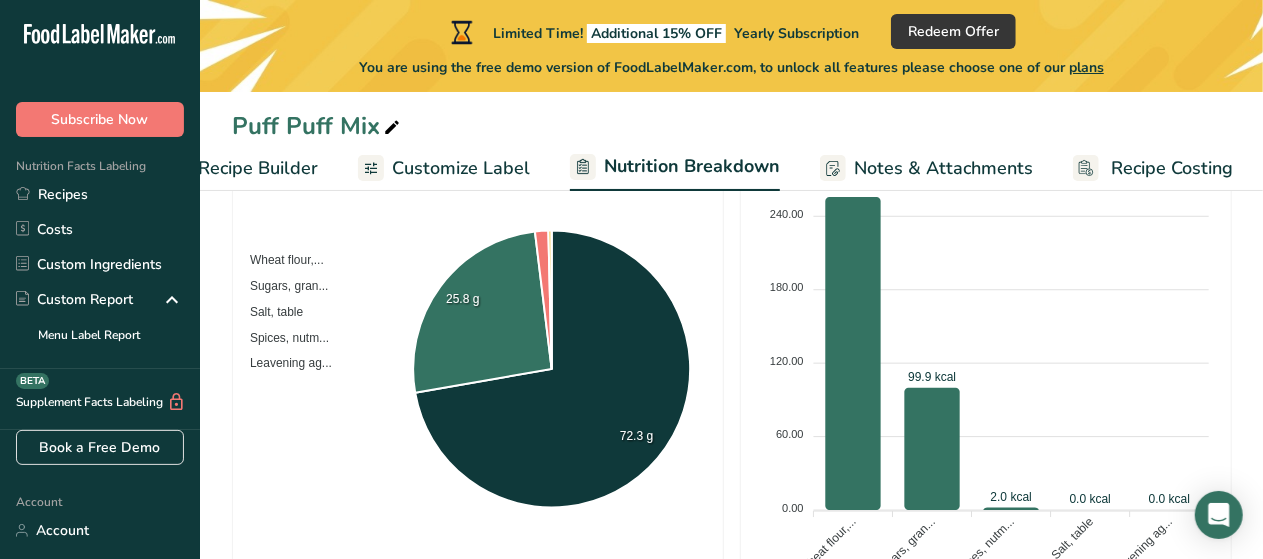scroll, scrollTop: 978, scrollLeft: 0, axis: vertical 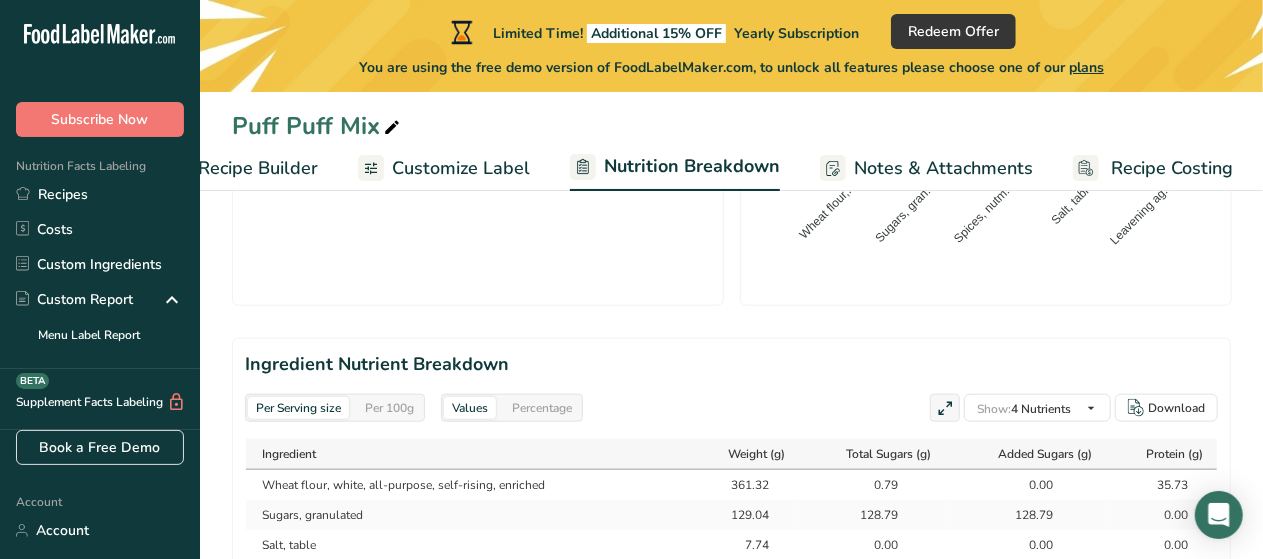 click on "Per 100g" at bounding box center (389, 408) 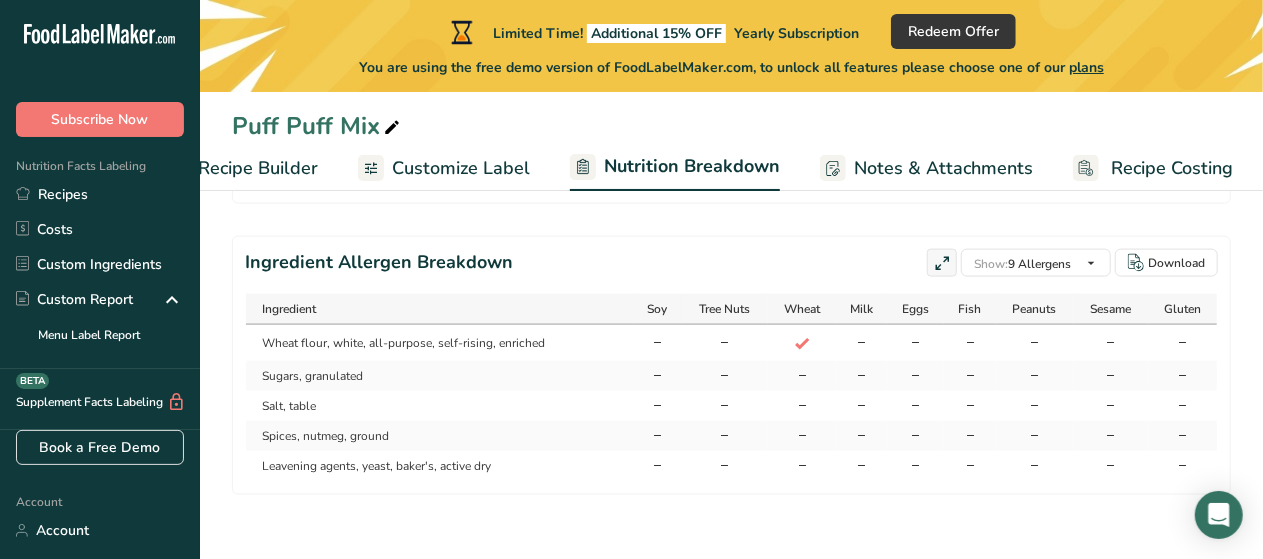 scroll, scrollTop: 824, scrollLeft: 0, axis: vertical 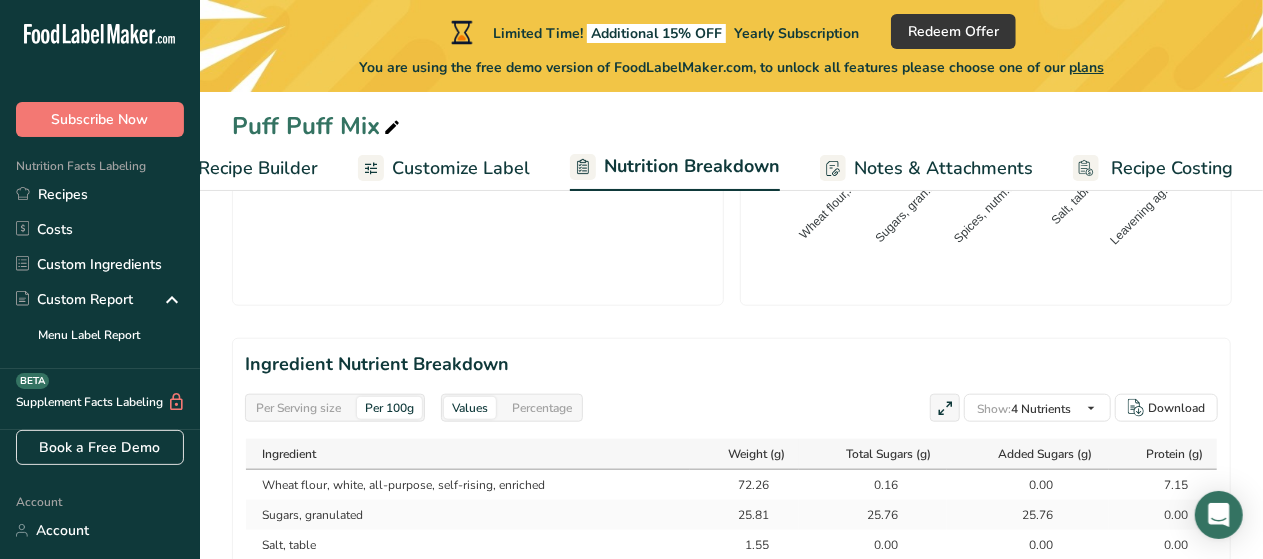 click on "Nutrition Breakdown" at bounding box center [692, 166] 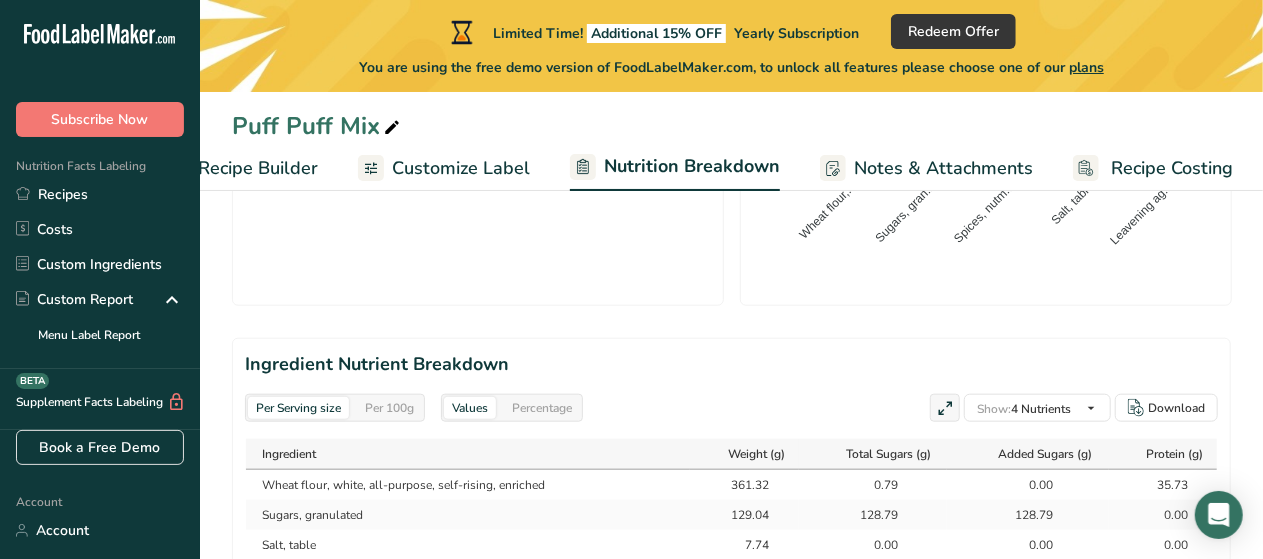 click on "Percentage" at bounding box center (542, 408) 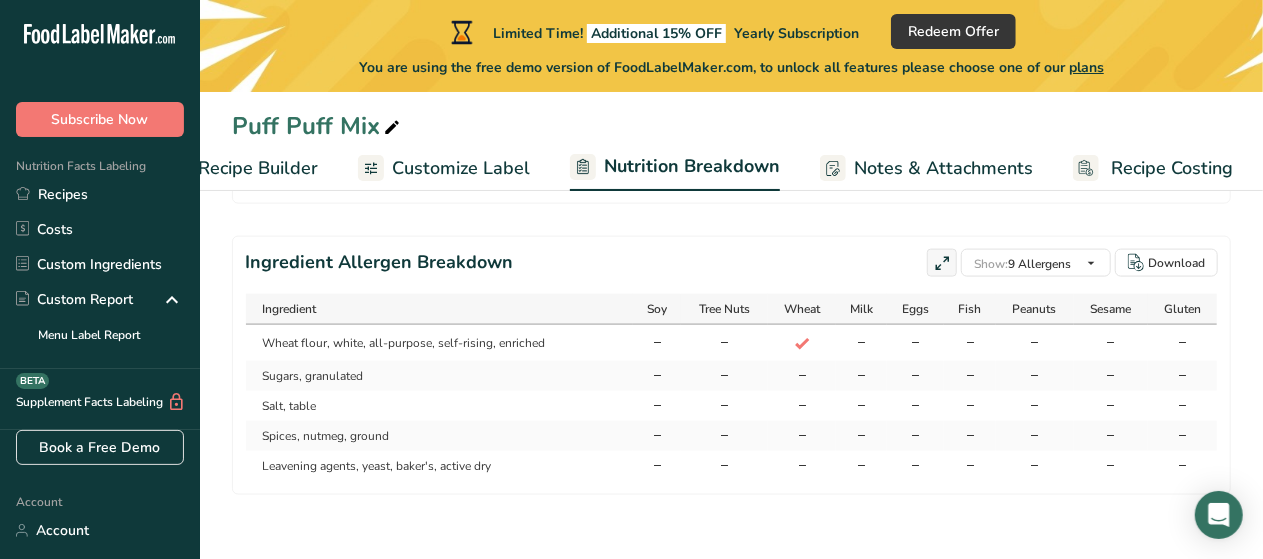 scroll, scrollTop: 824, scrollLeft: 0, axis: vertical 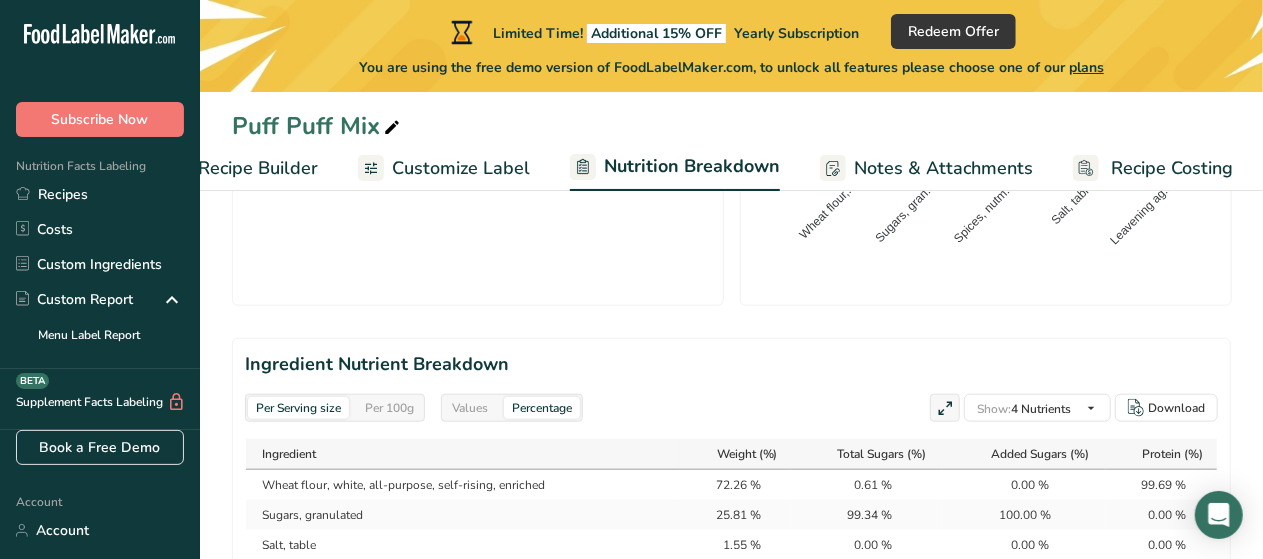click on "300.00 300.00 240.00 240.00 180.00 180.00 120.00 120.00 60.00 60.00 0.00 0.00 255.8 kcal 99.9 kcal 2.0 kcal 0.0 kcal 0.0 kcal Wheat flour,... Wheat flour,... Sugars, gran... Sugars, gran... Spices, nutm... Spices, nutm... Salt, table Salt, table Leavening ag... Leavening ag..." at bounding box center (986, 35) 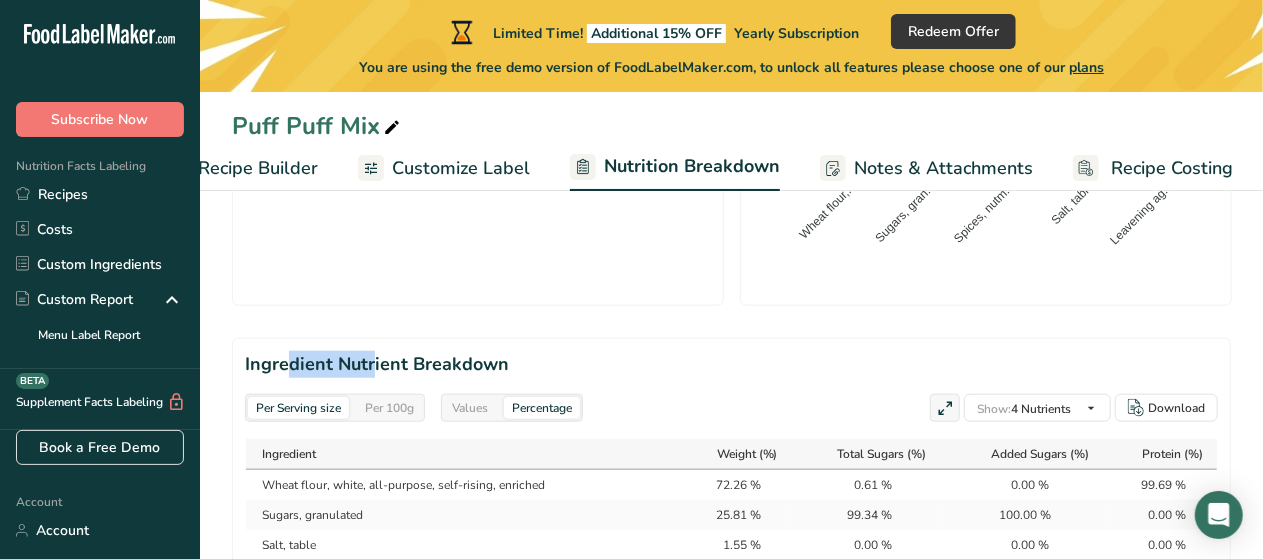 click on "300.00 300.00 240.00 240.00 180.00 180.00 120.00 120.00 60.00 60.00 0.00 0.00 255.8 kcal 99.9 kcal 2.0 kcal 0.0 kcal 0.0 kcal Wheat flour,... Wheat flour,... Sugars, gran... Sugars, gran... Spices, nutm... Spices, nutm... Salt, table Salt, table Leavening ag... Leavening ag..." at bounding box center (986, 35) 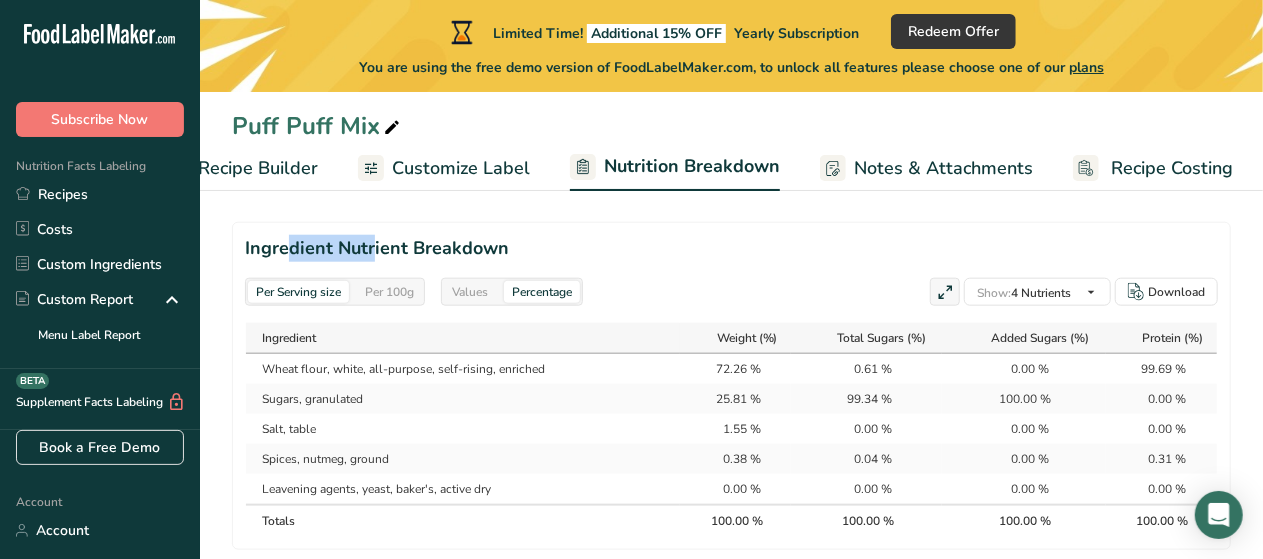 scroll, scrollTop: 956, scrollLeft: 0, axis: vertical 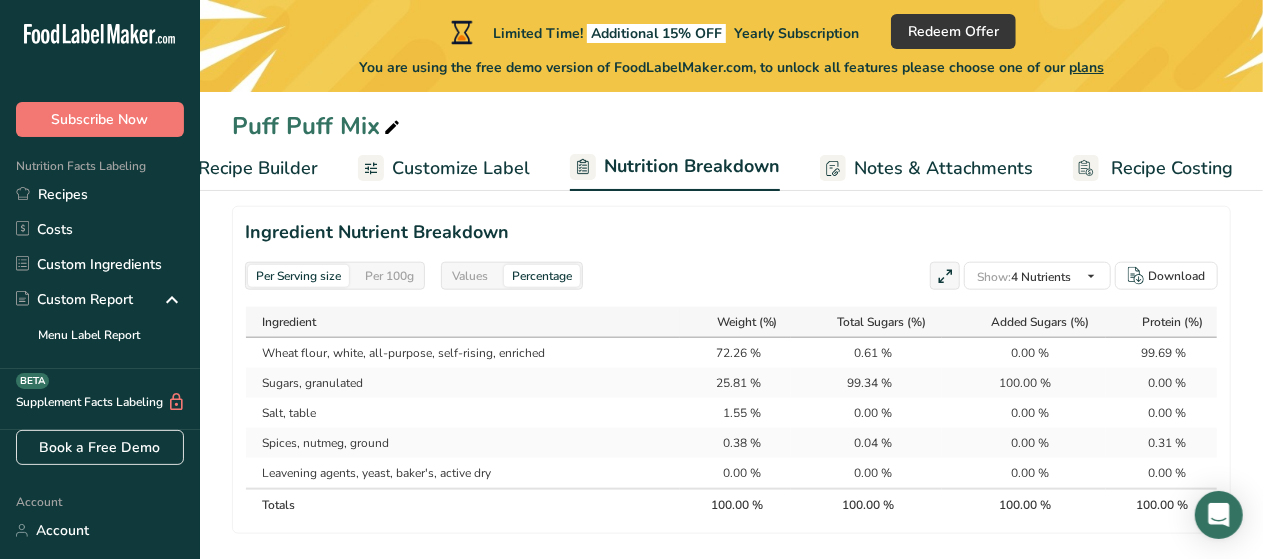 click on "Values
Percentage" at bounding box center (512, 276) 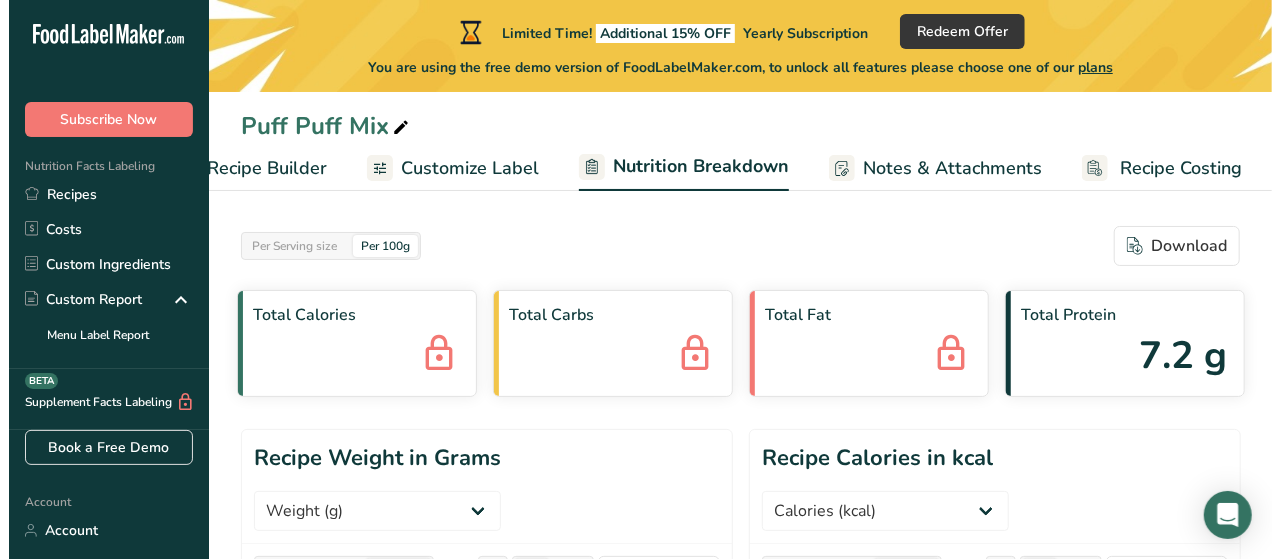 scroll, scrollTop: 0, scrollLeft: 0, axis: both 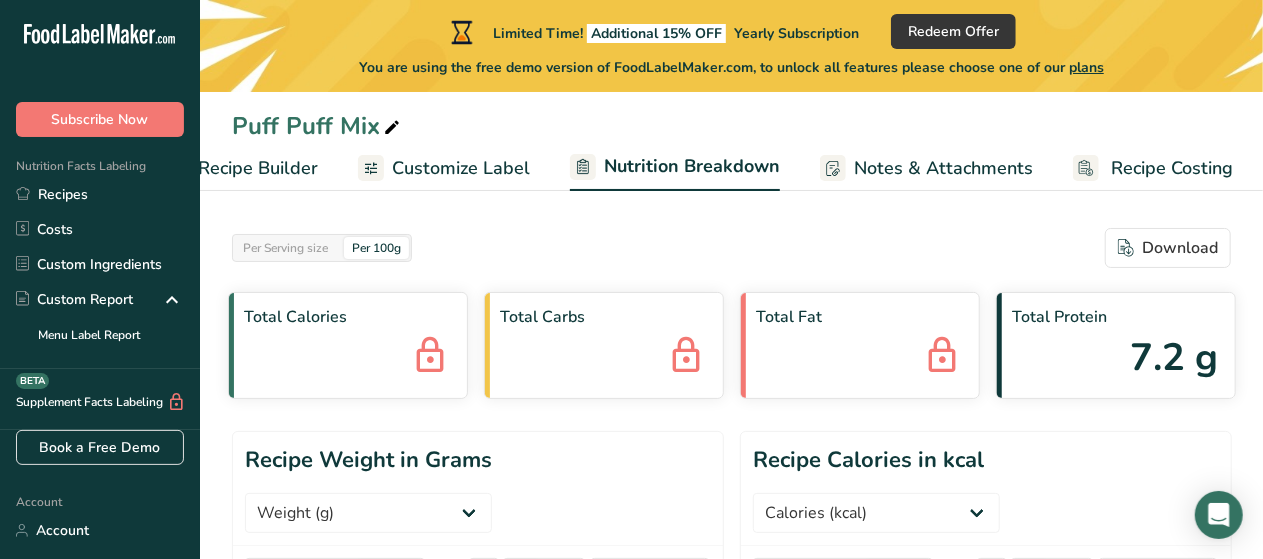 click on "Total Calories" at bounding box center (348, 345) 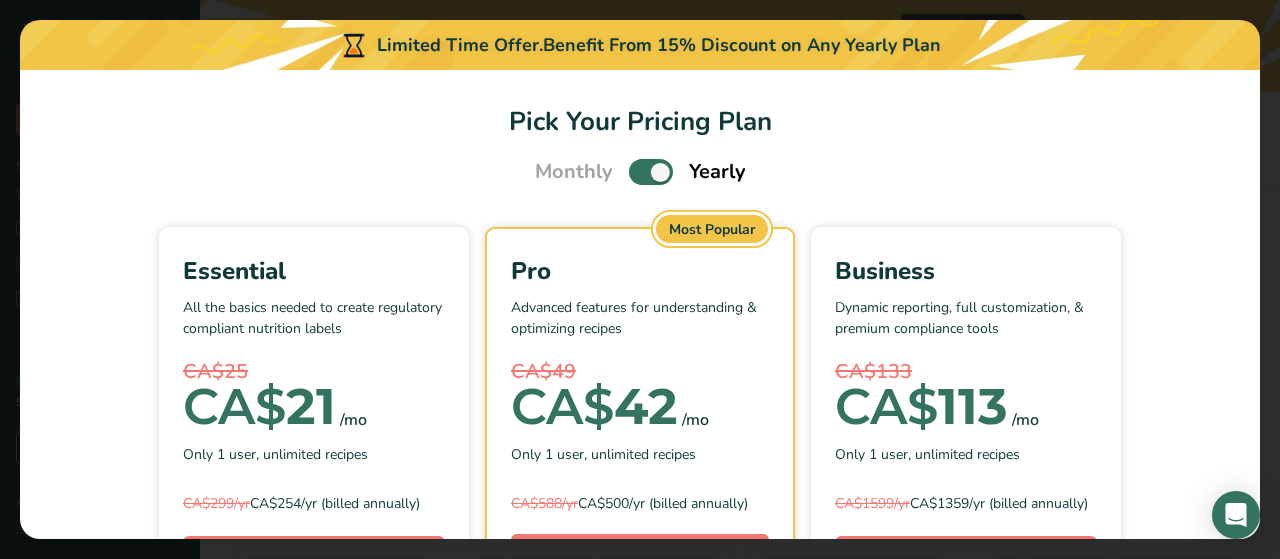 scroll, scrollTop: 0, scrollLeft: 242, axis: horizontal 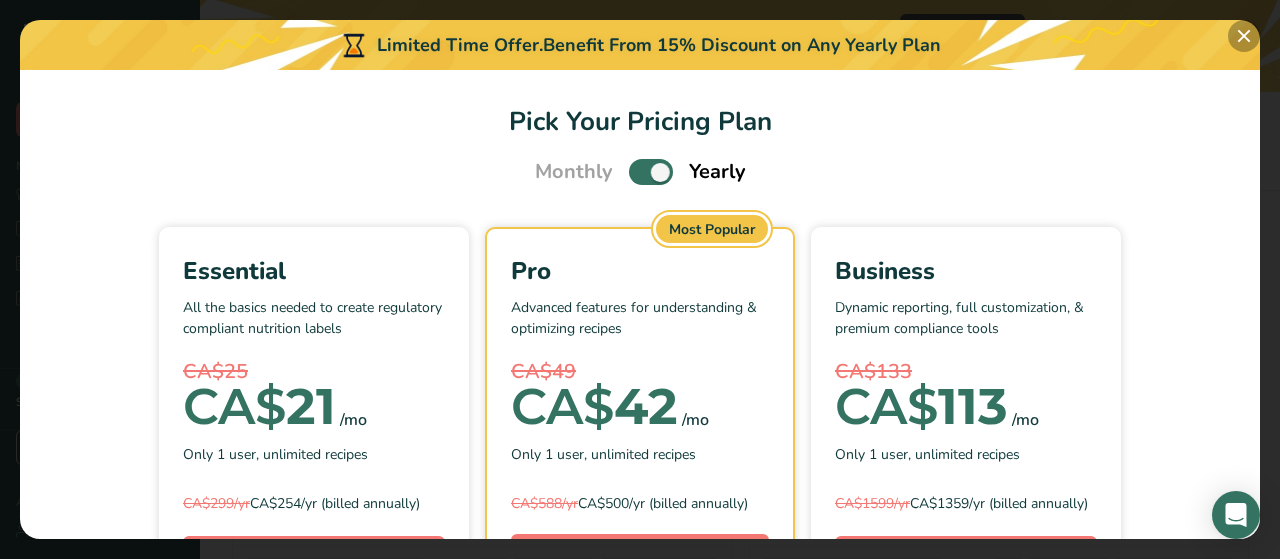 click at bounding box center [1244, 36] 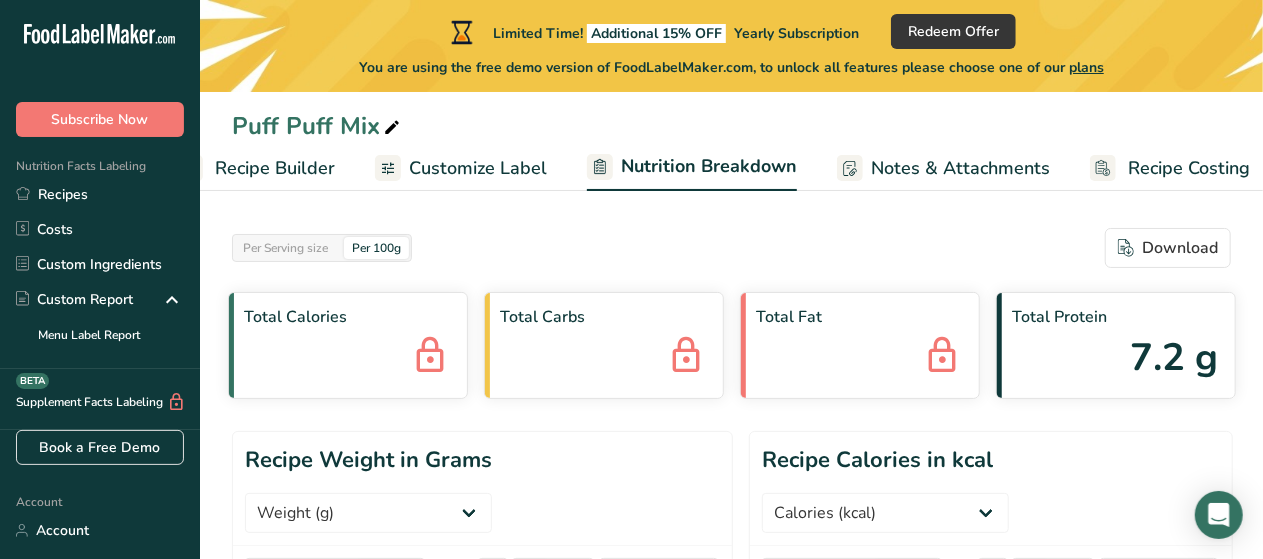 scroll, scrollTop: 204, scrollLeft: 0, axis: vertical 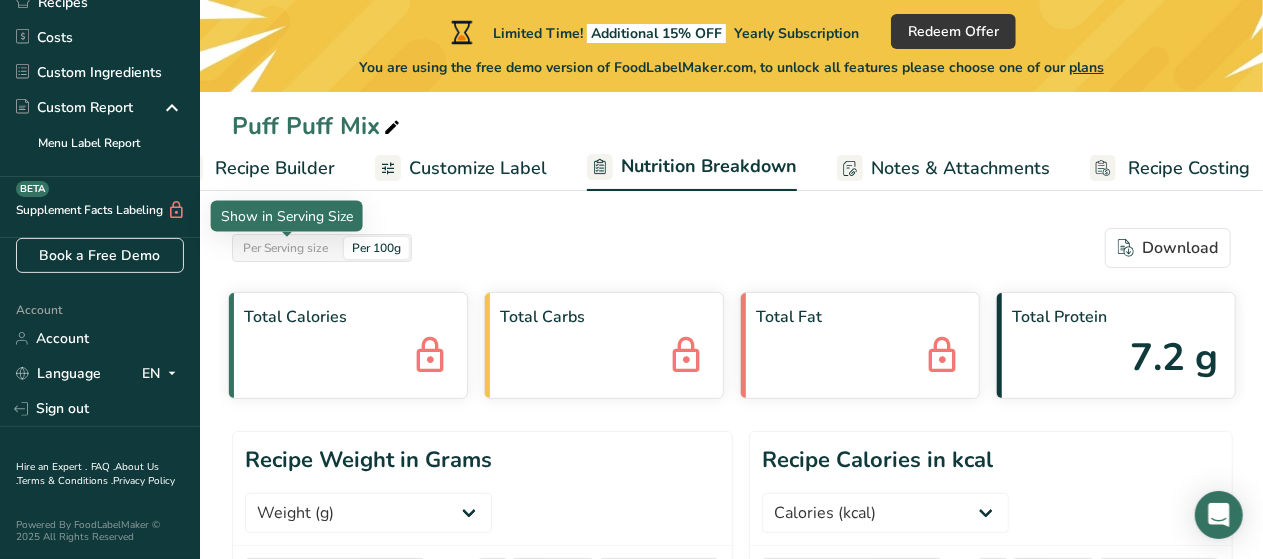 click on "Per Serving size" at bounding box center [285, 248] 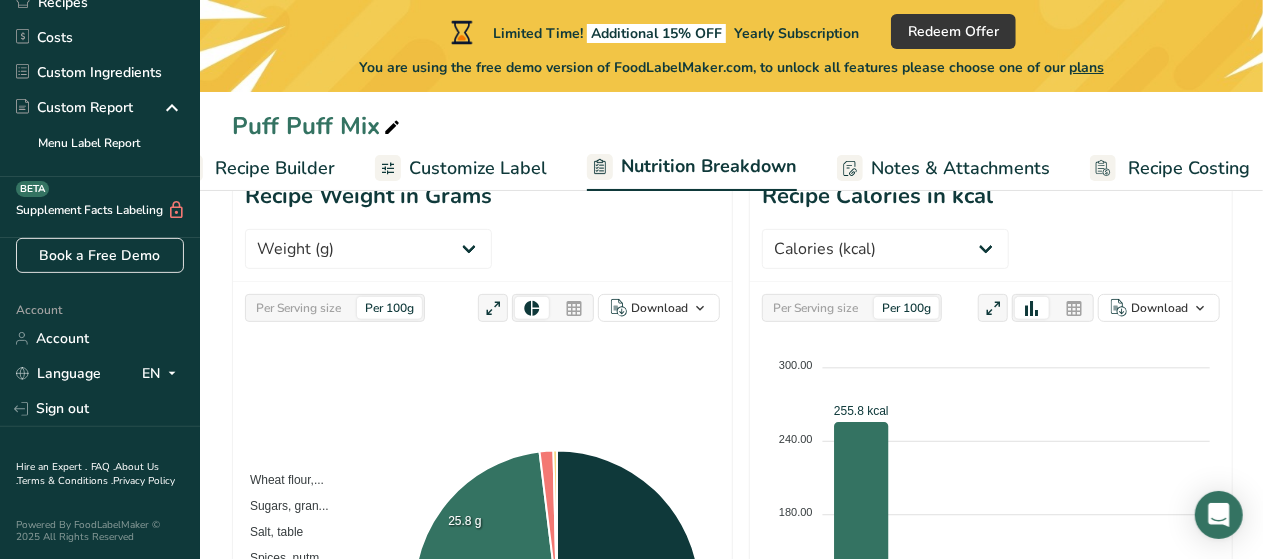scroll, scrollTop: 253, scrollLeft: 0, axis: vertical 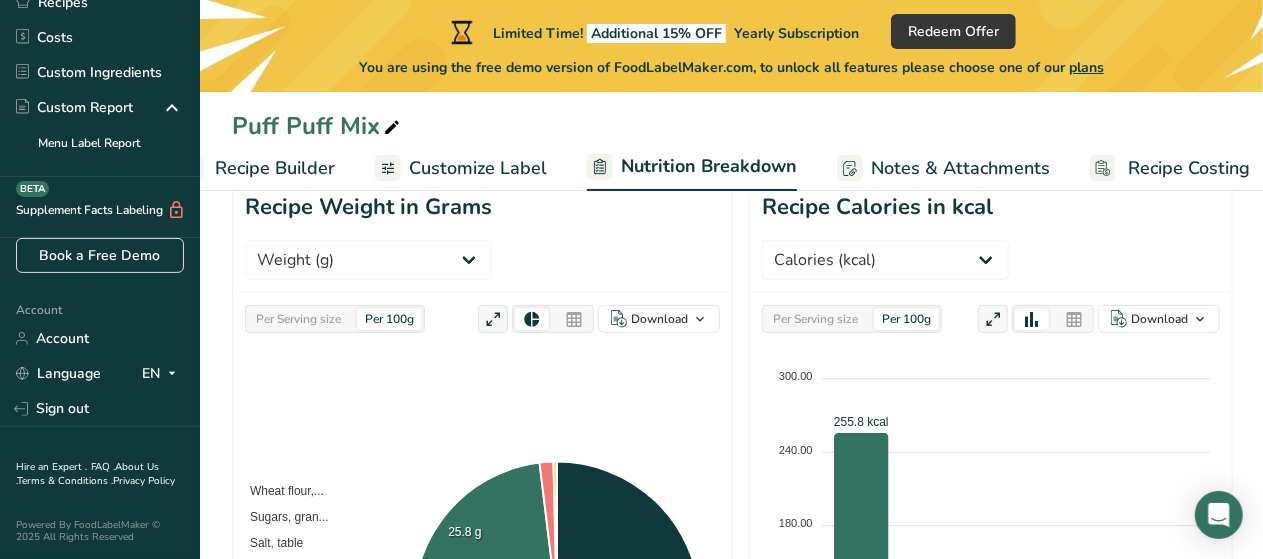 click on "Recipe Builder" at bounding box center [275, 168] 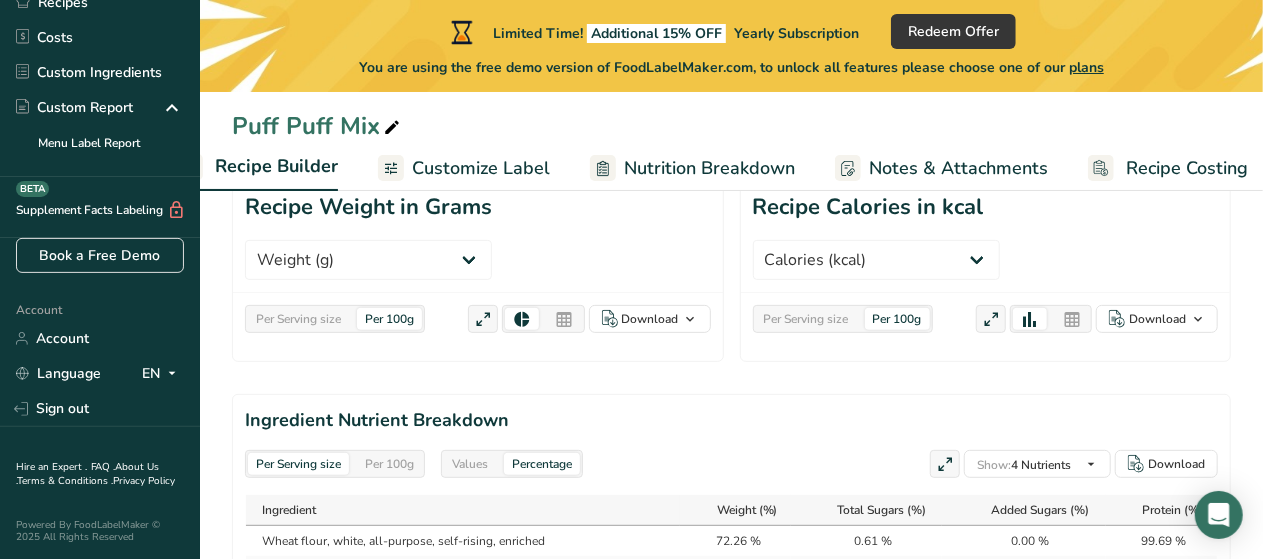 scroll, scrollTop: 0, scrollLeft: 196, axis: horizontal 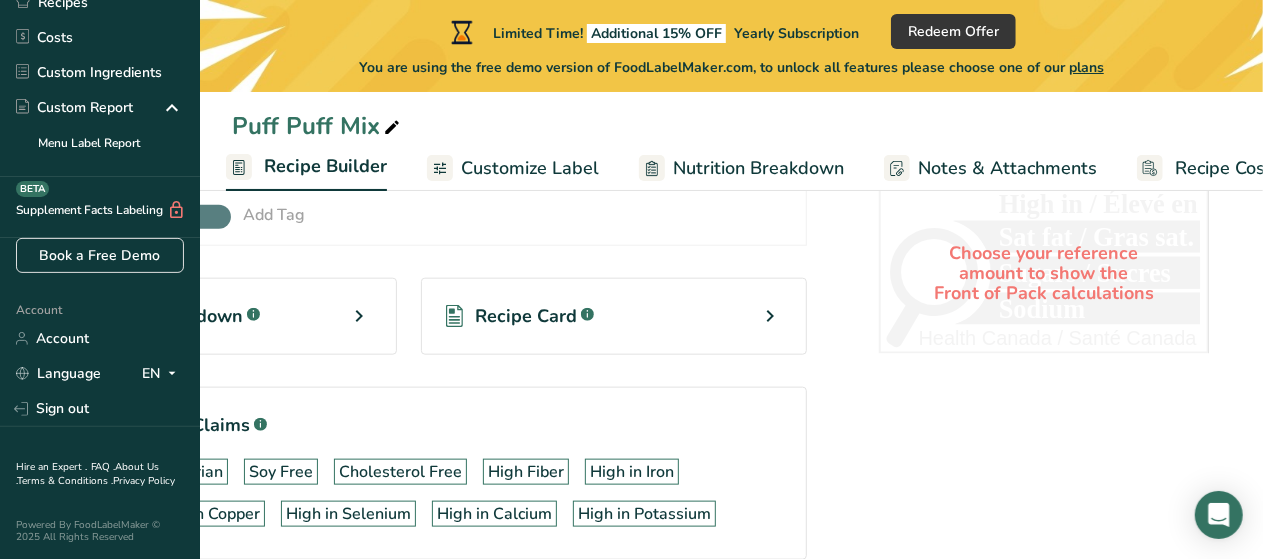 drag, startPoint x: 1244, startPoint y: 402, endPoint x: 1273, endPoint y: 402, distance: 29 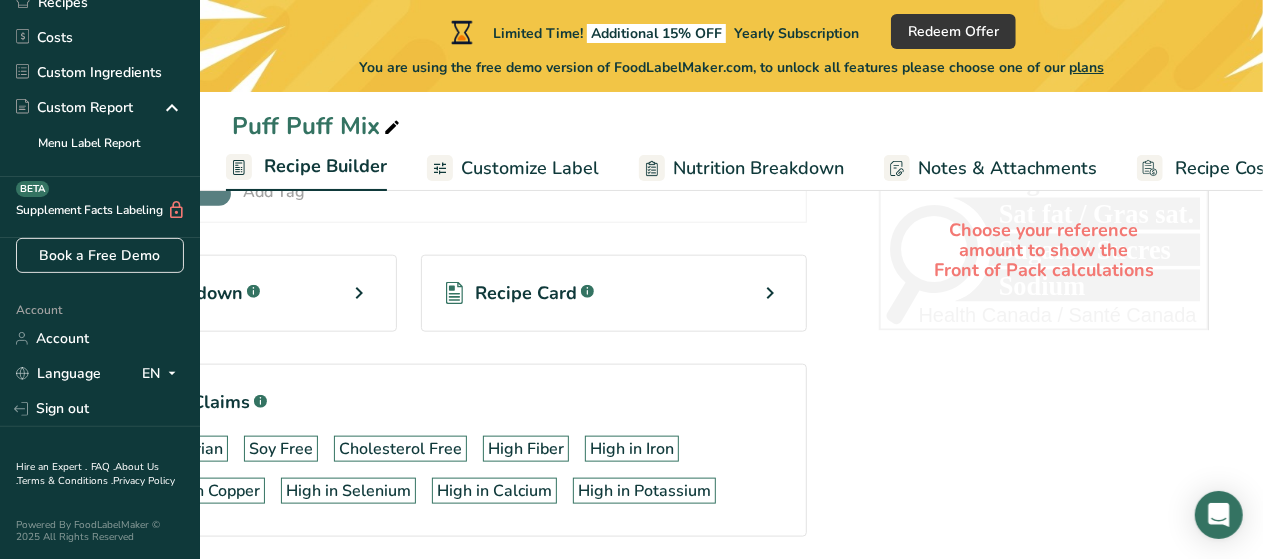 scroll, scrollTop: 1035, scrollLeft: 0, axis: vertical 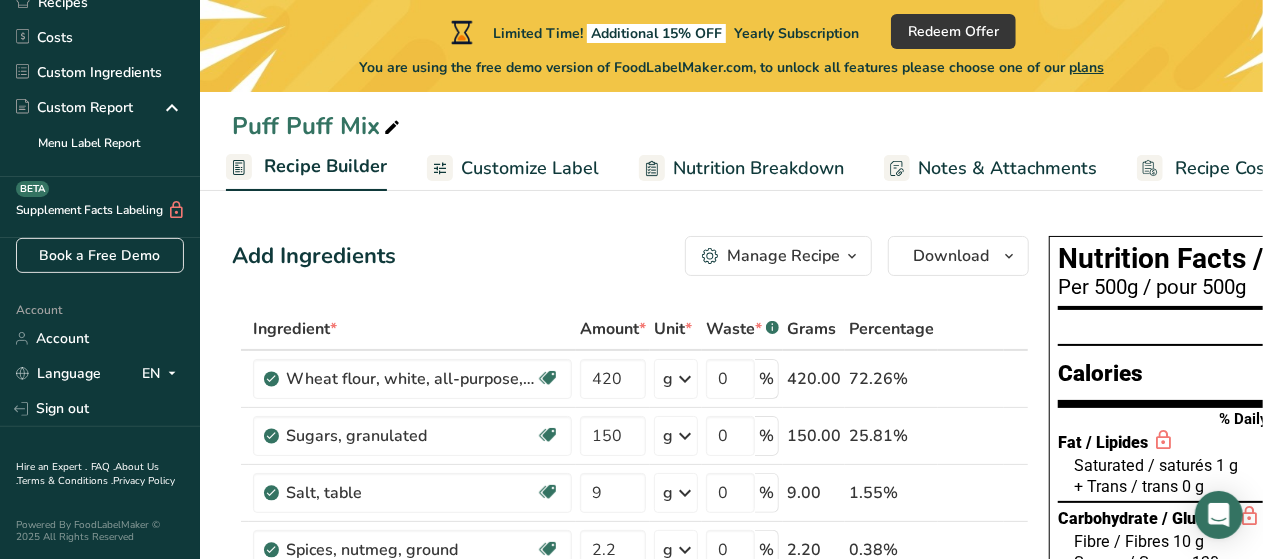 click on "Customize Label" at bounding box center [530, 168] 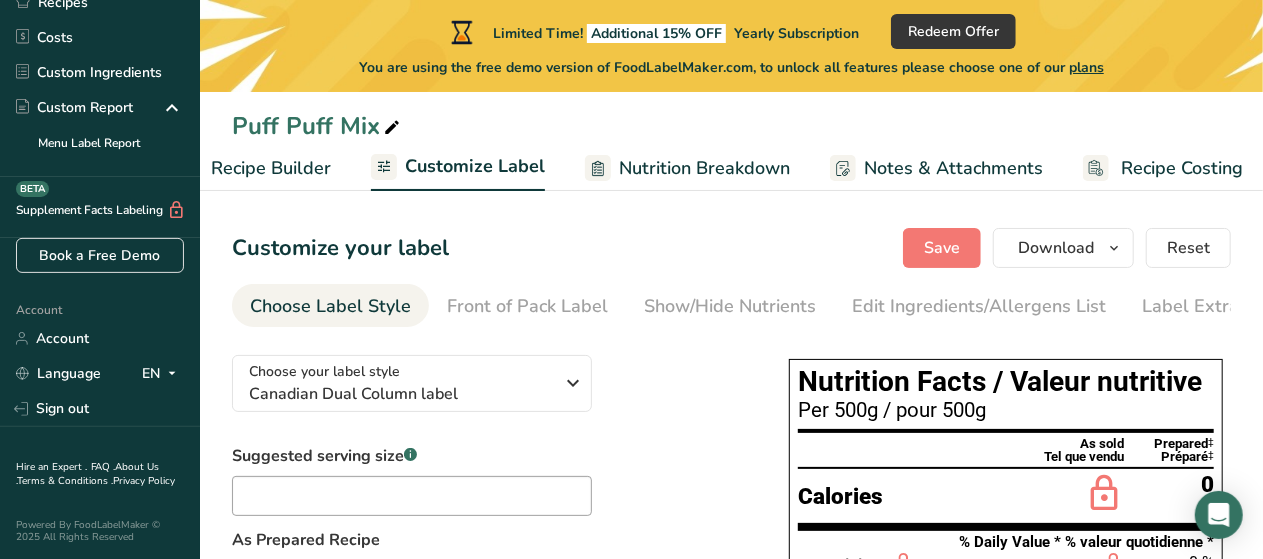 scroll, scrollTop: 0, scrollLeft: 258, axis: horizontal 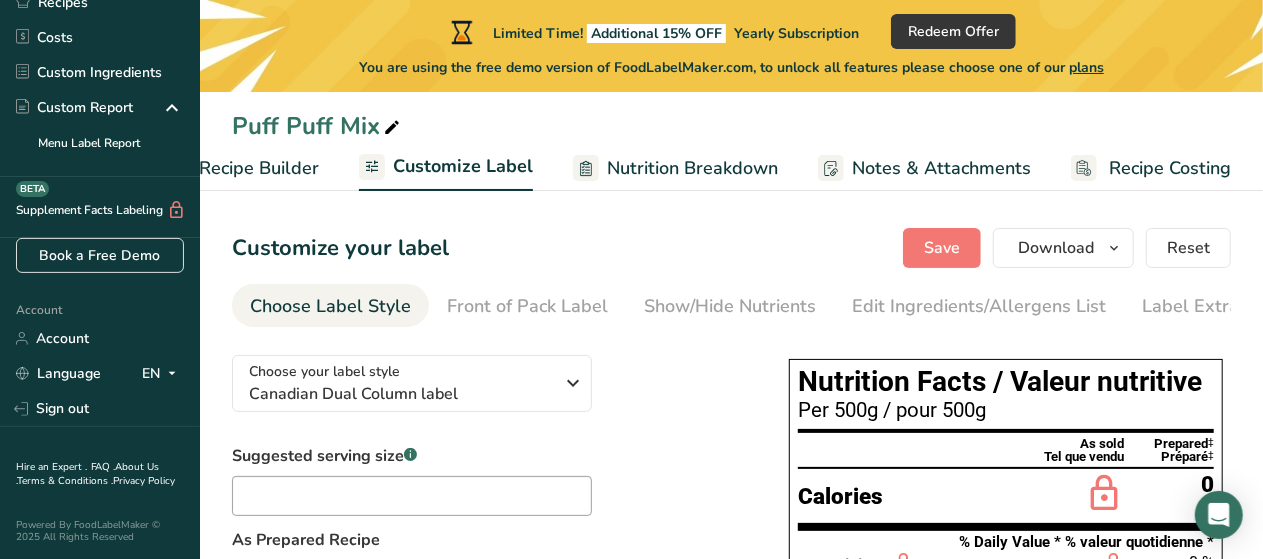 click on "Nutrition Breakdown" at bounding box center (692, 168) 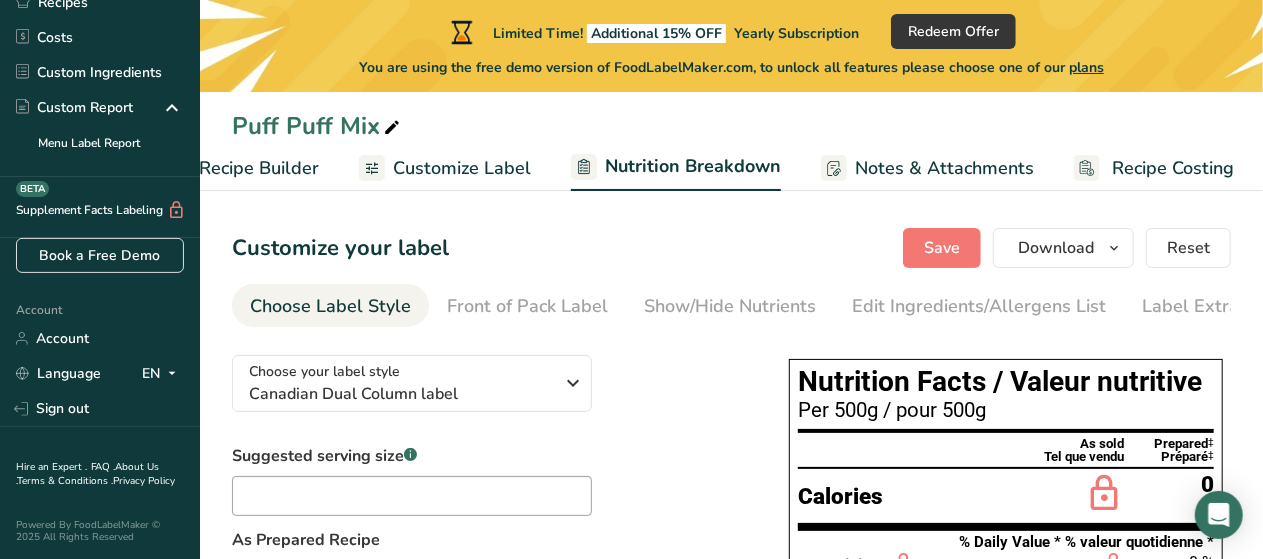 scroll, scrollTop: 0, scrollLeft: 259, axis: horizontal 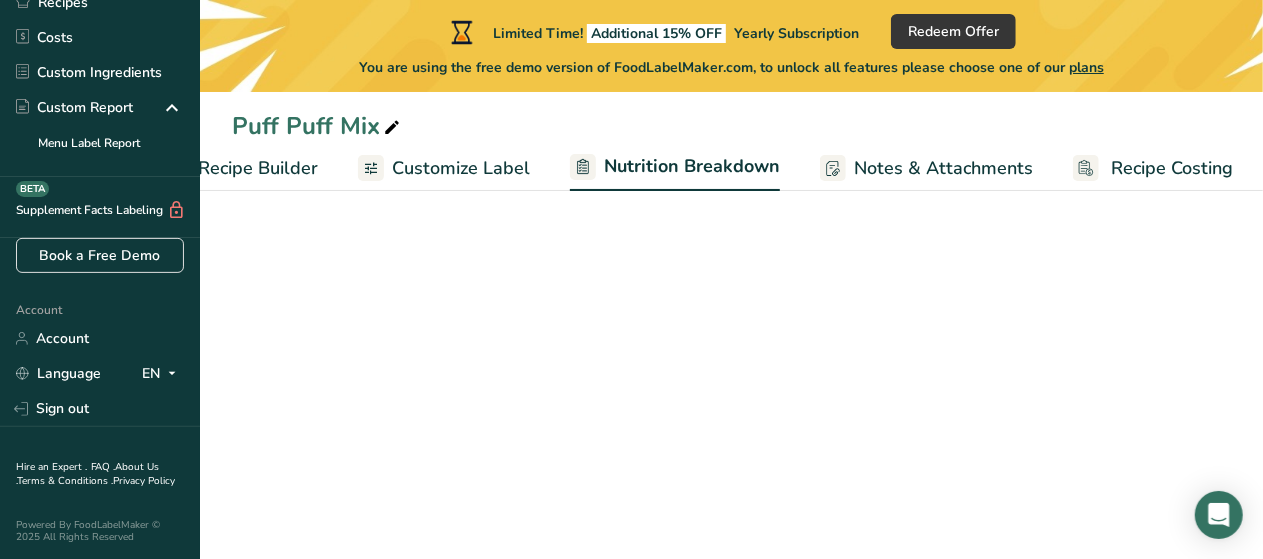 select on "Calories" 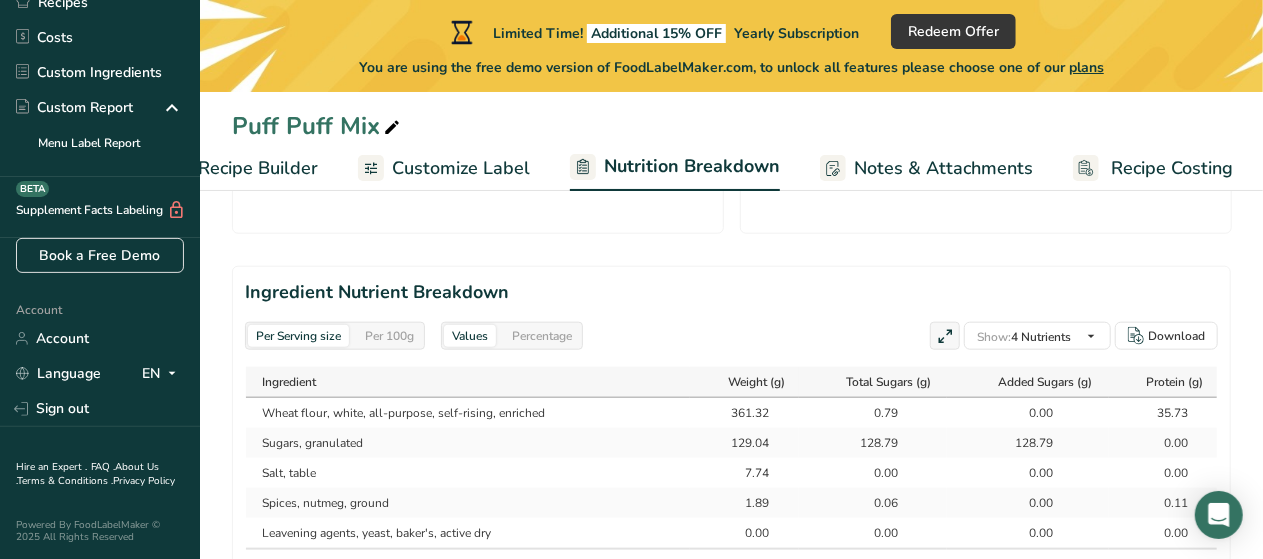 scroll, scrollTop: 894, scrollLeft: 0, axis: vertical 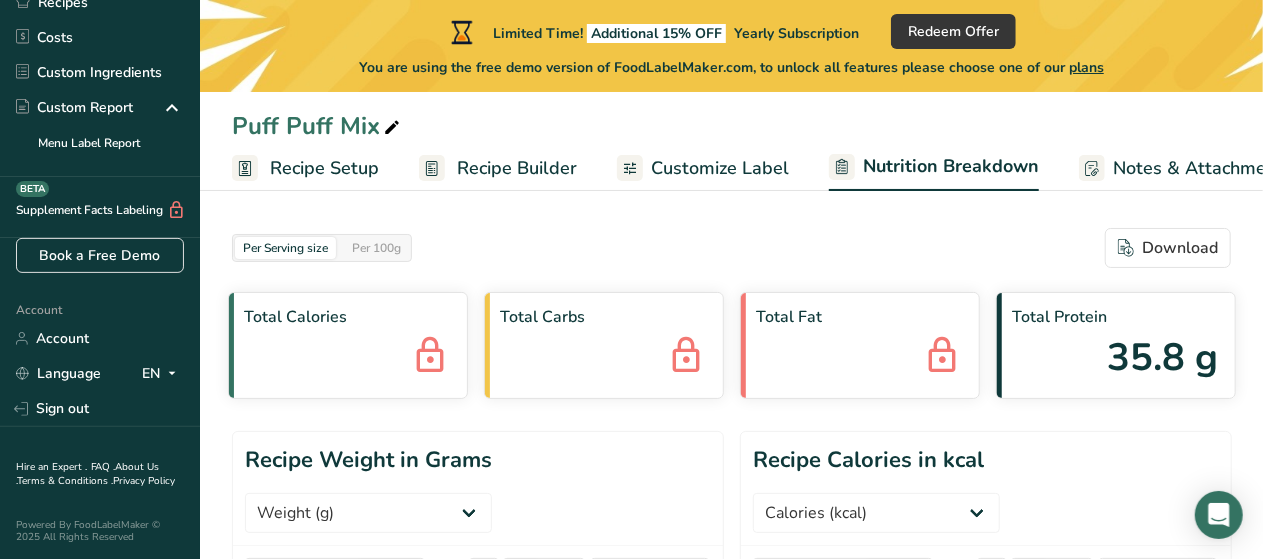 click on "Recipe Setup" at bounding box center (324, 168) 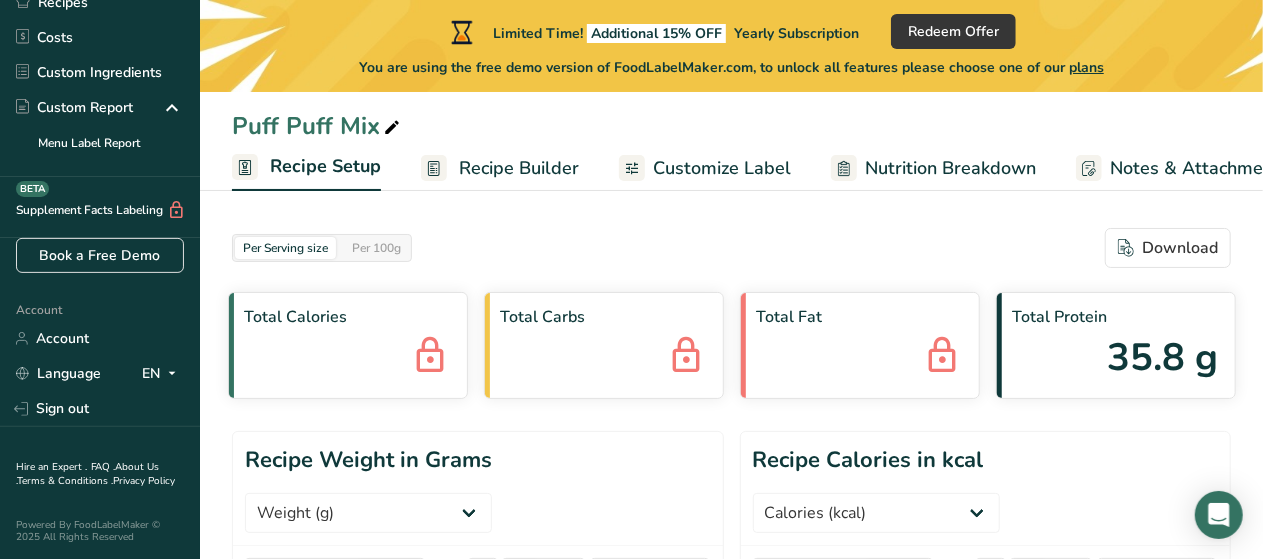 scroll, scrollTop: 0, scrollLeft: 7, axis: horizontal 